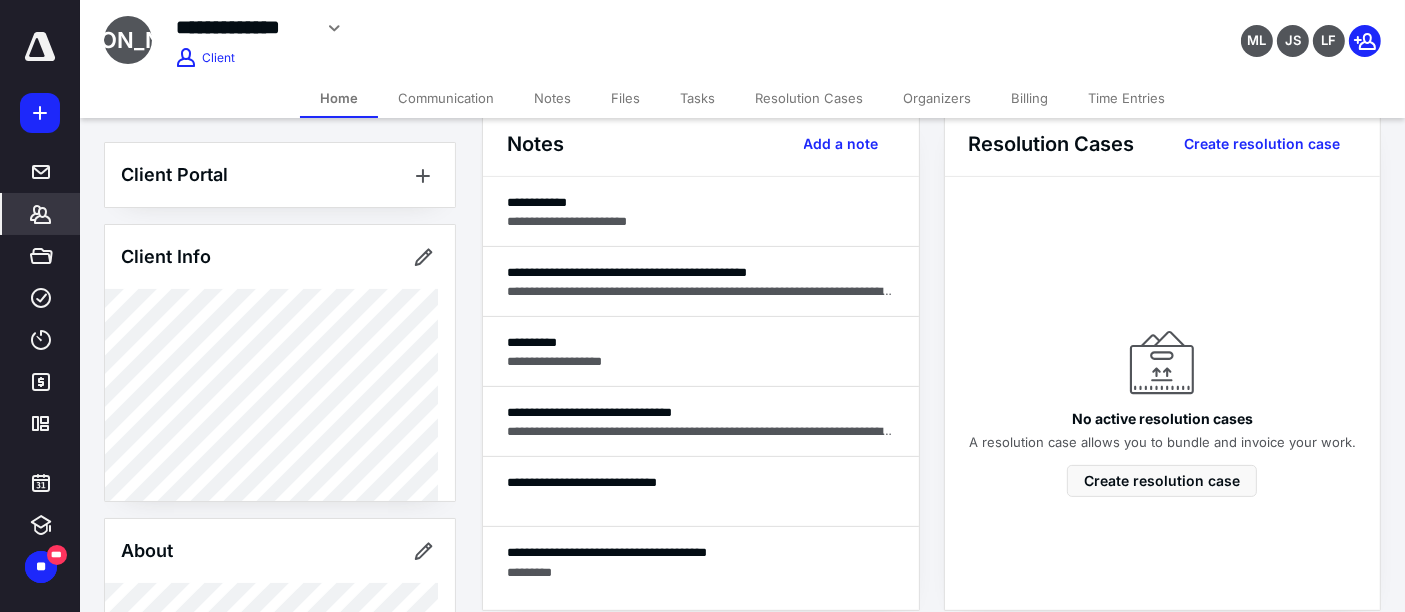 scroll, scrollTop: 555, scrollLeft: 0, axis: vertical 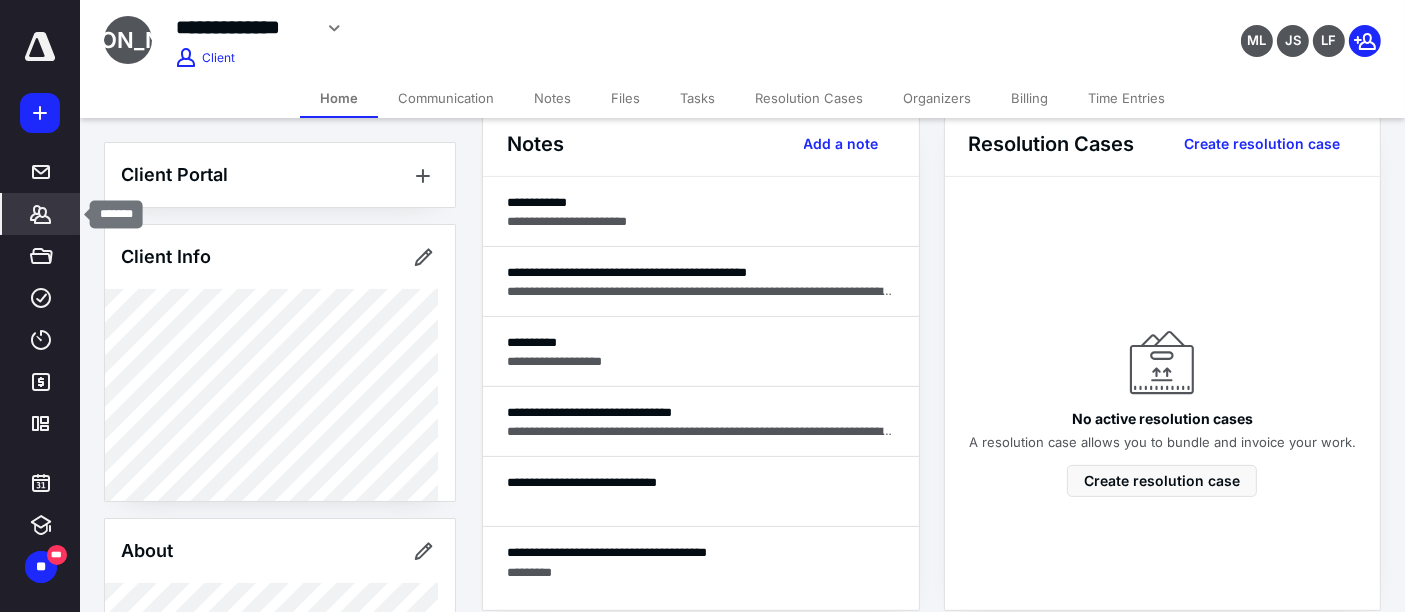 click 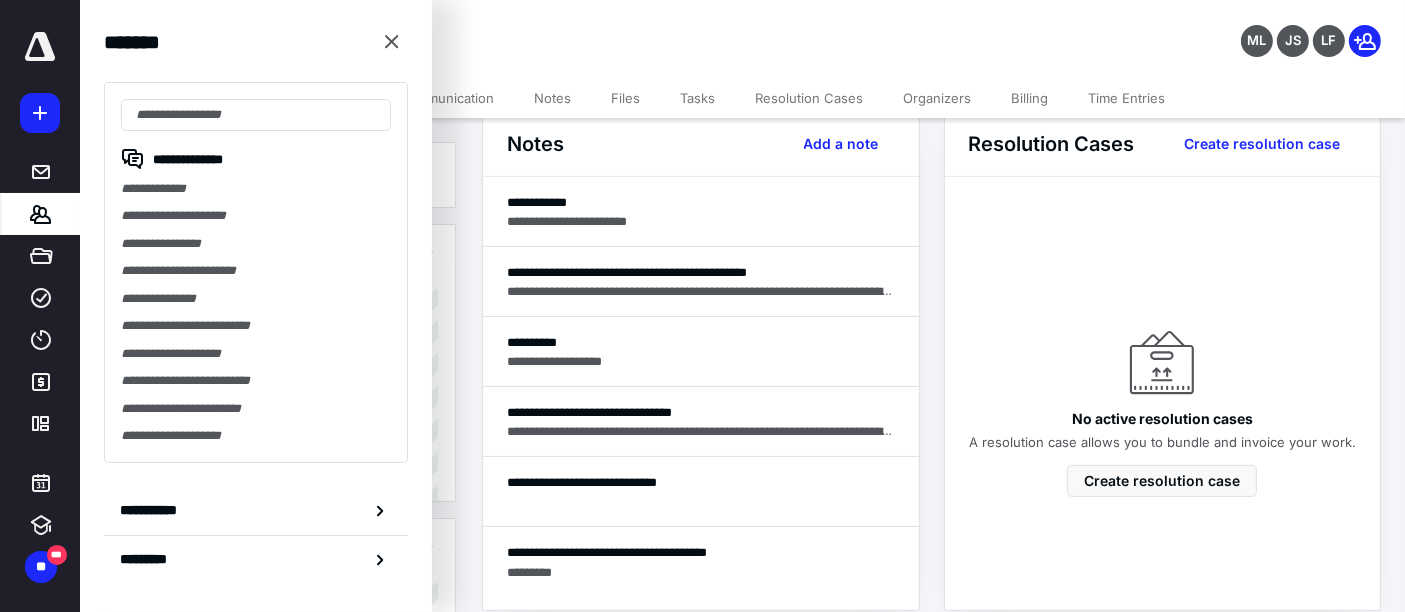 click on "Notes Add a note" at bounding box center [701, 144] 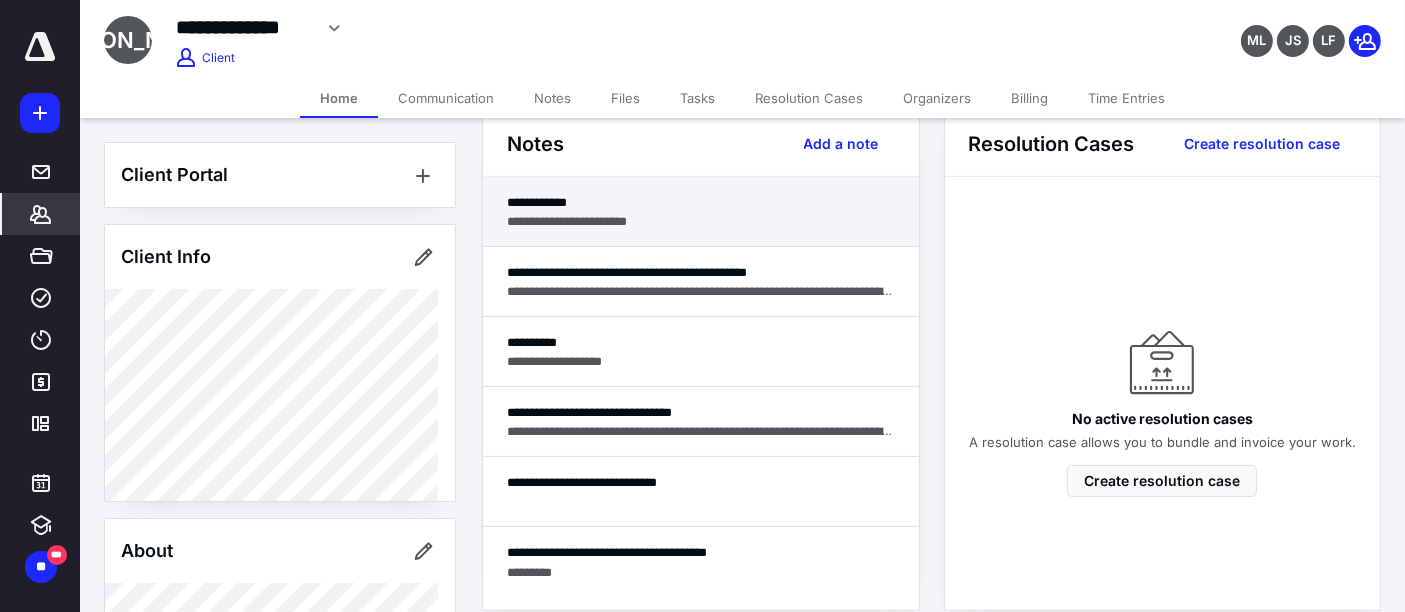 click on "**********" at bounding box center [701, 221] 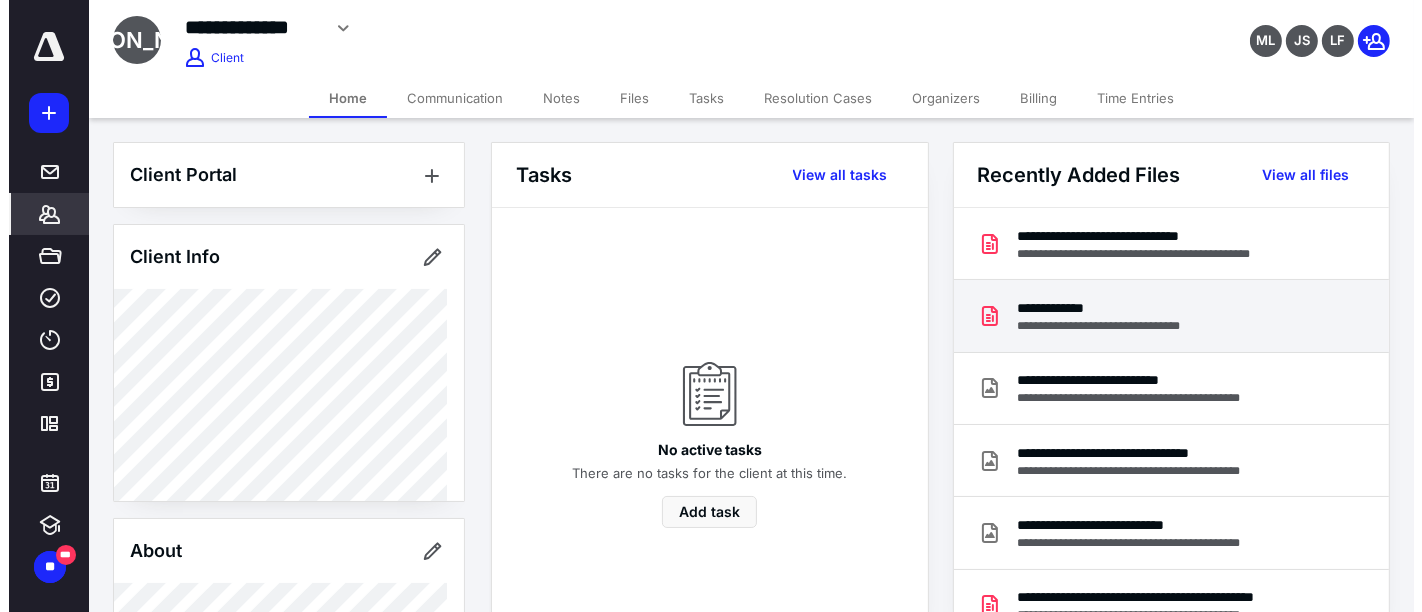 scroll, scrollTop: 0, scrollLeft: 0, axis: both 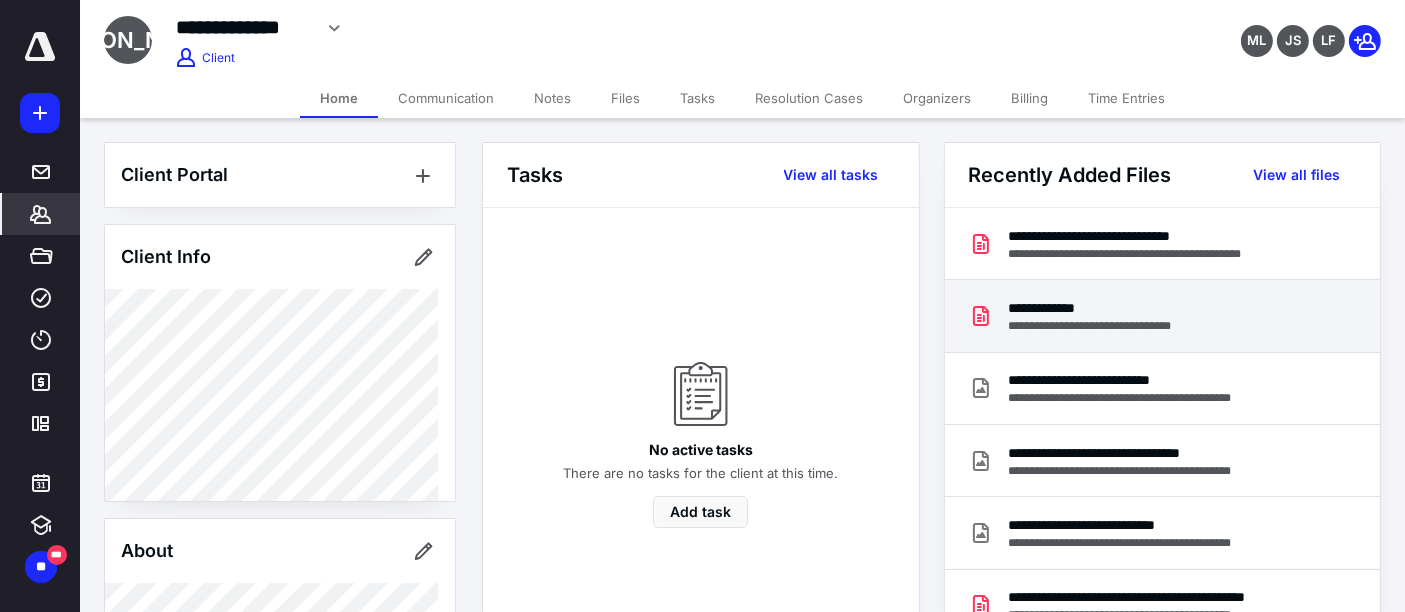 click on "**********" at bounding box center [1159, 236] 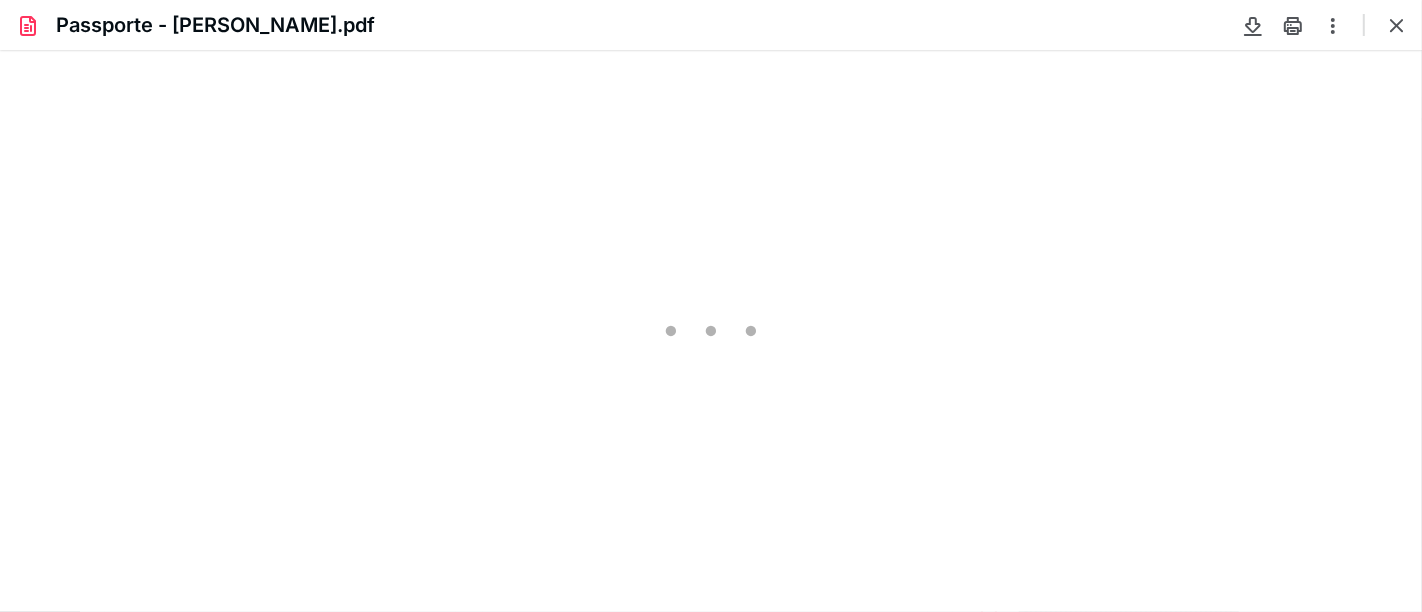 scroll, scrollTop: 0, scrollLeft: 0, axis: both 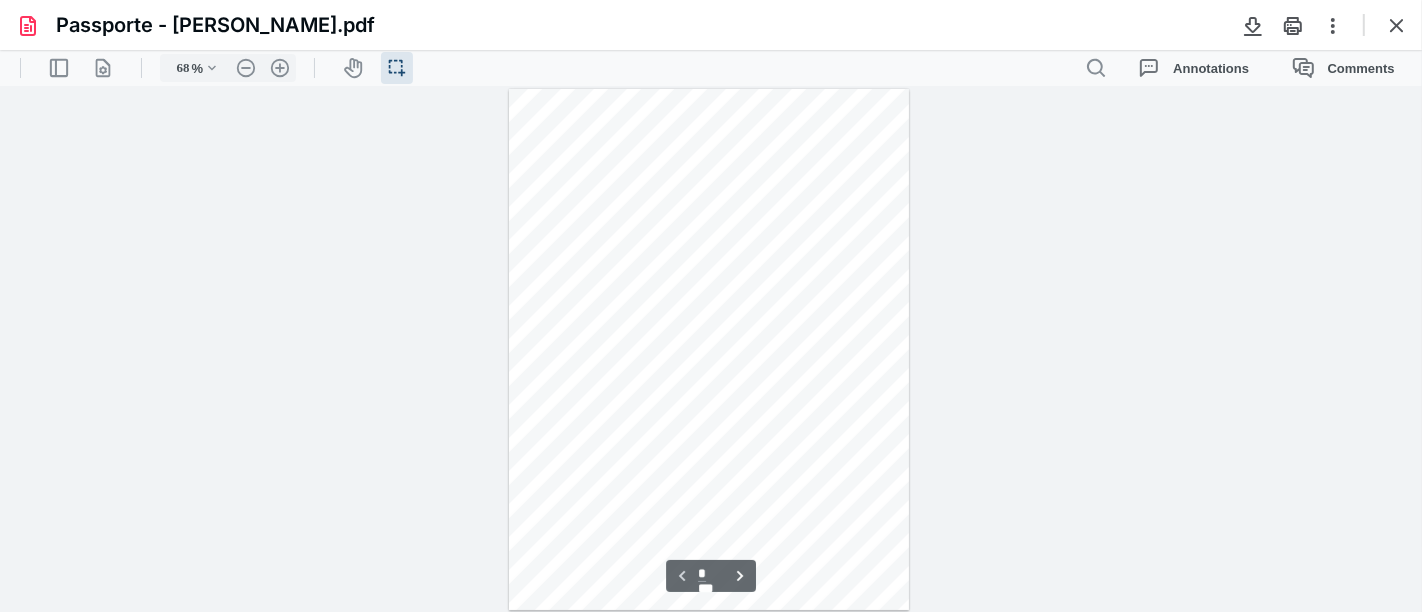 click at bounding box center (709, 350) 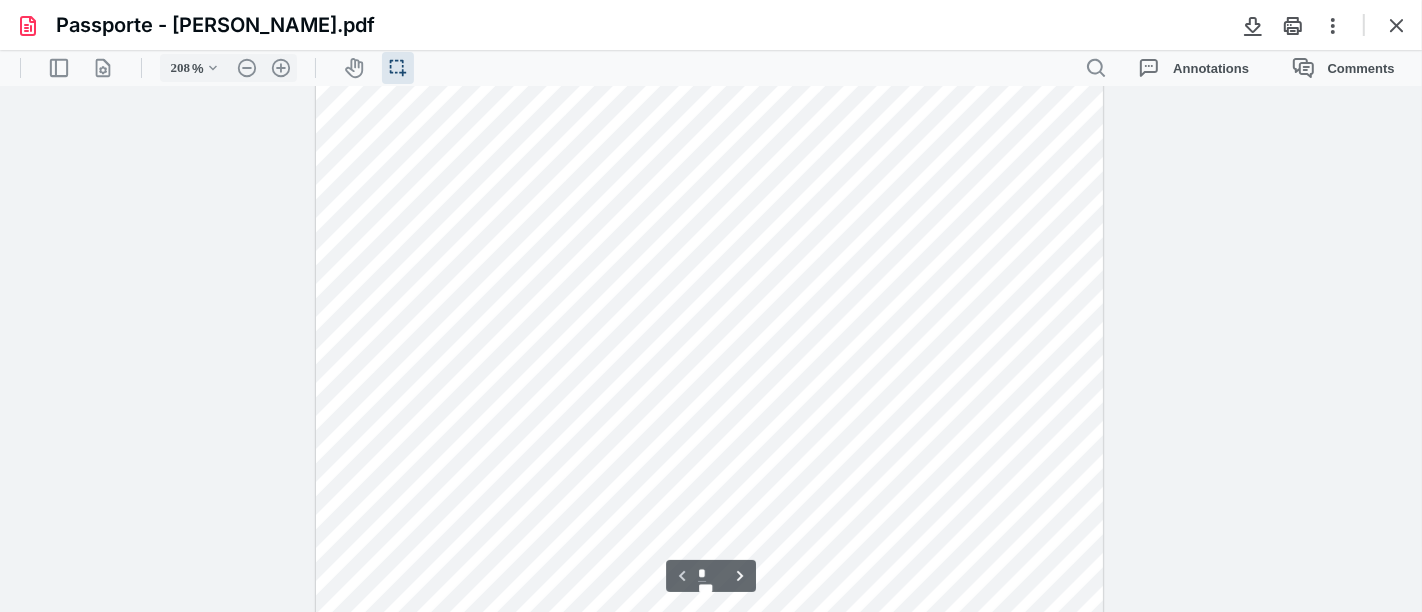 scroll, scrollTop: 516, scrollLeft: 0, axis: vertical 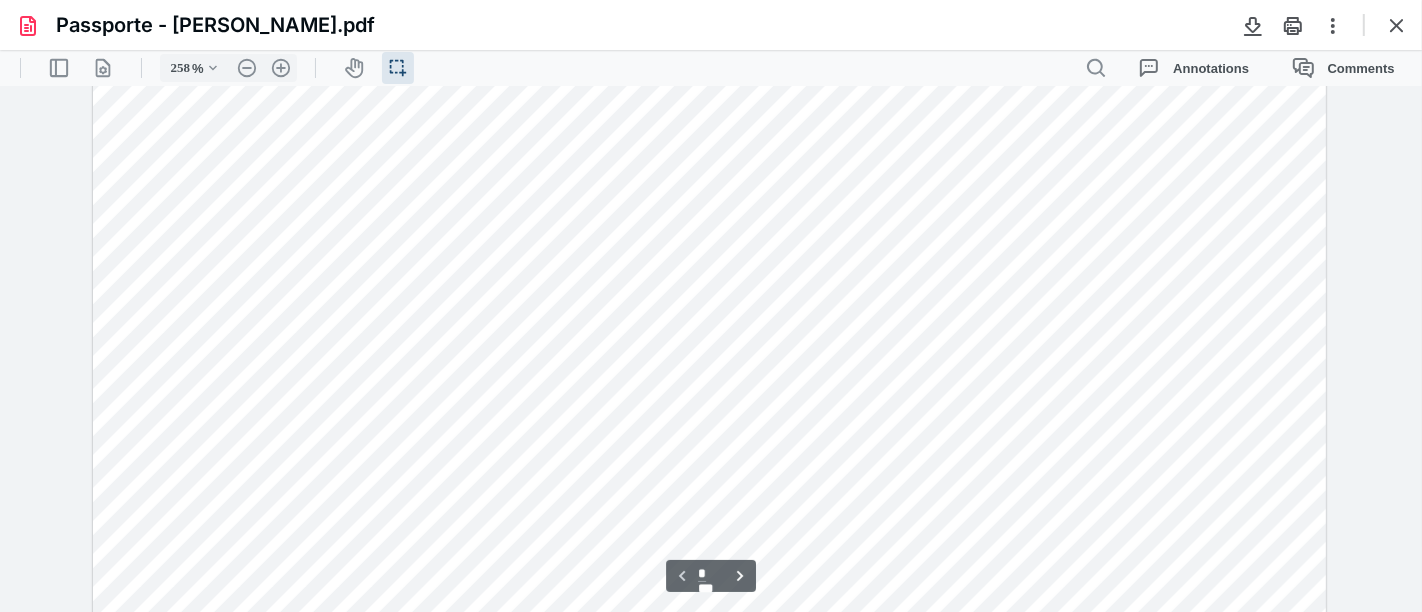 type on "358" 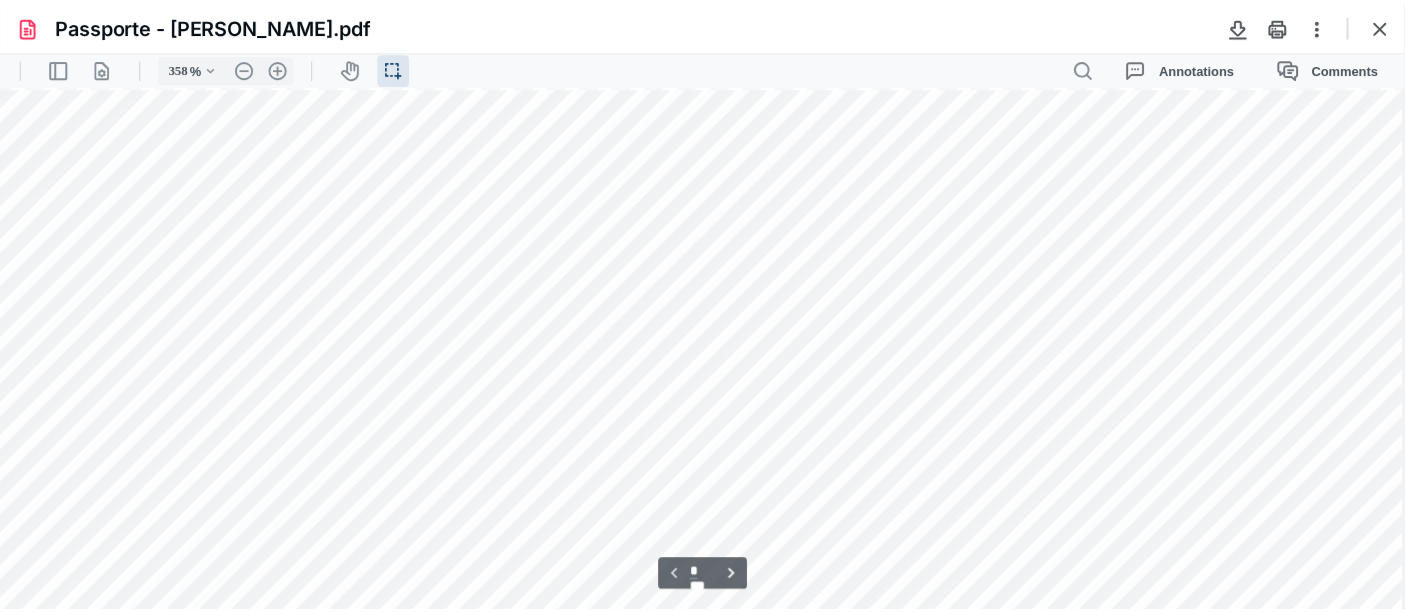 scroll, scrollTop: 1267, scrollLeft: 341, axis: both 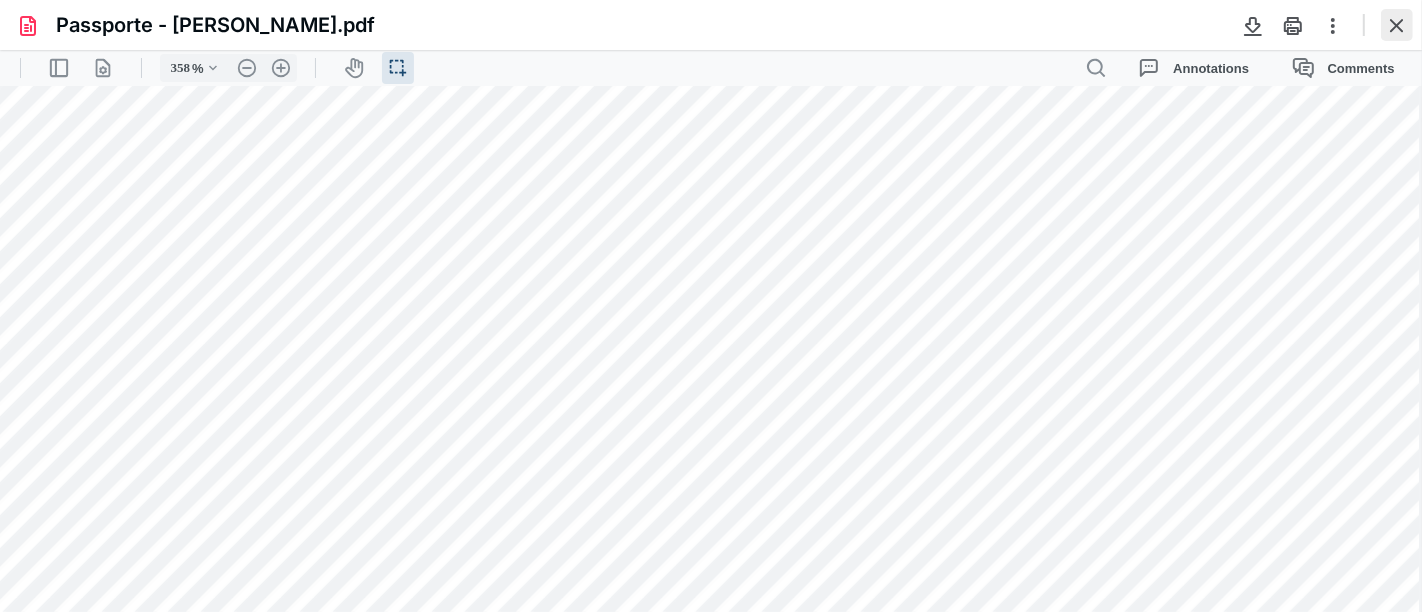 click at bounding box center [1397, 25] 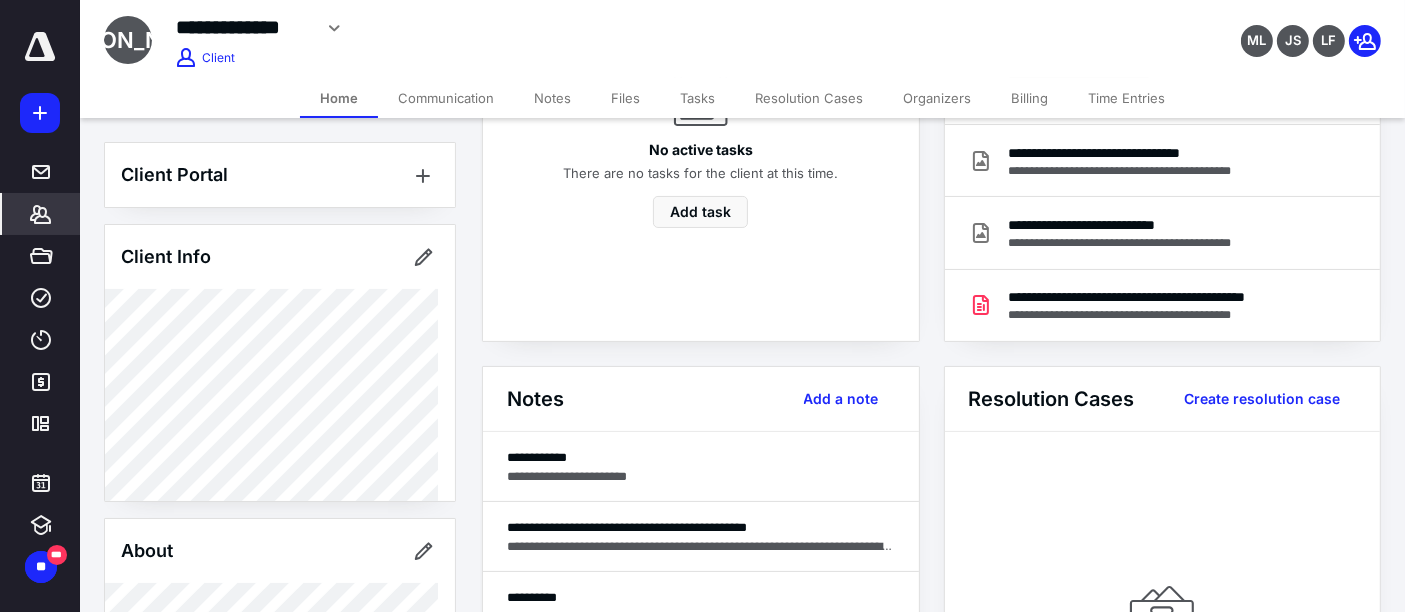 scroll, scrollTop: 444, scrollLeft: 0, axis: vertical 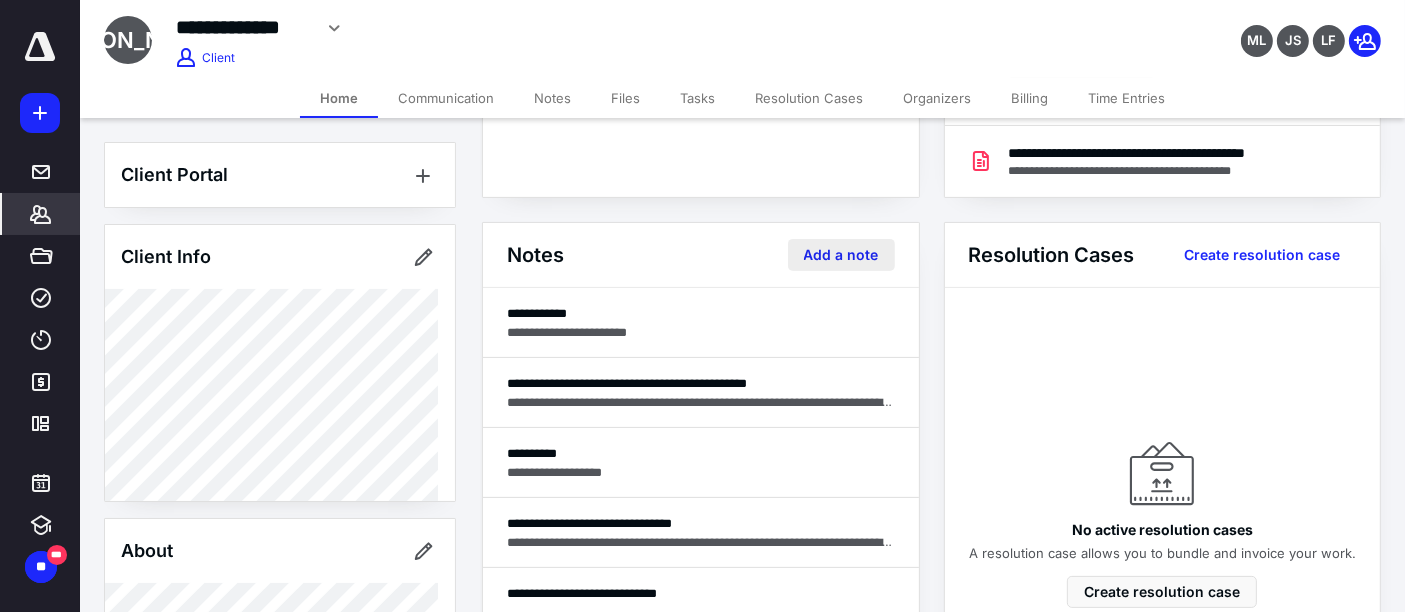 click on "Add a note" at bounding box center [841, 255] 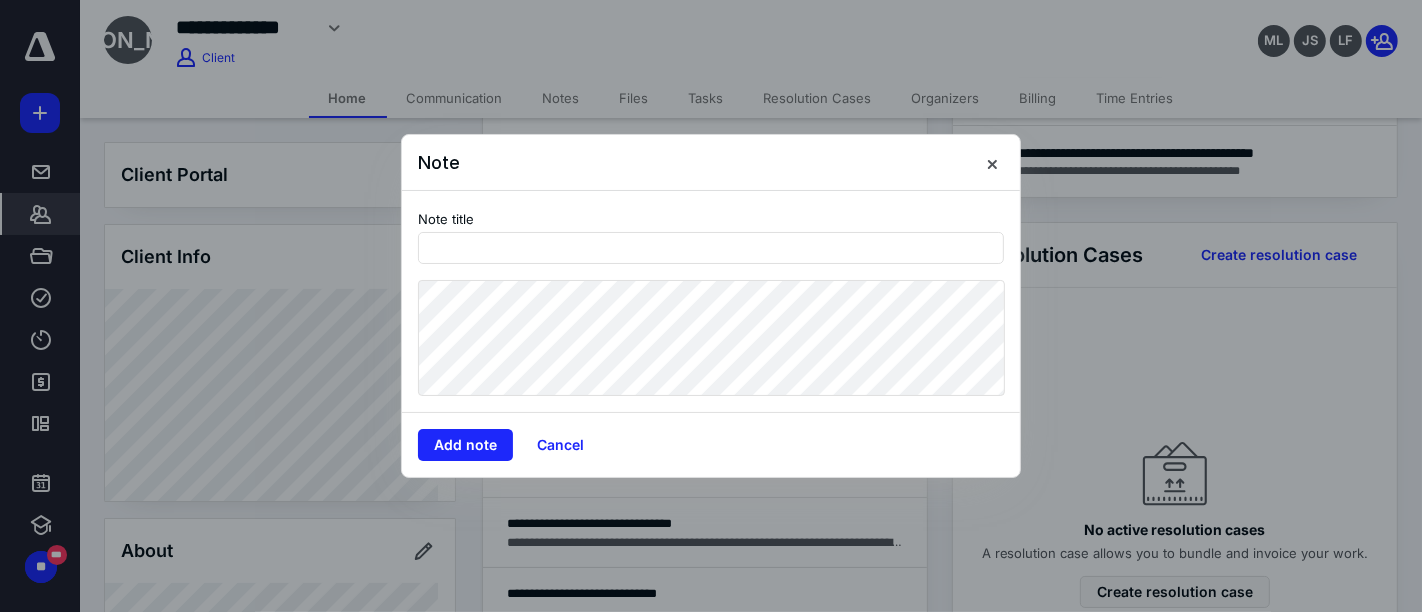 type on "**********" 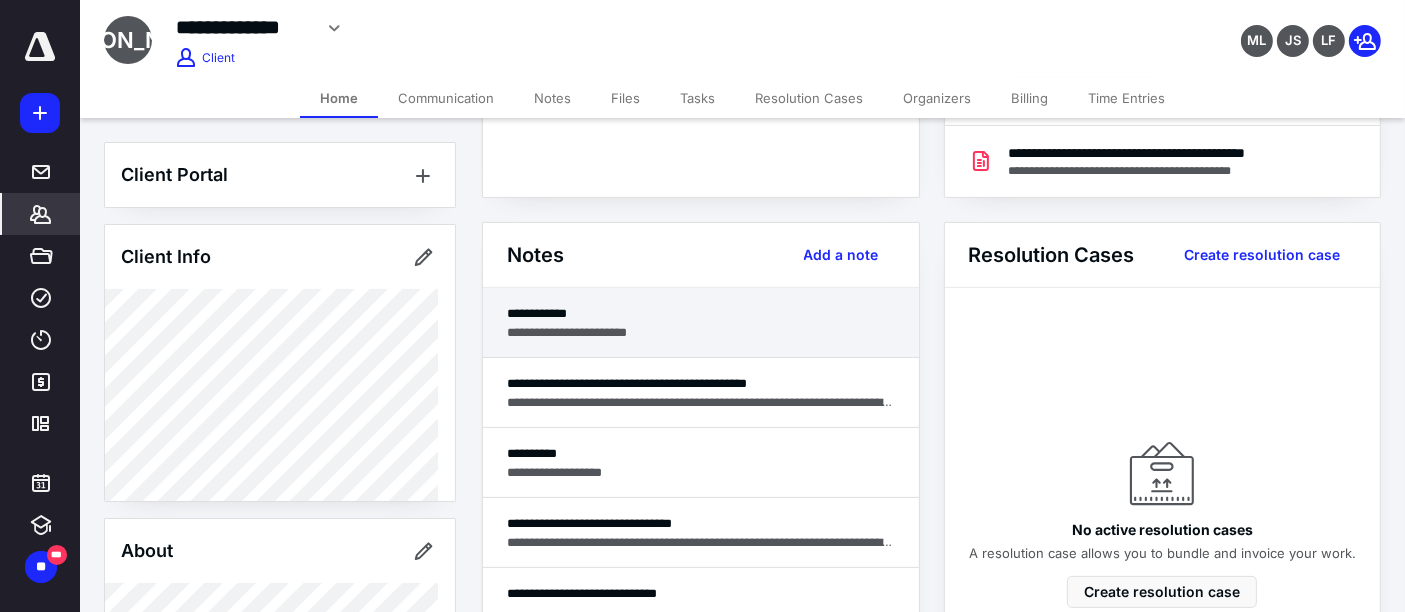 click on "**********" at bounding box center [701, 332] 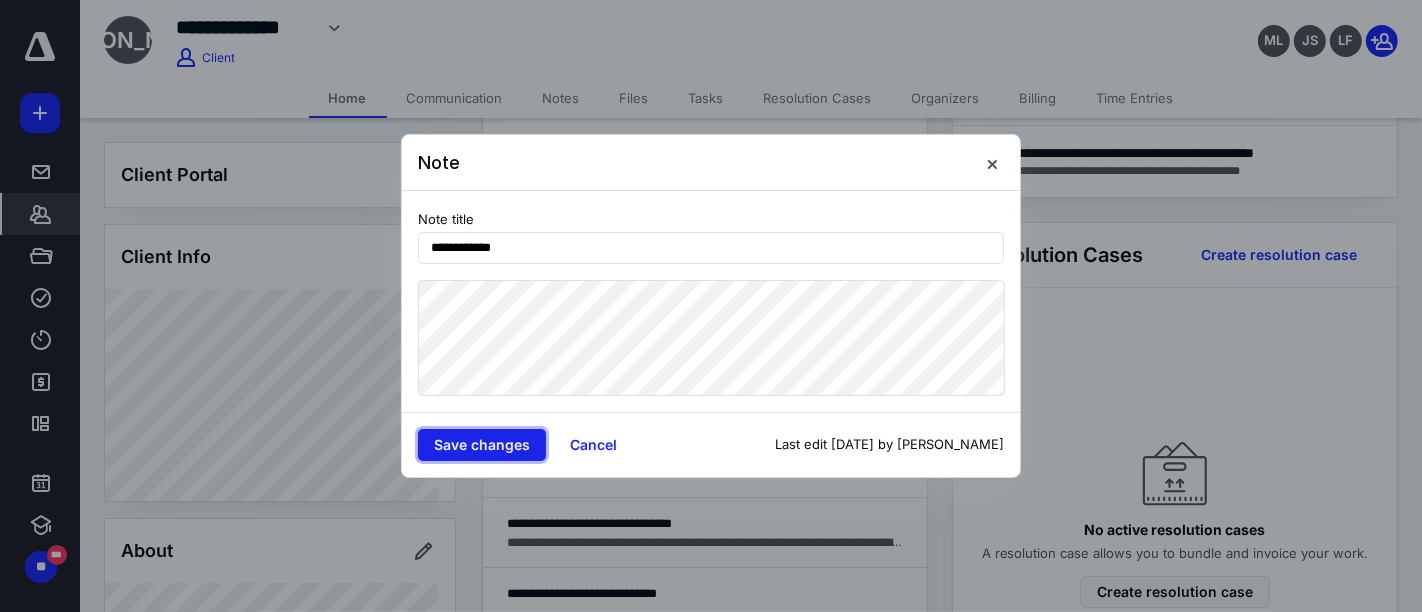 click on "Save changes" at bounding box center [482, 445] 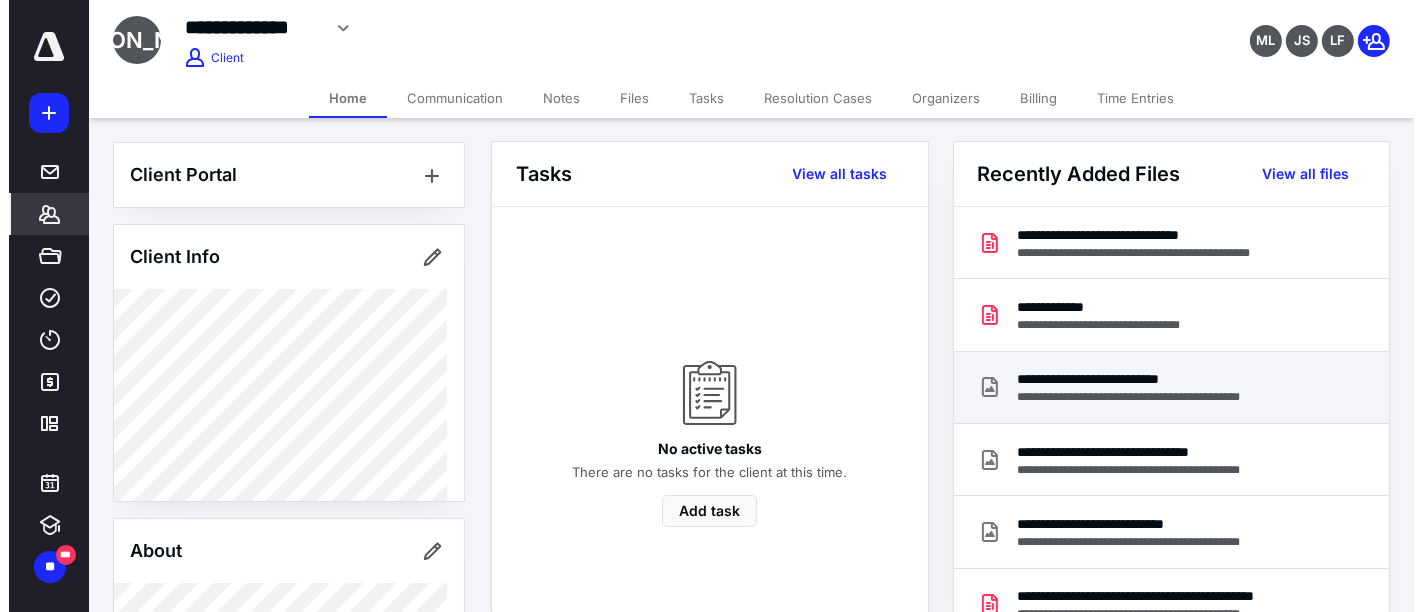 scroll, scrollTop: 0, scrollLeft: 0, axis: both 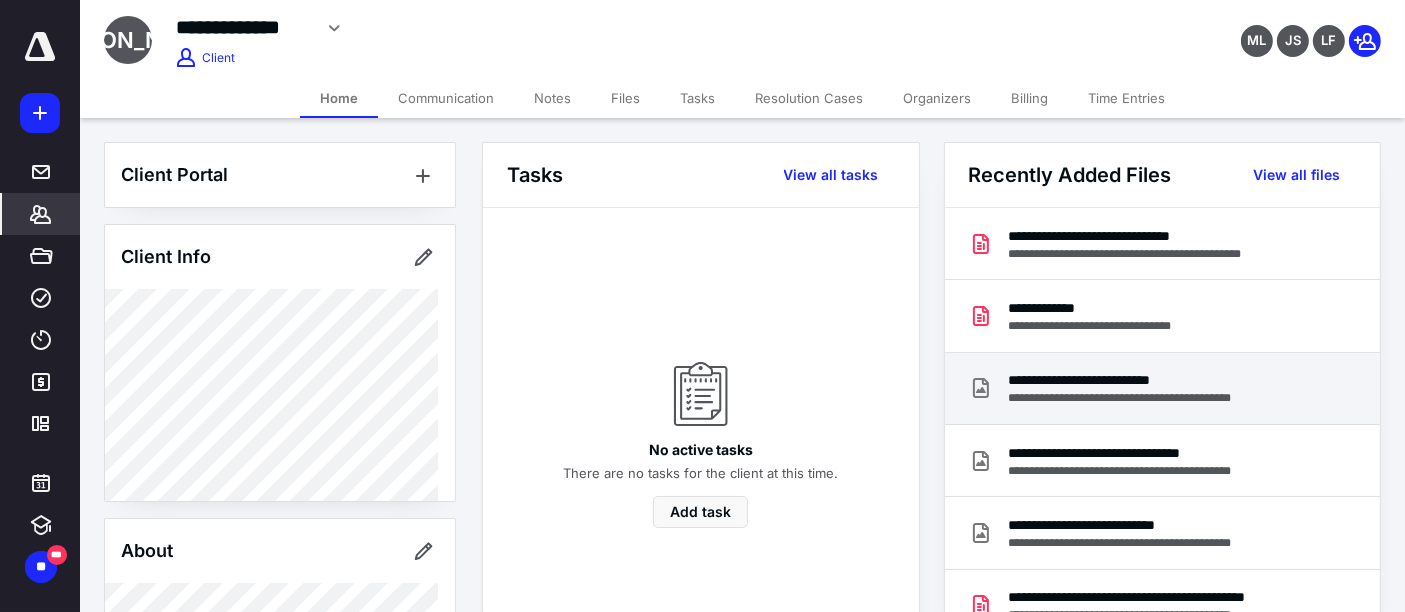 click on "**********" at bounding box center (1163, 389) 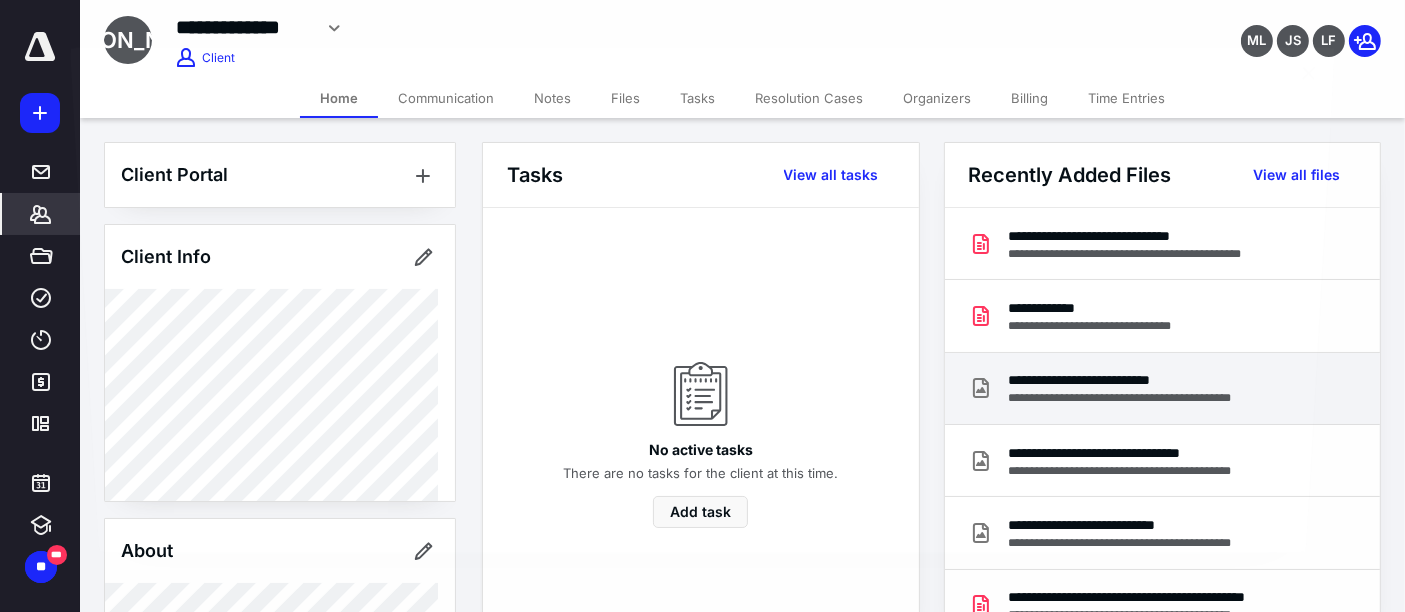 click at bounding box center (702, 324) 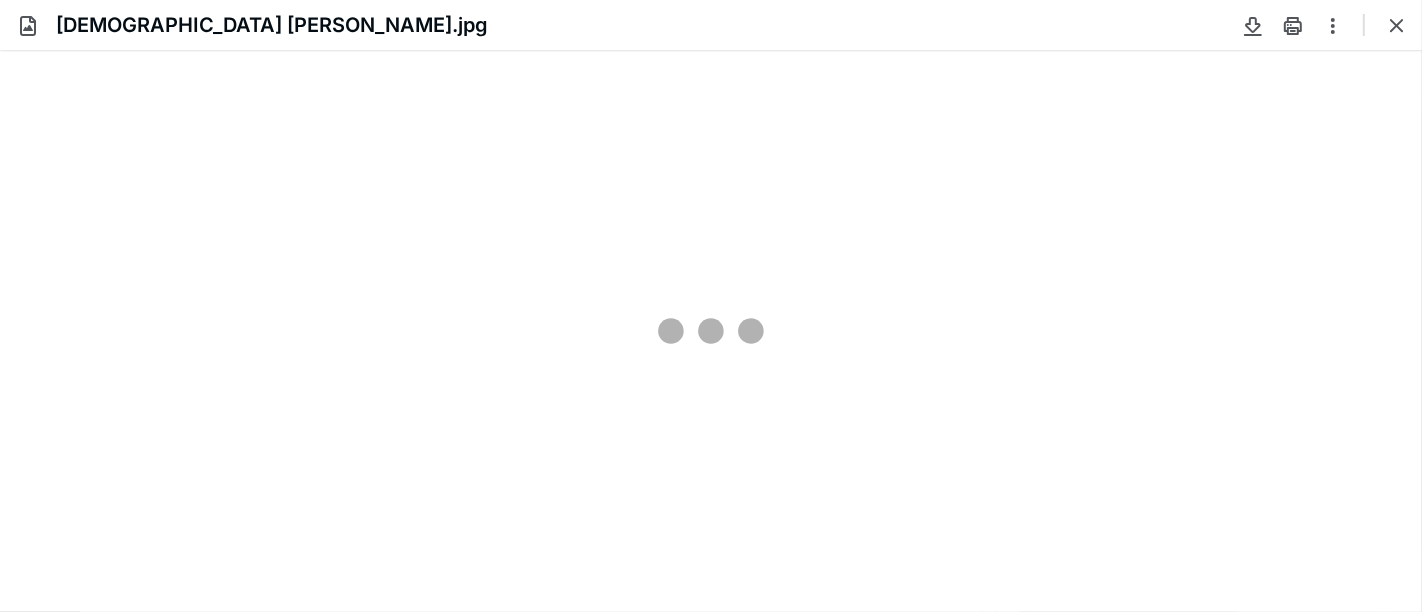scroll, scrollTop: 0, scrollLeft: 0, axis: both 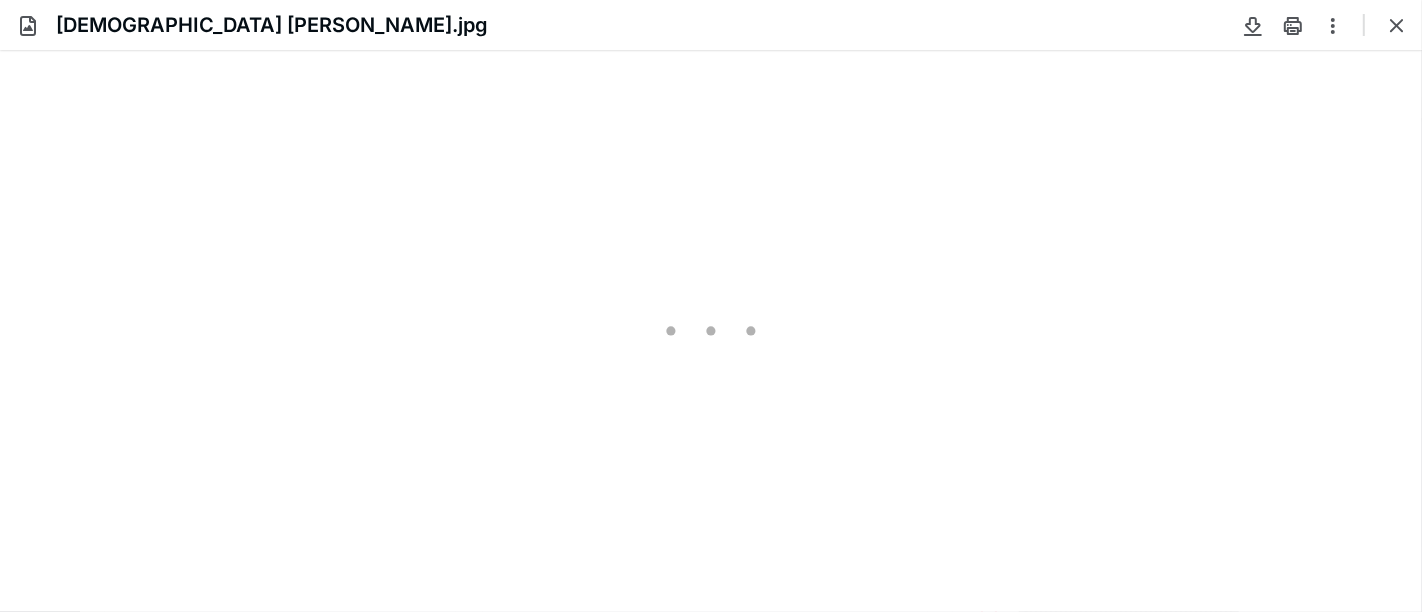 type on "137" 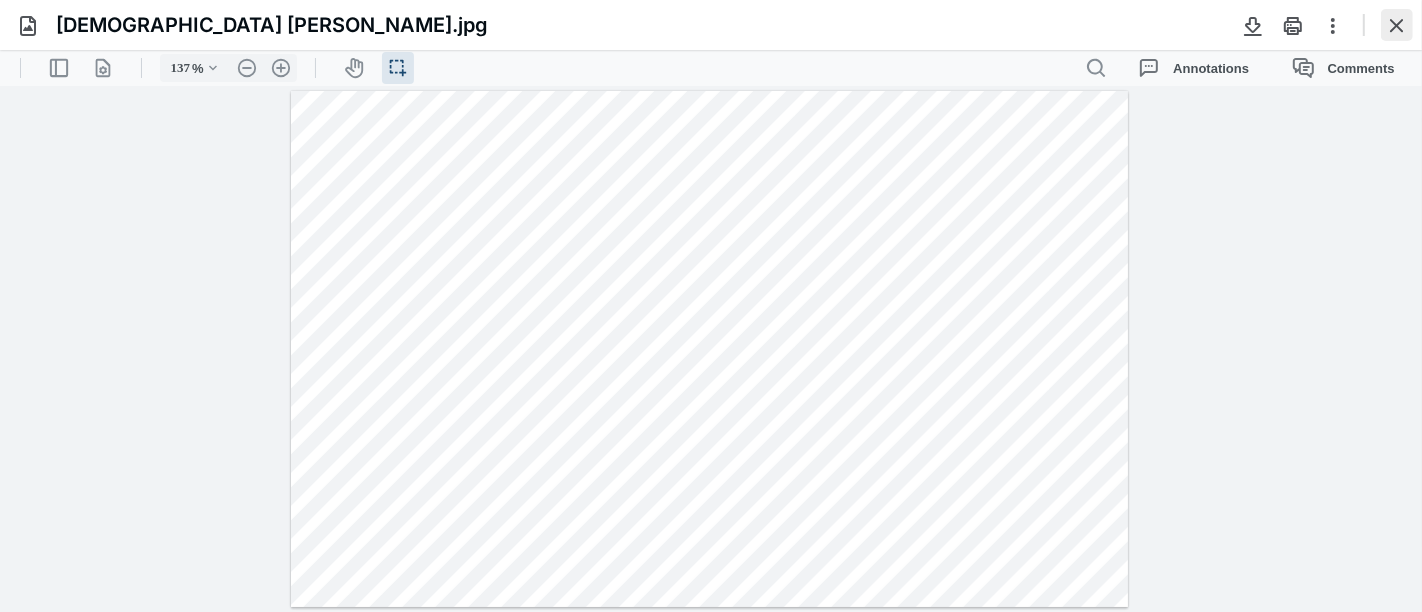 click at bounding box center [1397, 25] 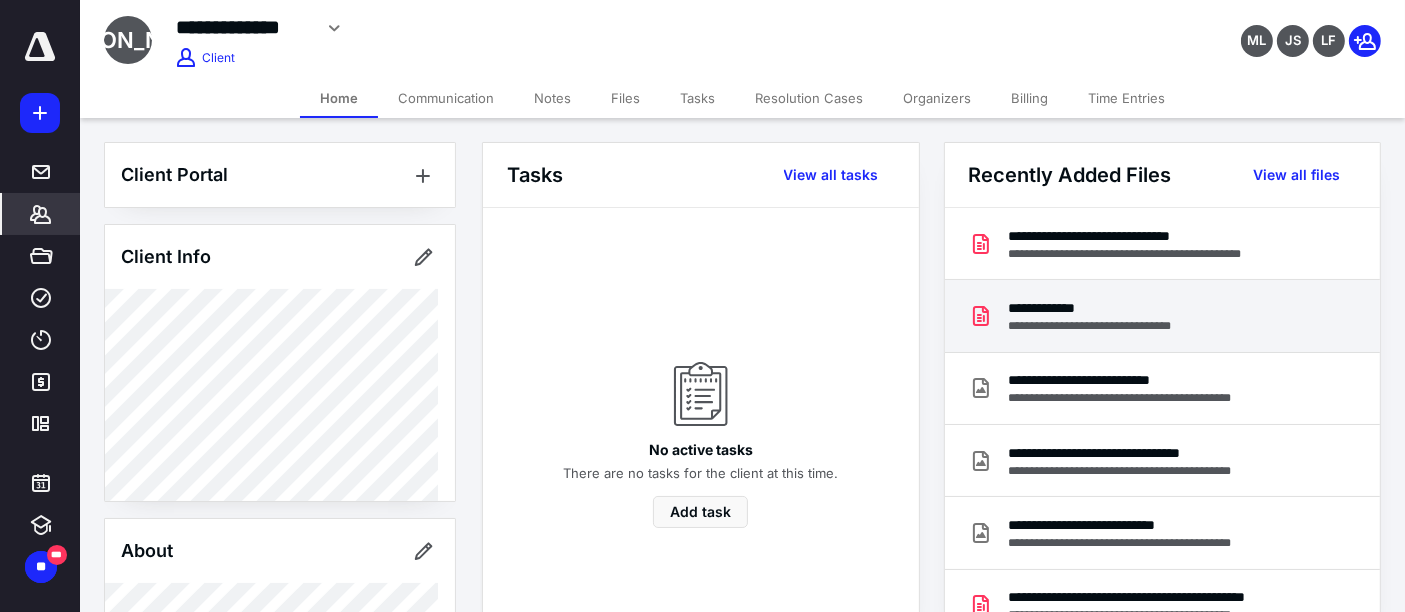 click on "**********" at bounding box center (1098, 308) 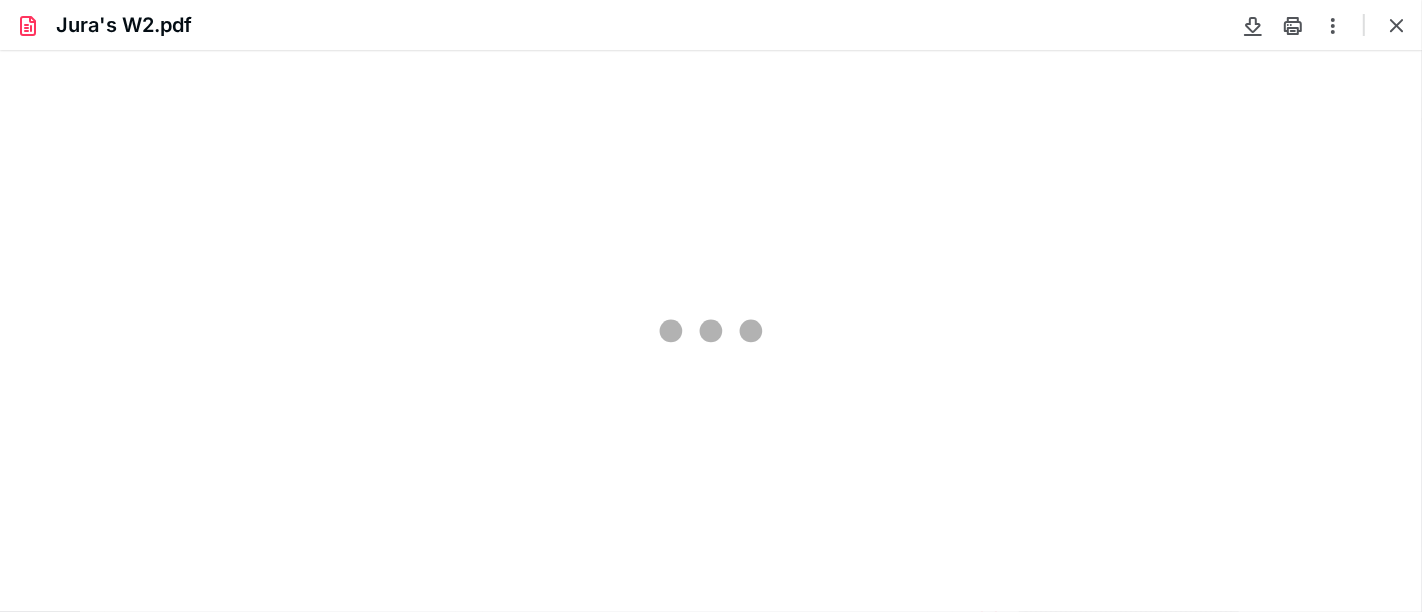 scroll, scrollTop: 0, scrollLeft: 0, axis: both 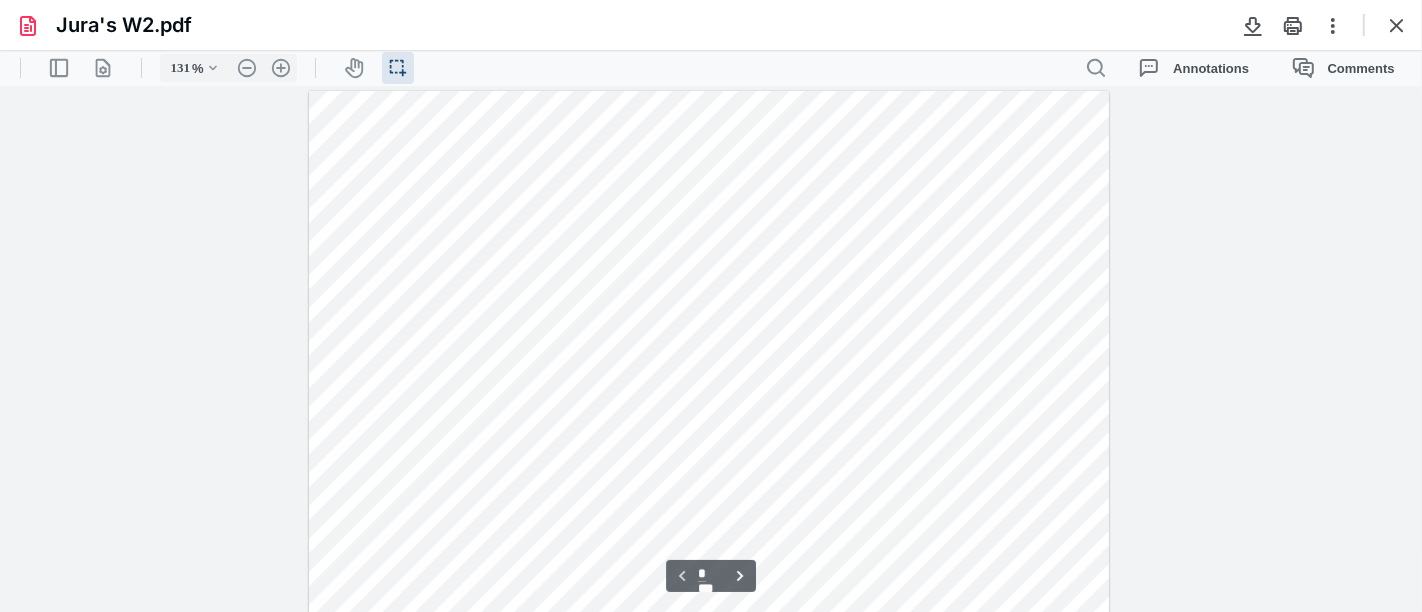 type on "206" 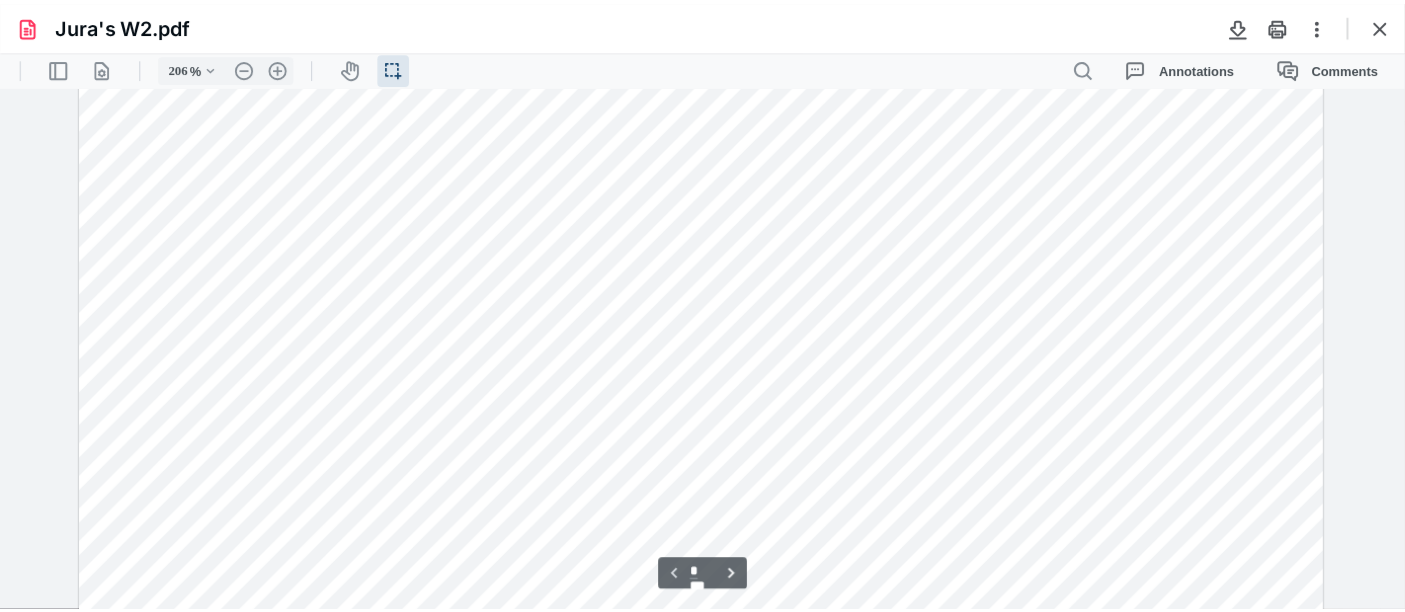 scroll, scrollTop: 142, scrollLeft: 0, axis: vertical 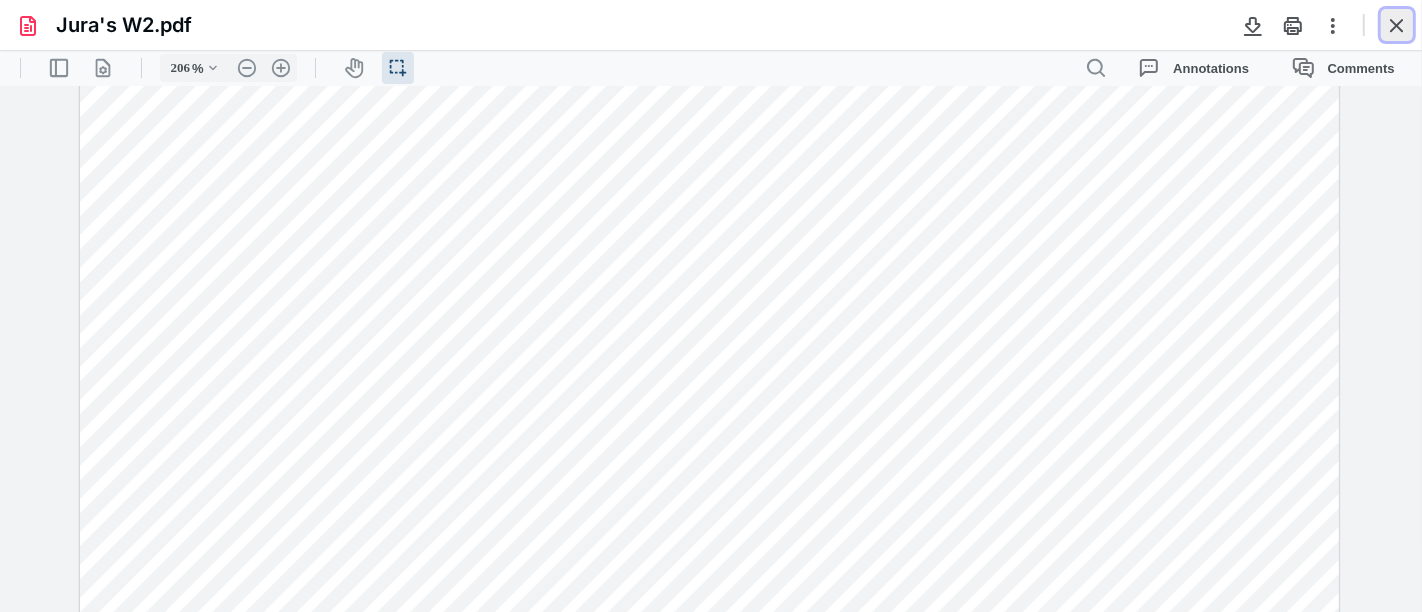 click at bounding box center (1397, 25) 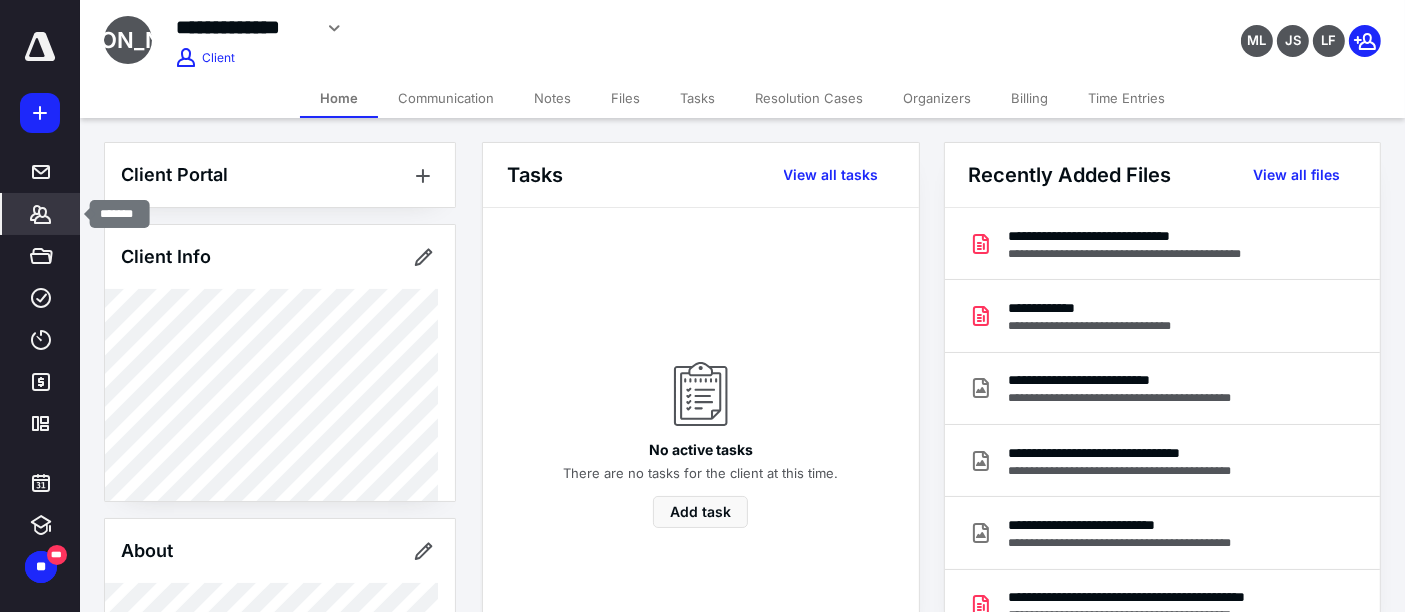 click on "*******" at bounding box center (41, 214) 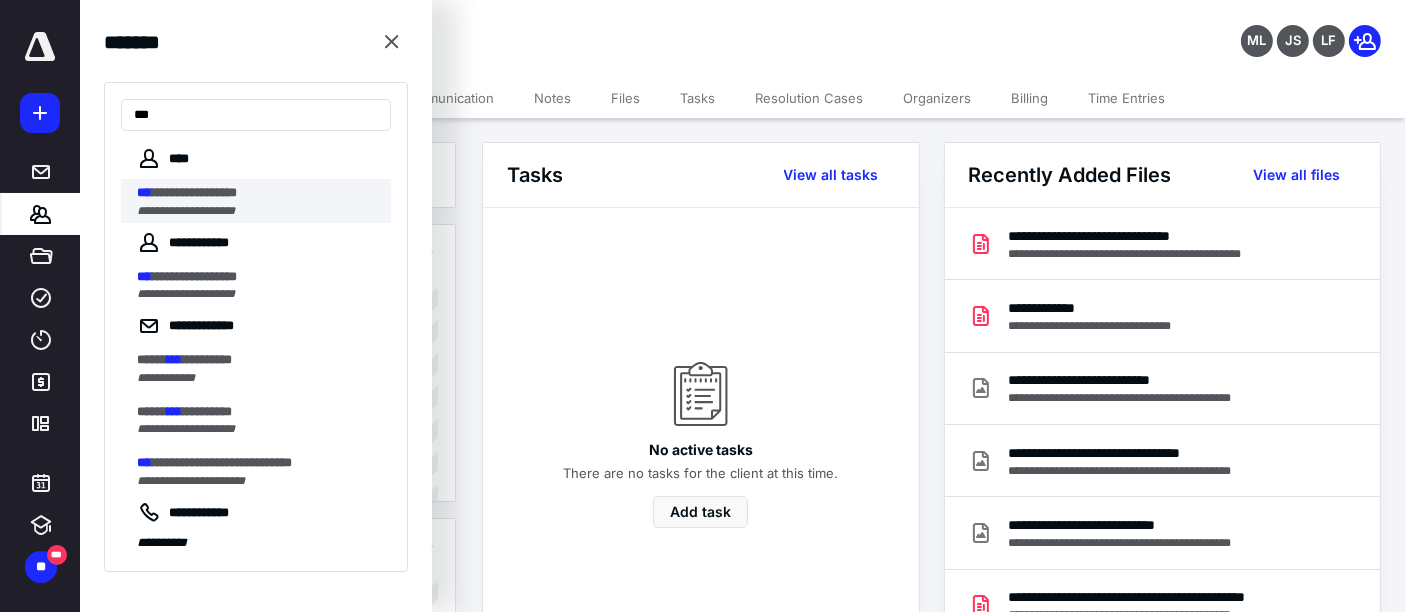 type on "***" 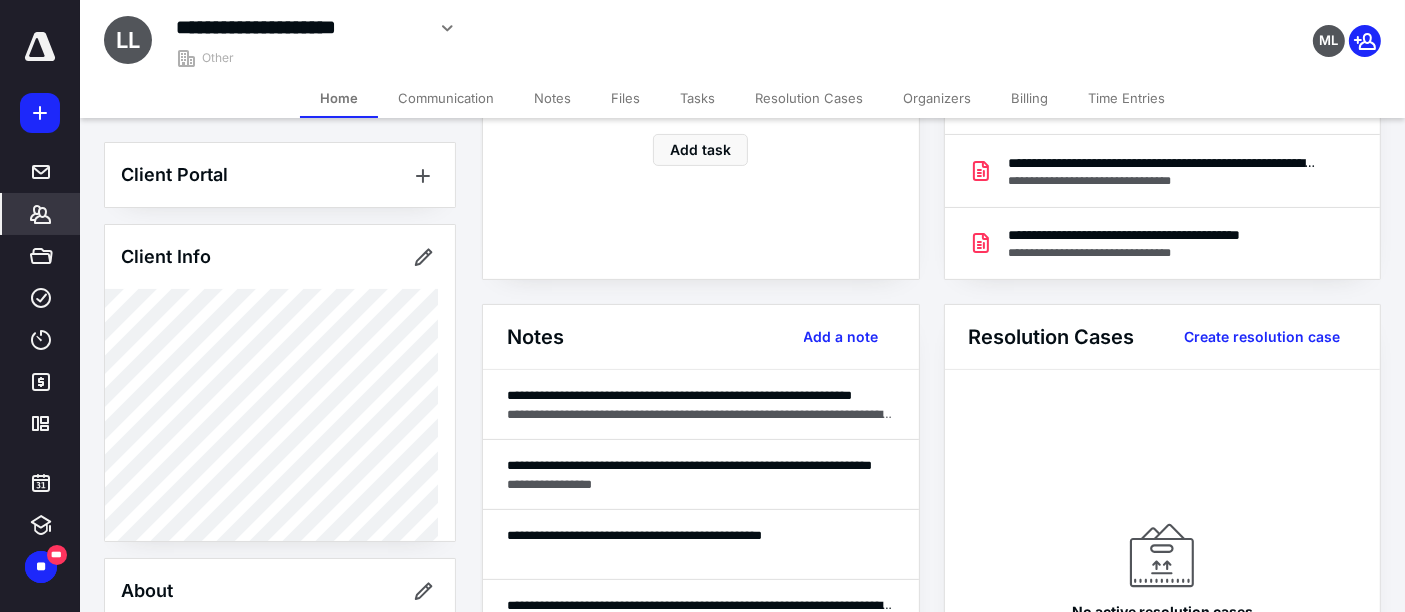 scroll, scrollTop: 444, scrollLeft: 0, axis: vertical 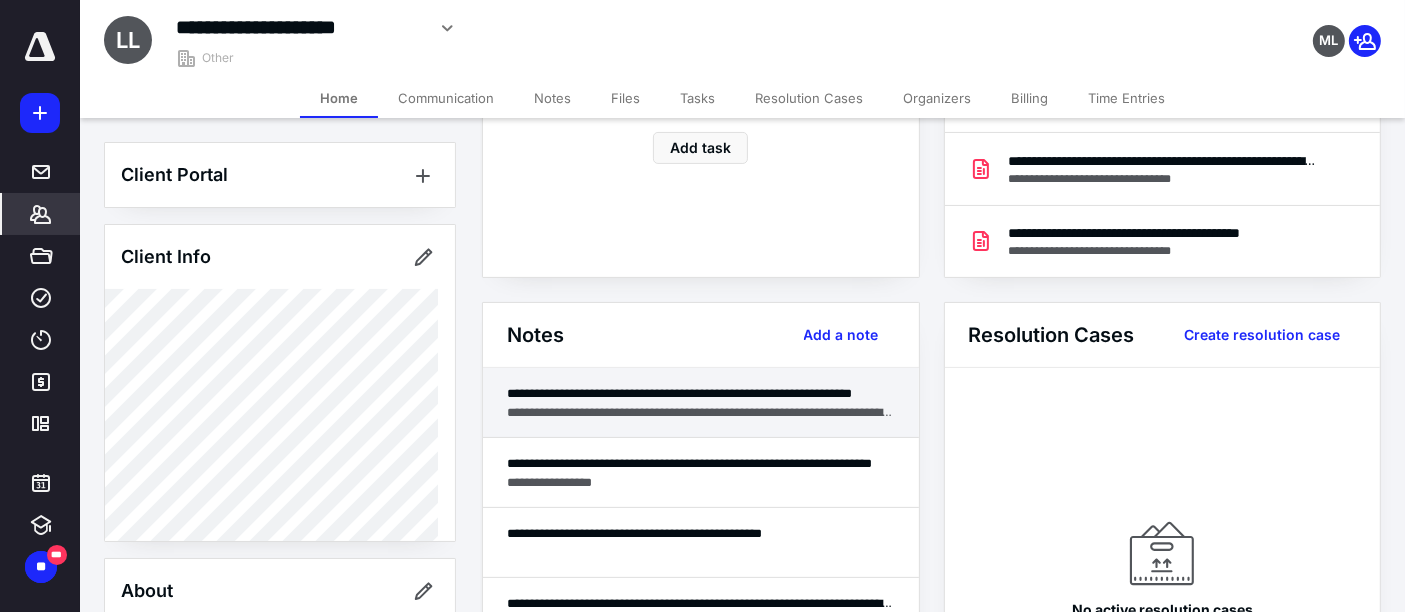 click on "**********" at bounding box center (701, 412) 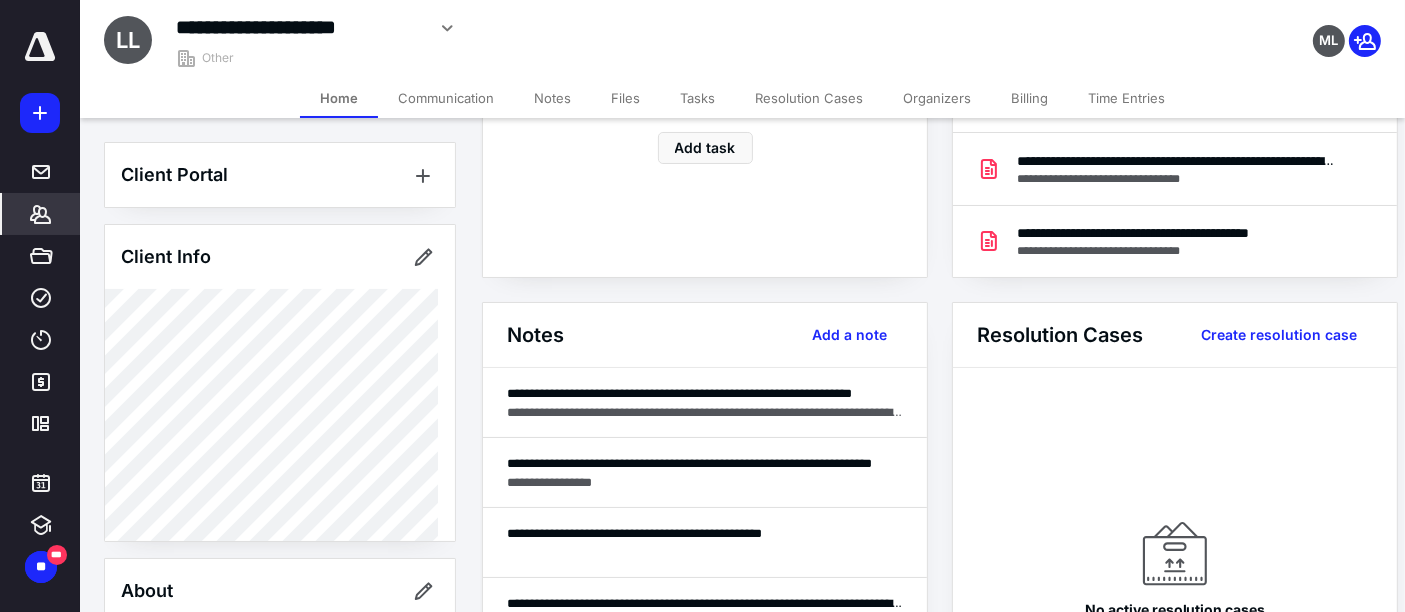 click on "**********" at bounding box center [705, 463] 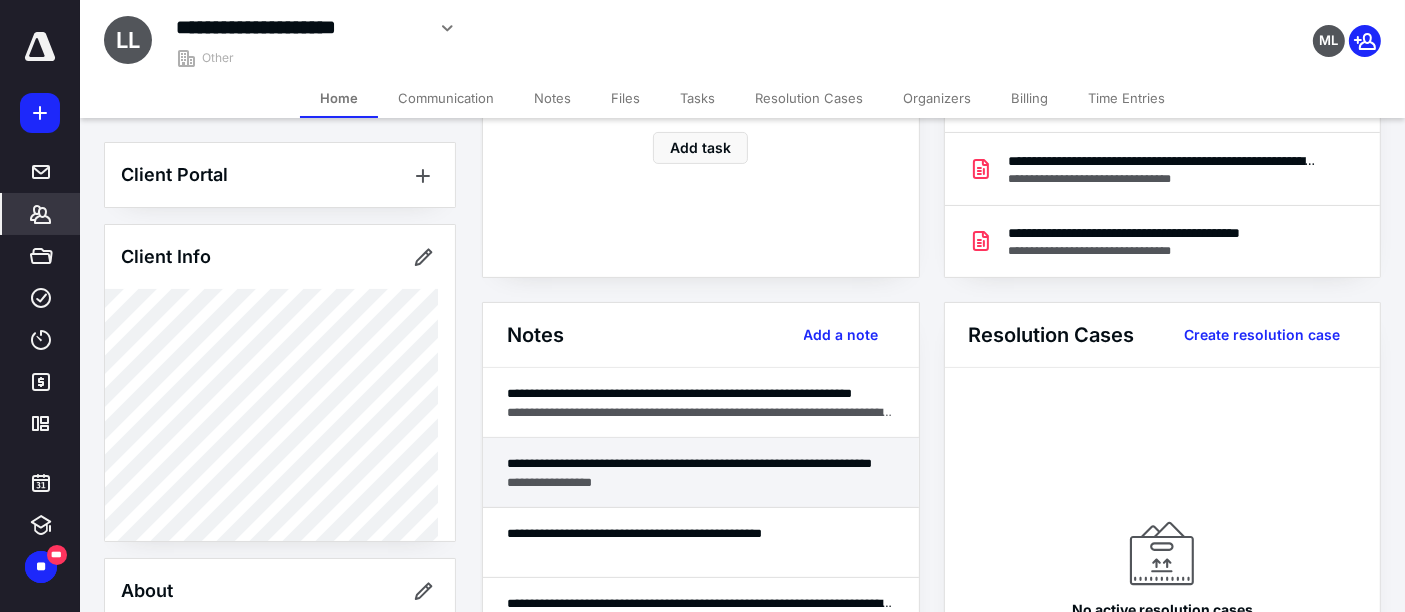 click on "**********" at bounding box center (701, 482) 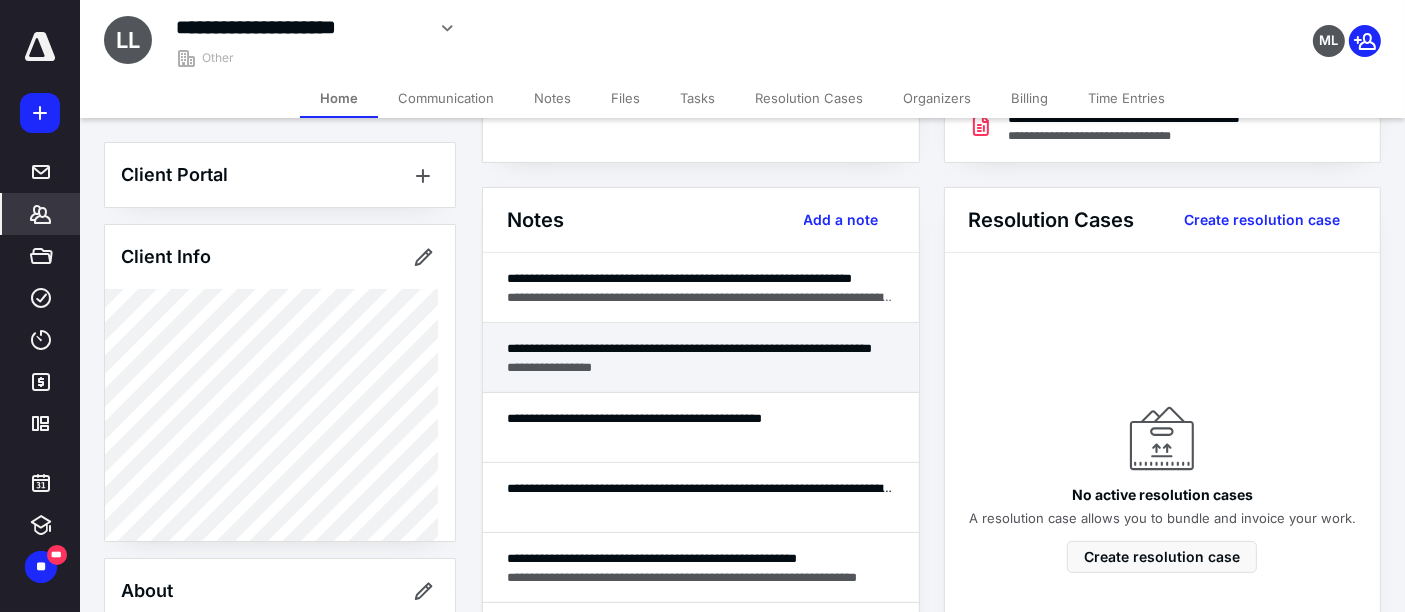 scroll, scrollTop: 666, scrollLeft: 0, axis: vertical 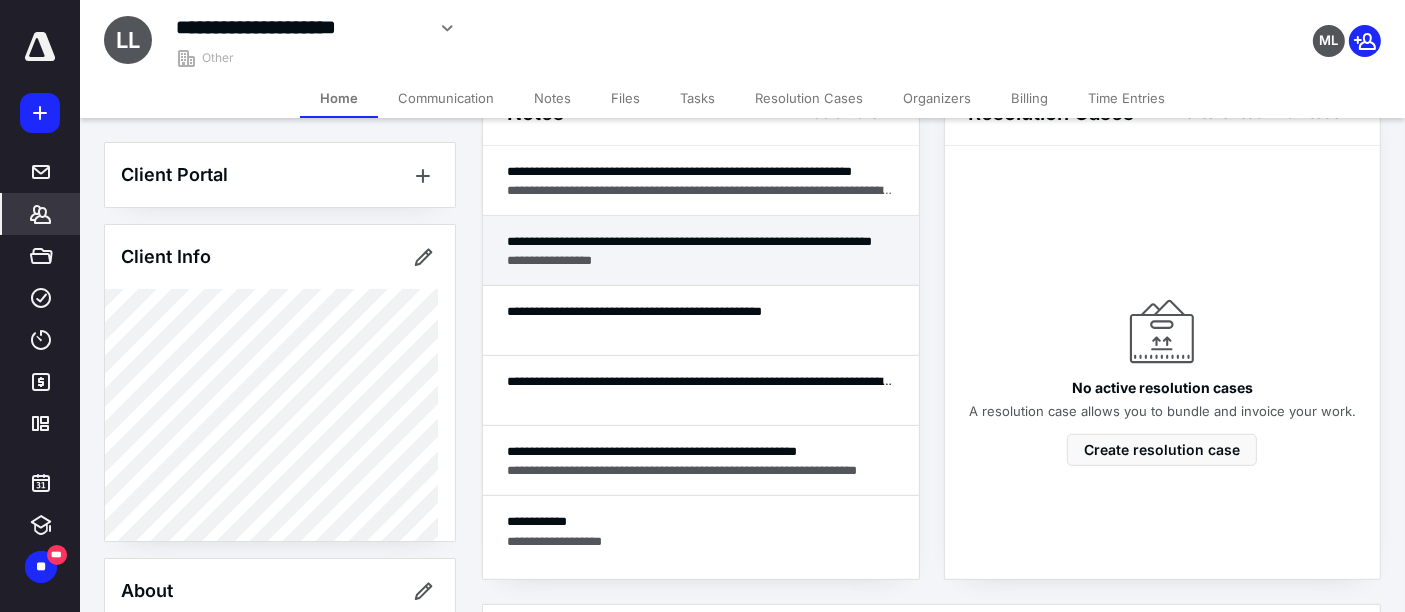 click on "**********" at bounding box center (701, 241) 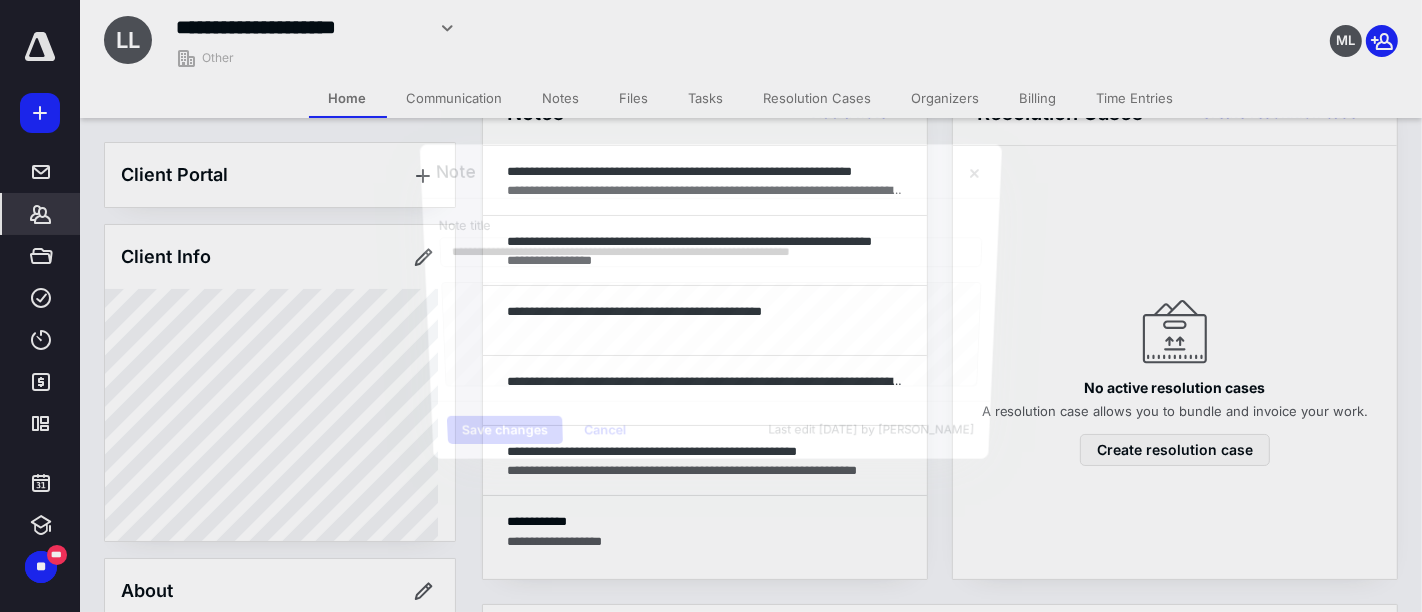 click on "**********" at bounding box center (710, 302) 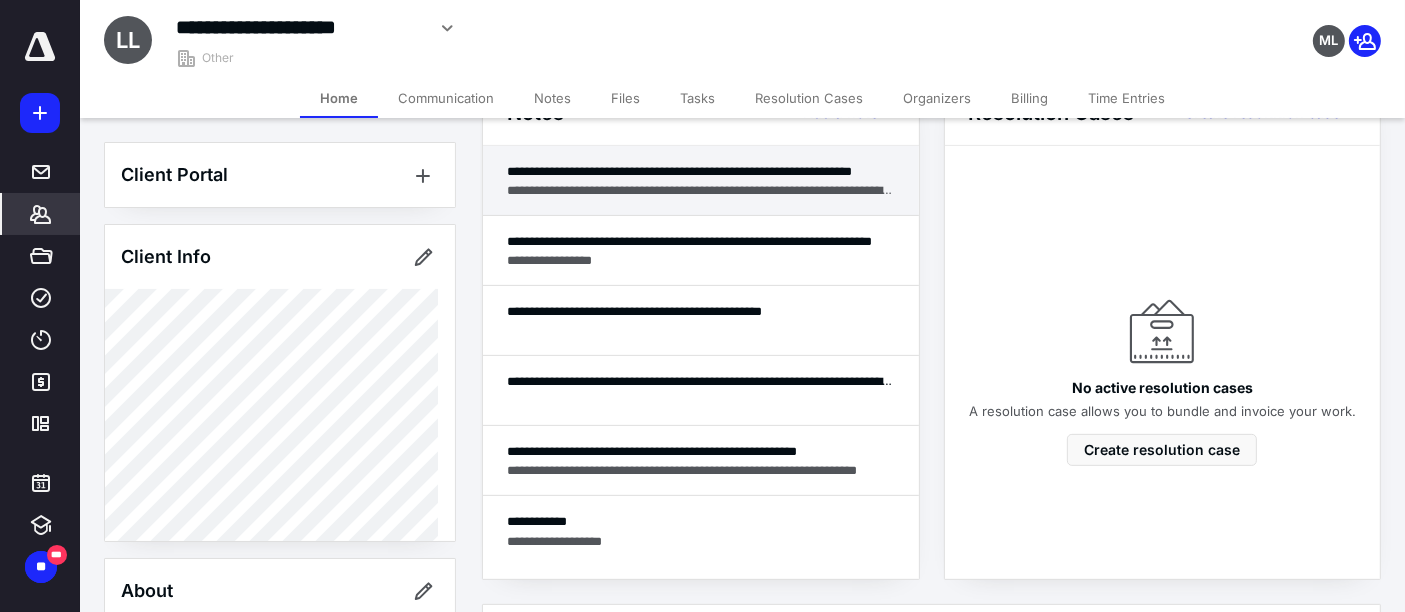 click on "**********" at bounding box center (701, 171) 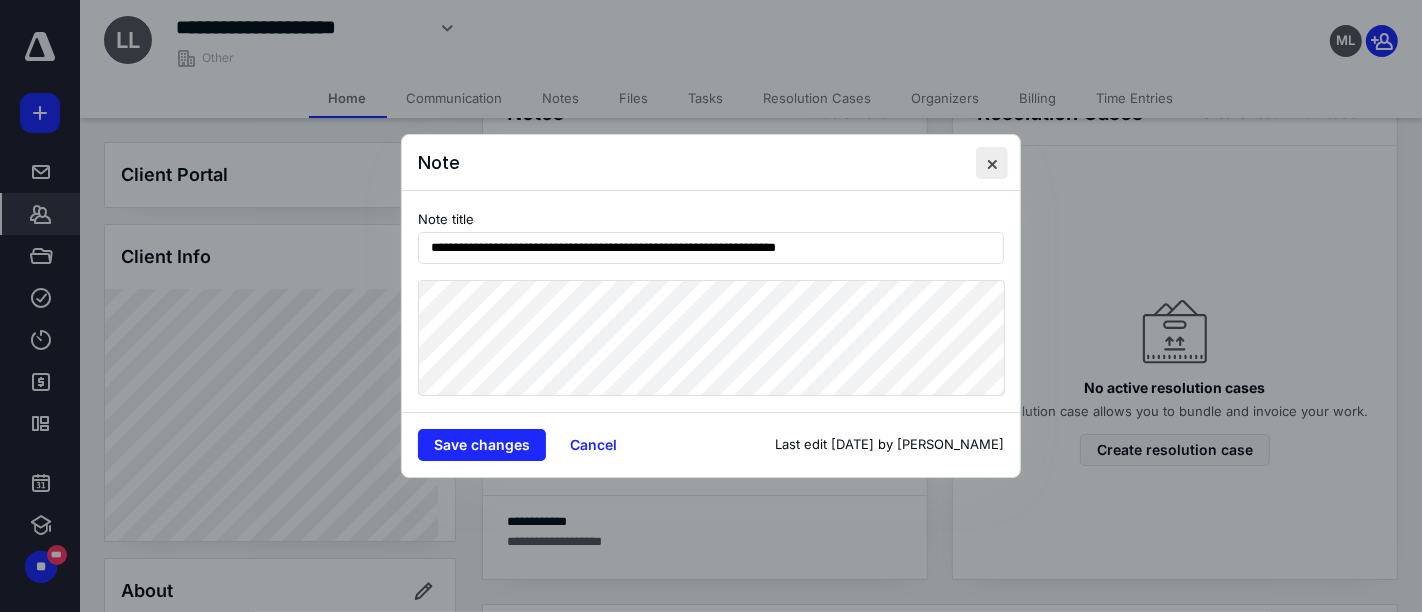 click at bounding box center (992, 163) 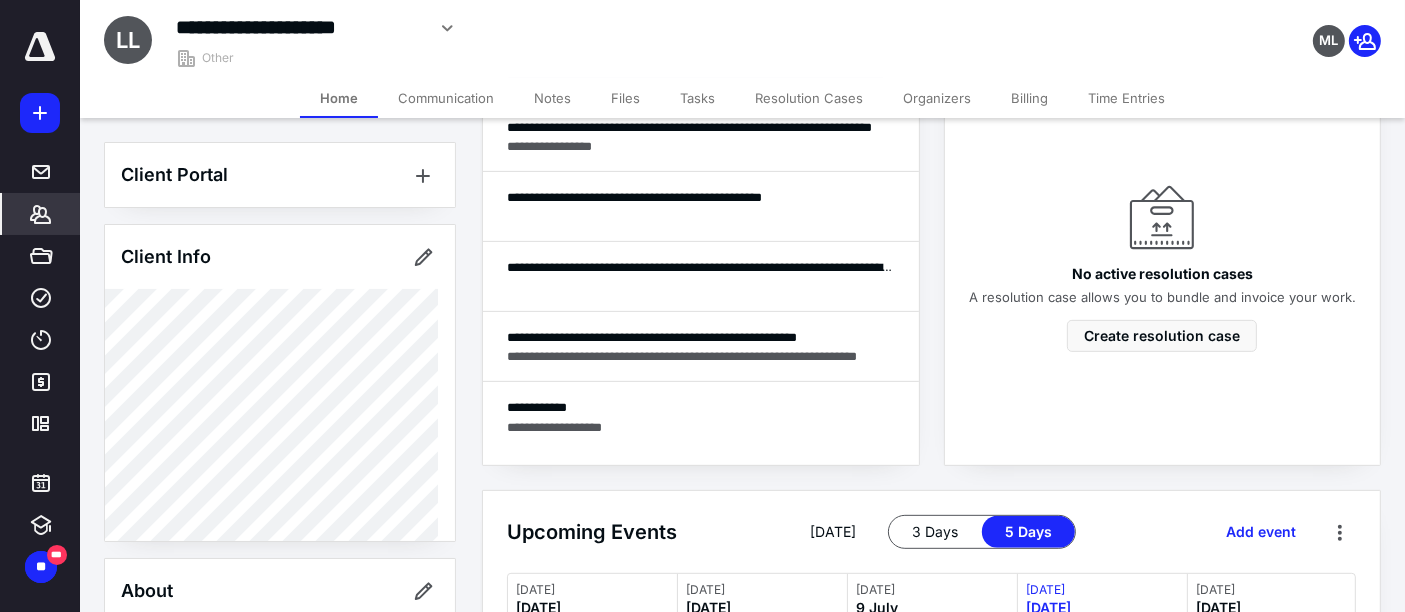 scroll, scrollTop: 1000, scrollLeft: 0, axis: vertical 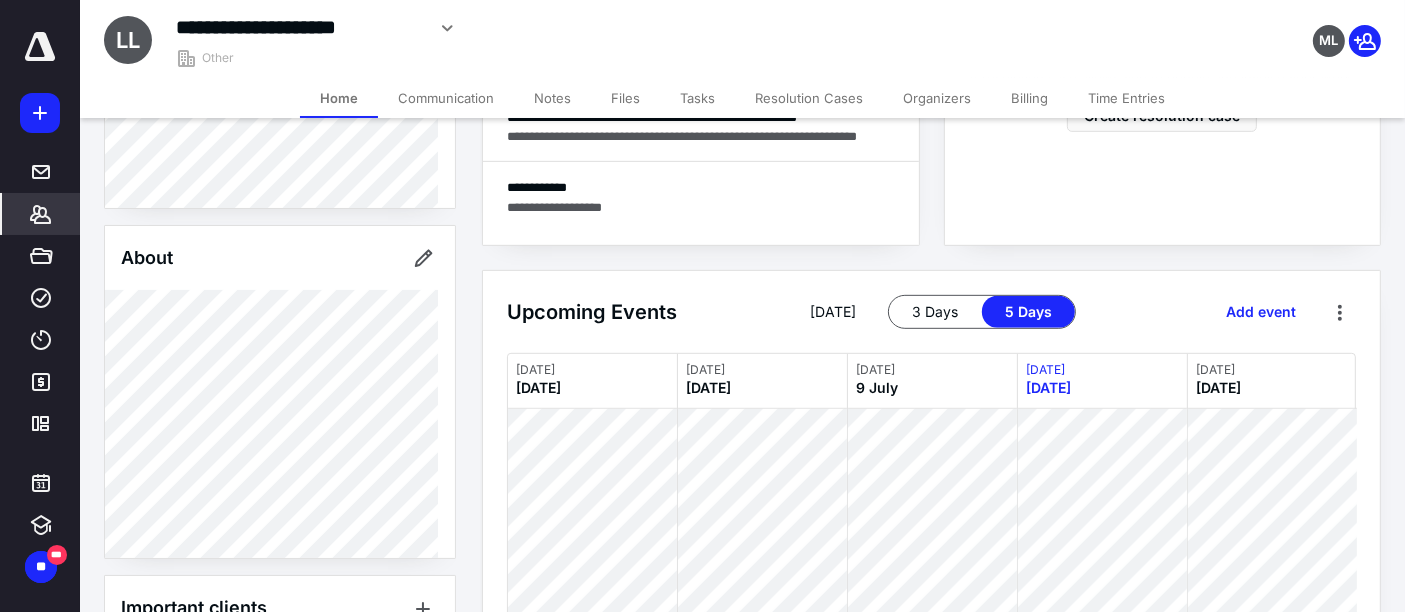 click 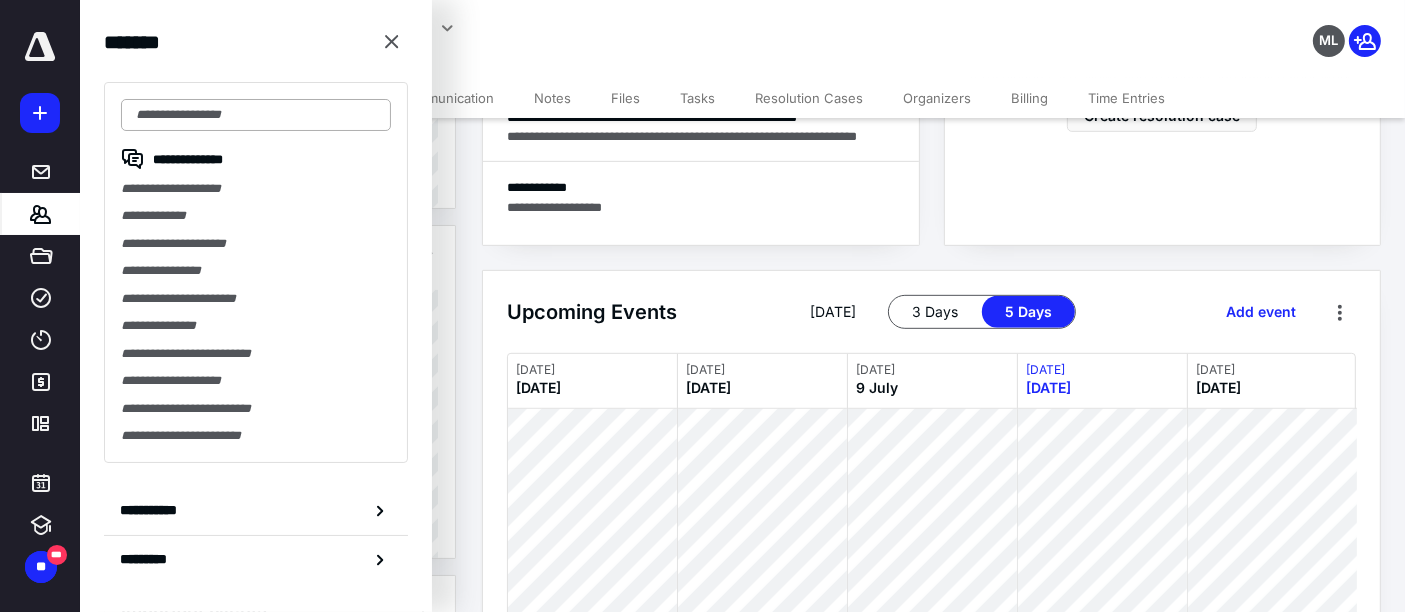 click at bounding box center [256, 115] 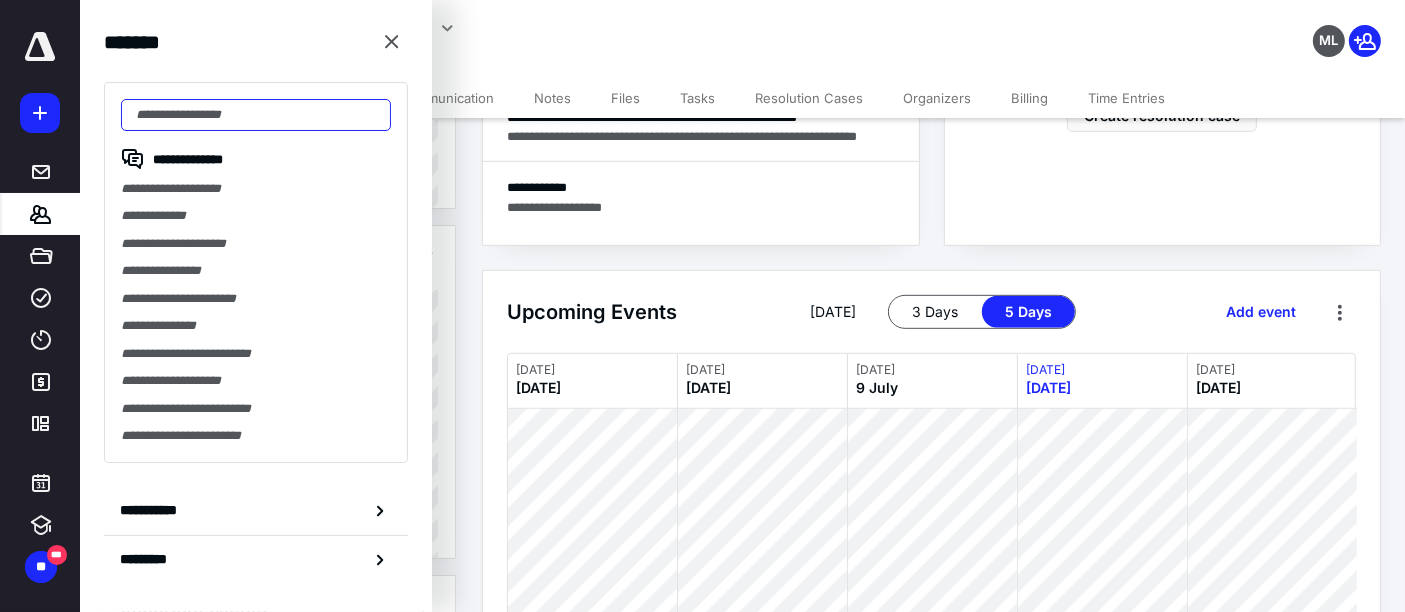 paste on "**********" 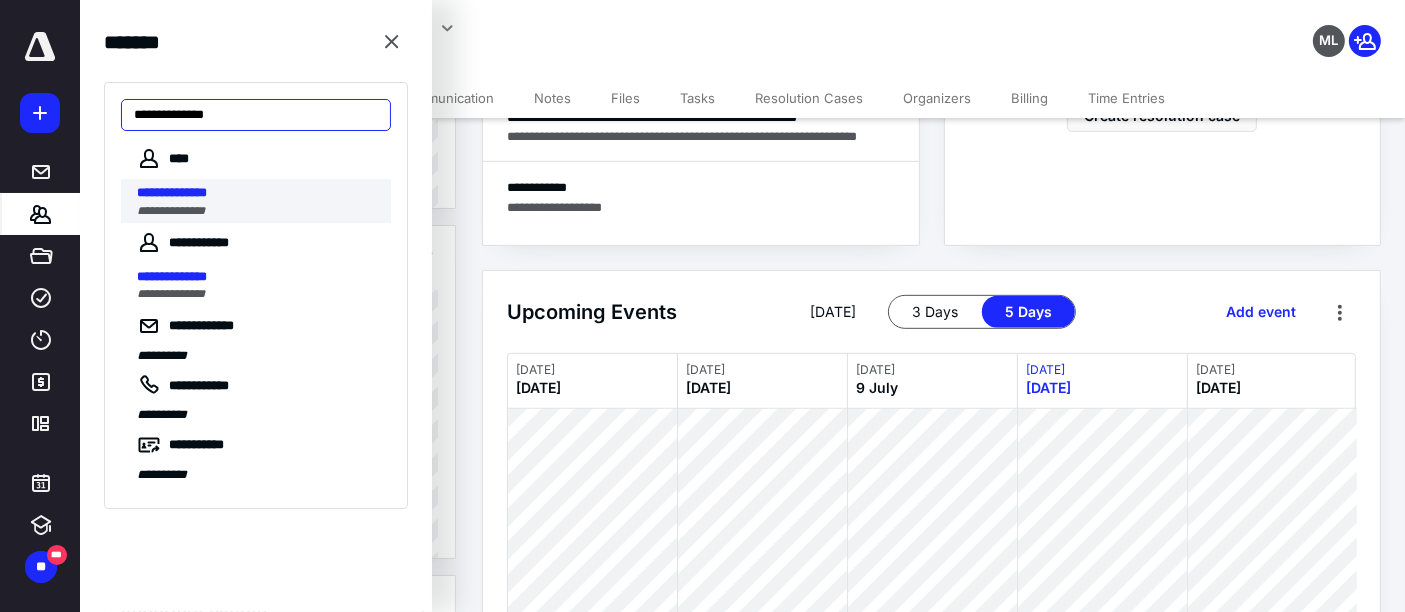 type on "**********" 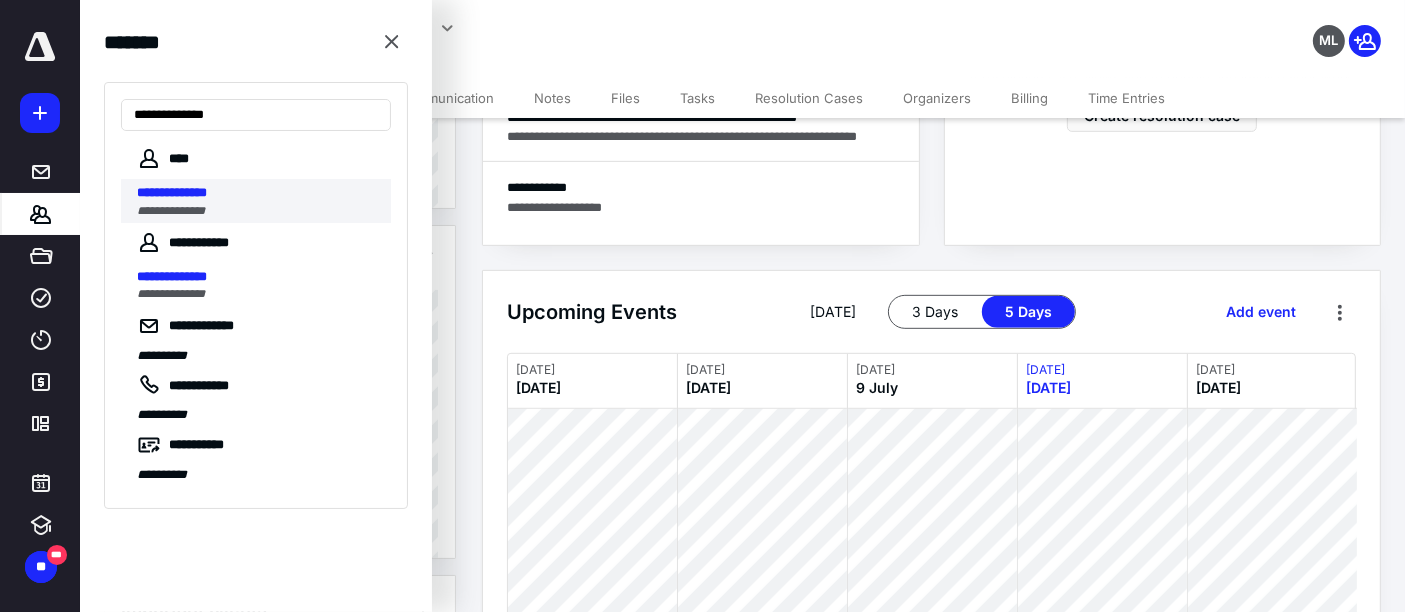 click on "**********" at bounding box center [258, 211] 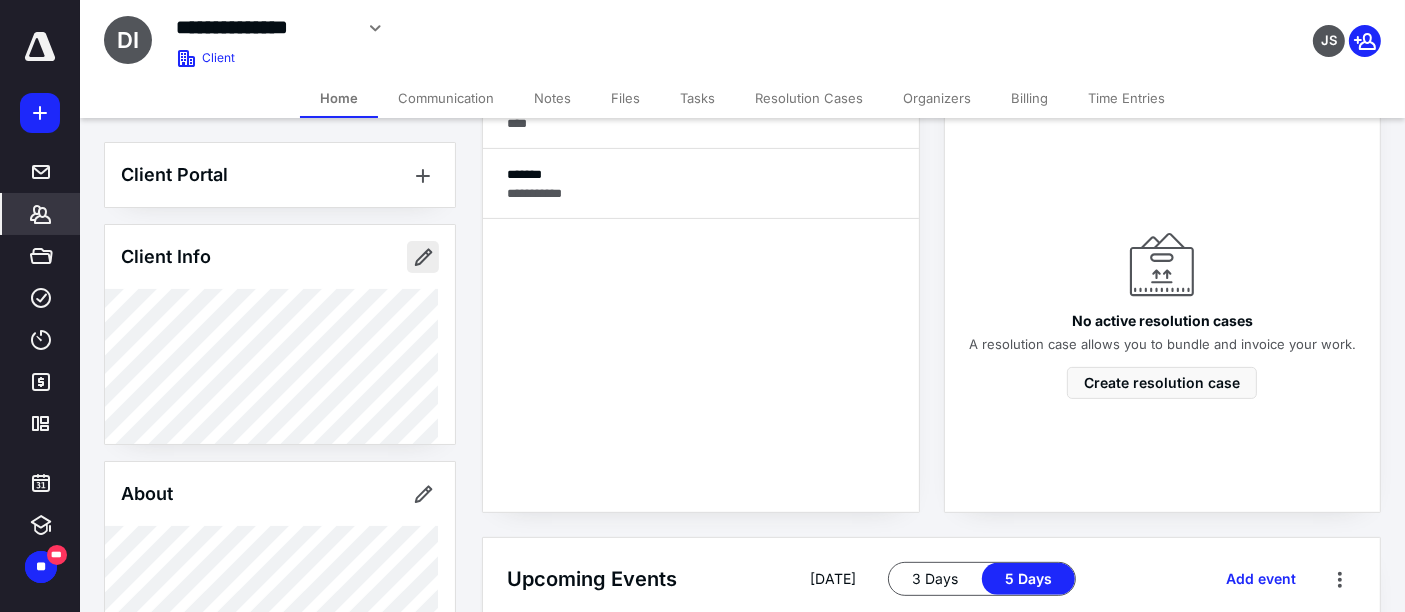 scroll, scrollTop: 777, scrollLeft: 0, axis: vertical 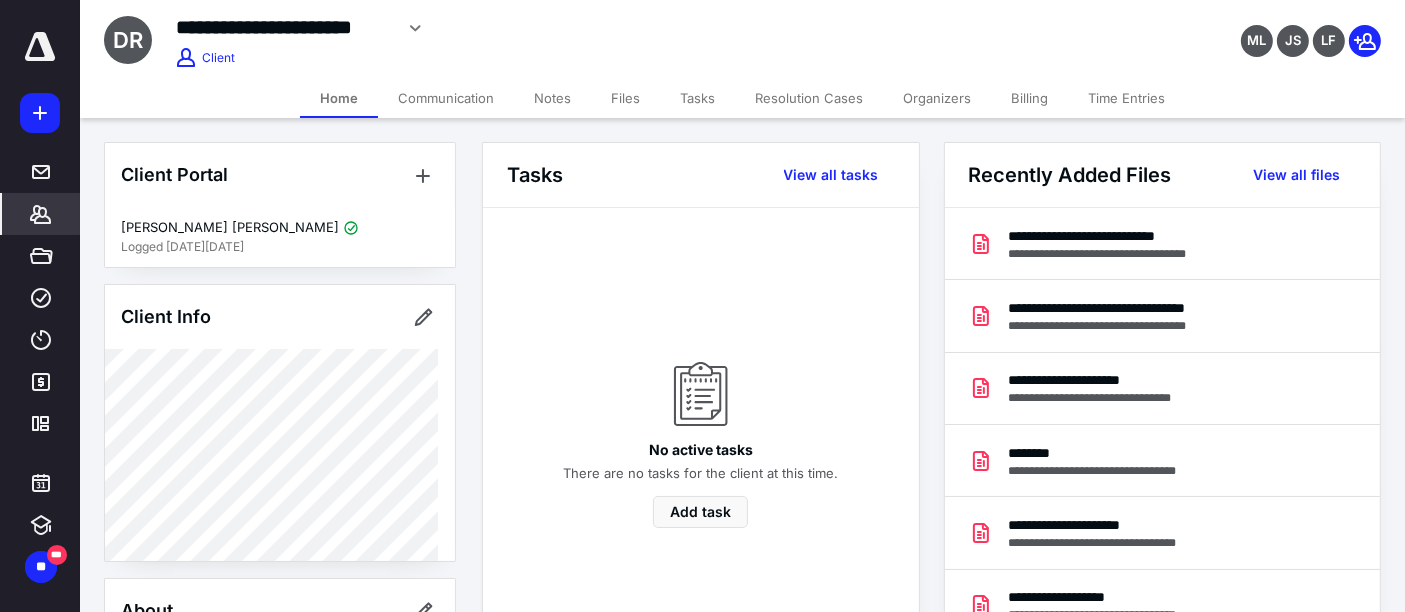 click on "Billing" at bounding box center (1029, 98) 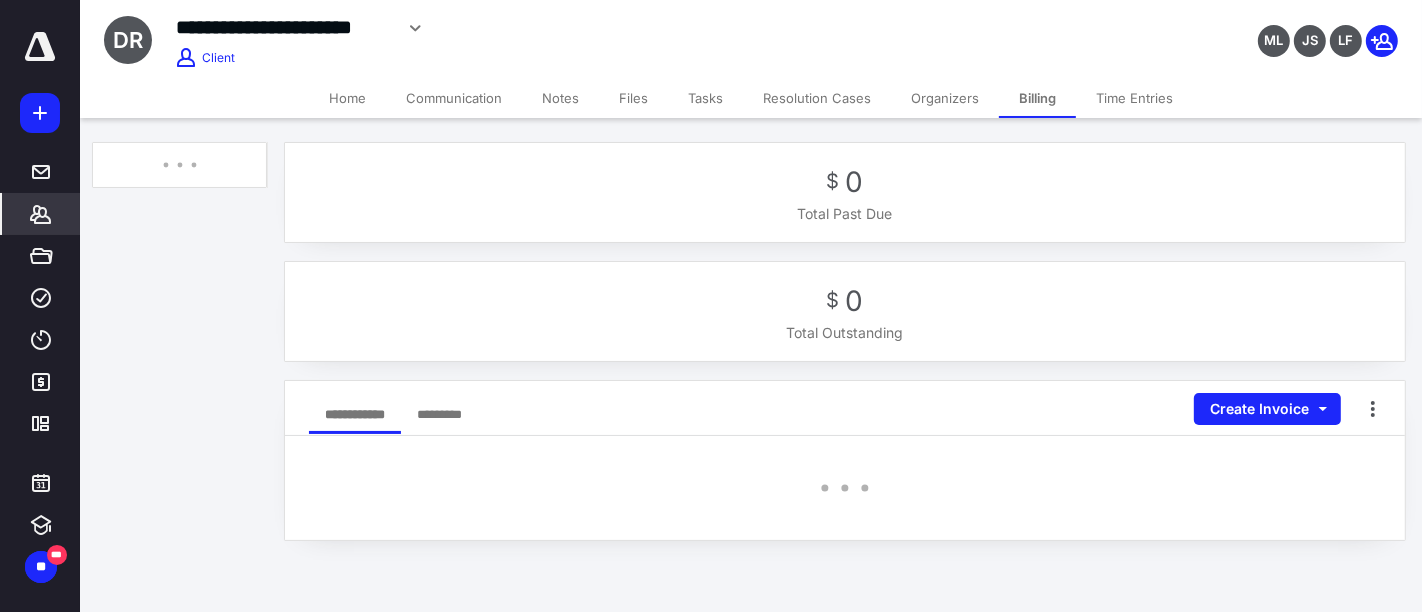 click on "Files" at bounding box center [633, 98] 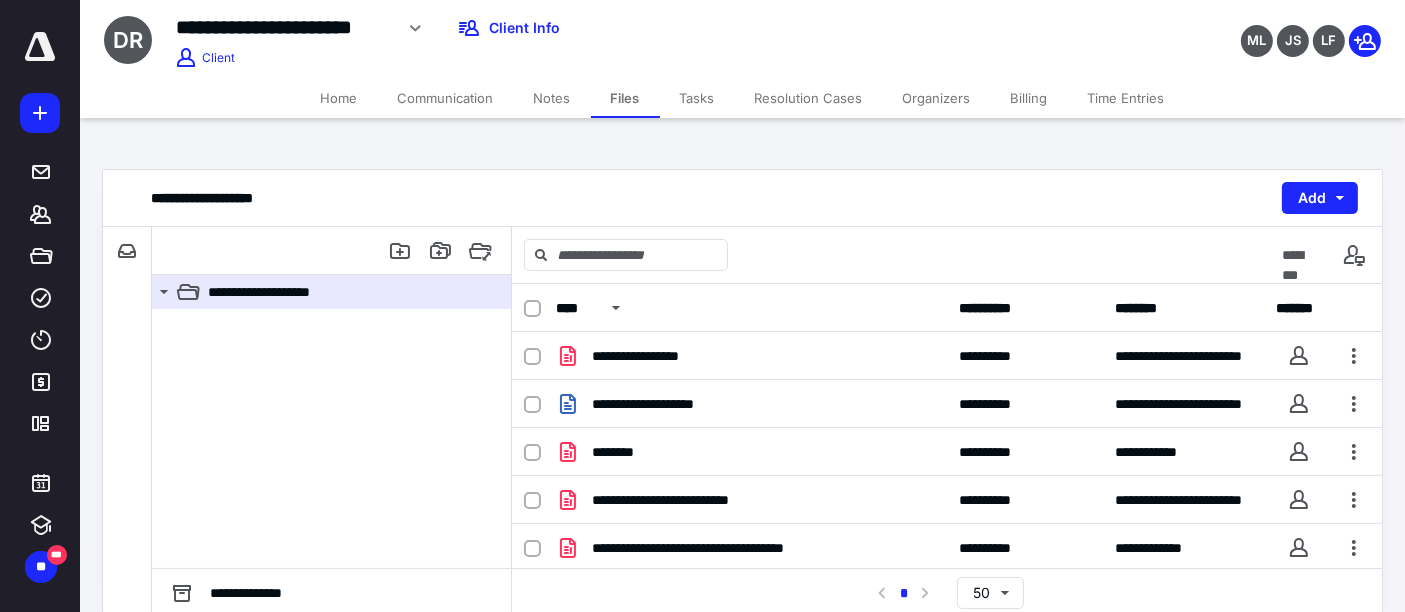 scroll, scrollTop: 18, scrollLeft: 0, axis: vertical 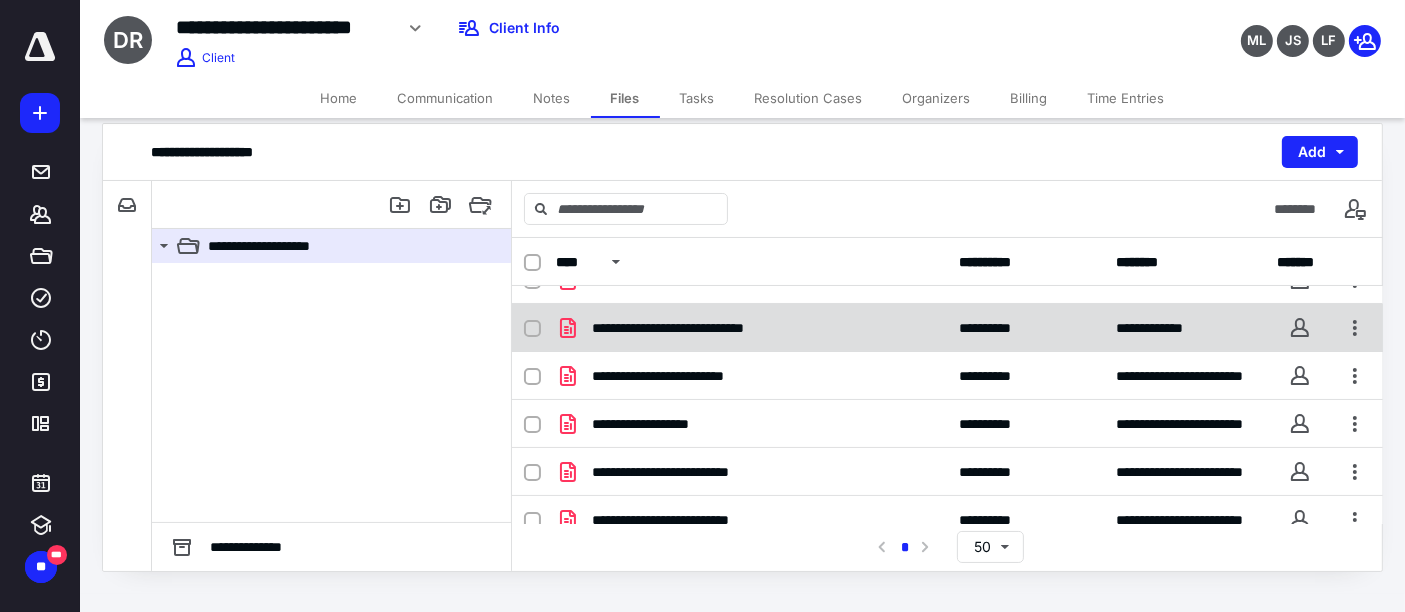 click on "**********" at bounding box center [700, 328] 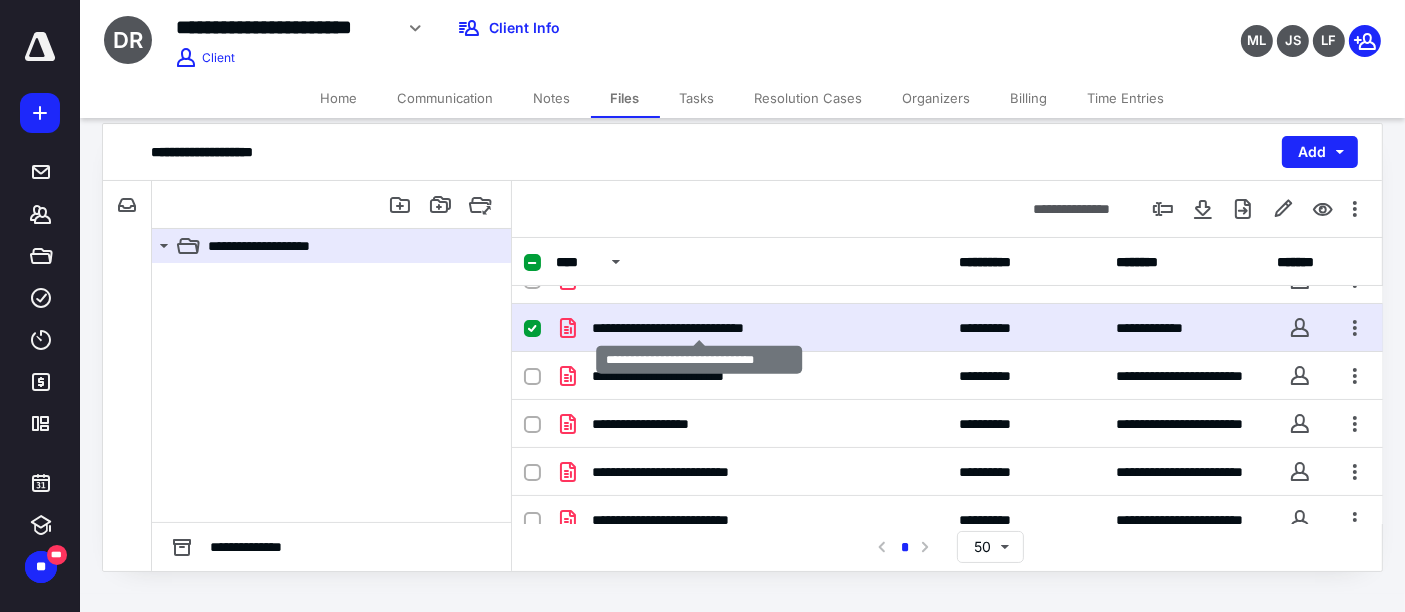 click on "**********" at bounding box center [700, 328] 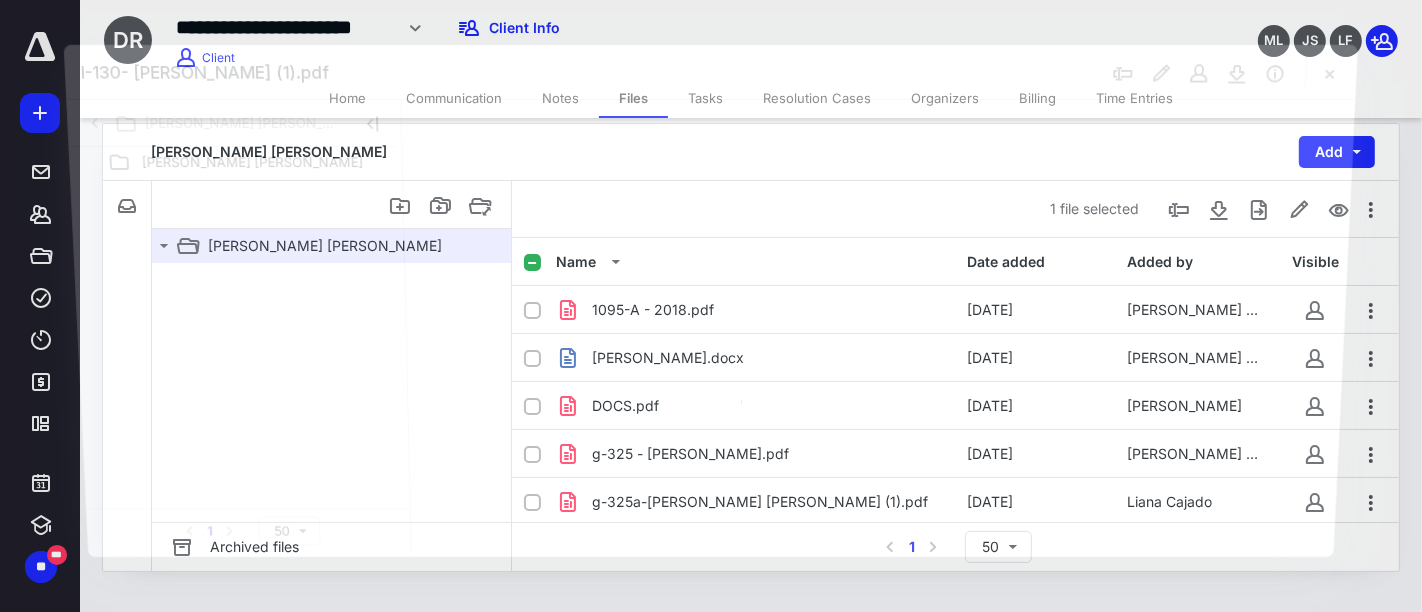 scroll, scrollTop: 222, scrollLeft: 0, axis: vertical 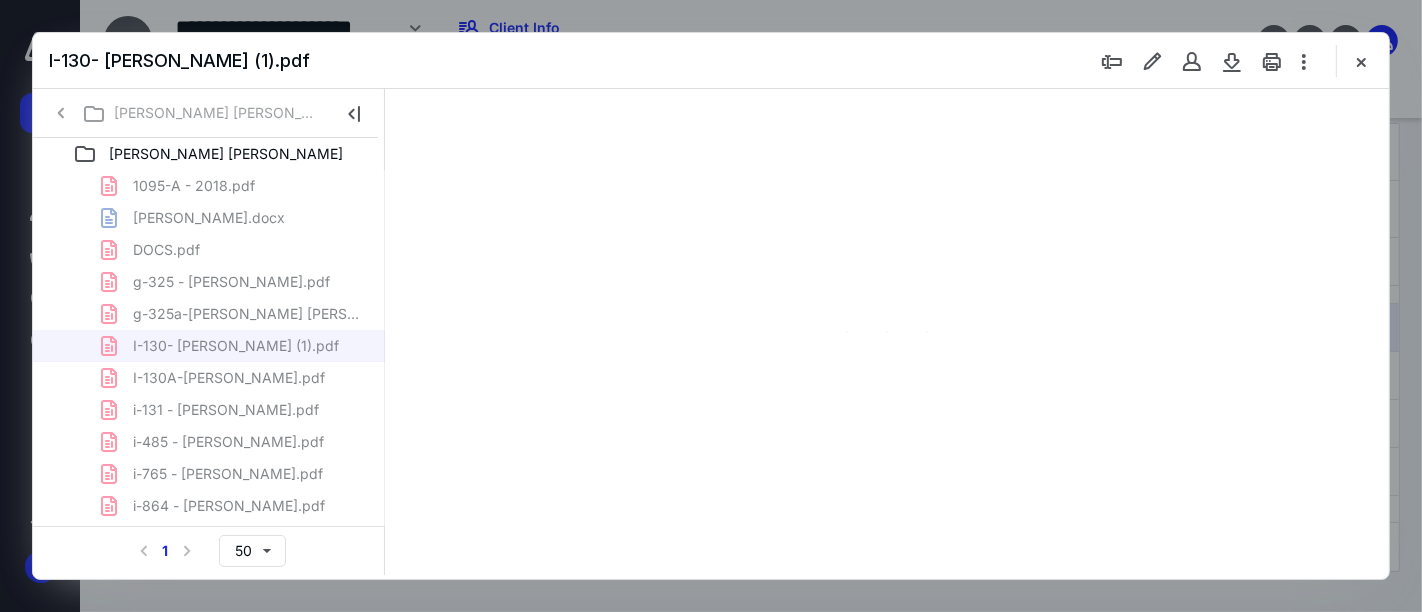 type on "52" 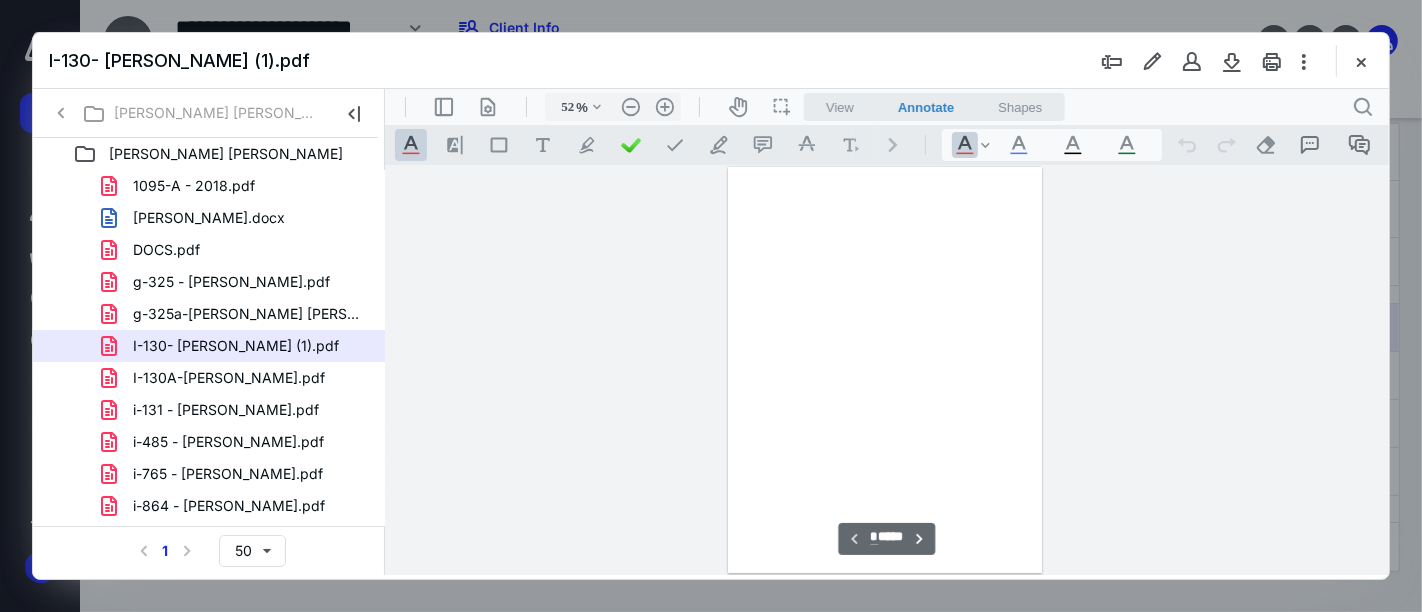 select on "**" 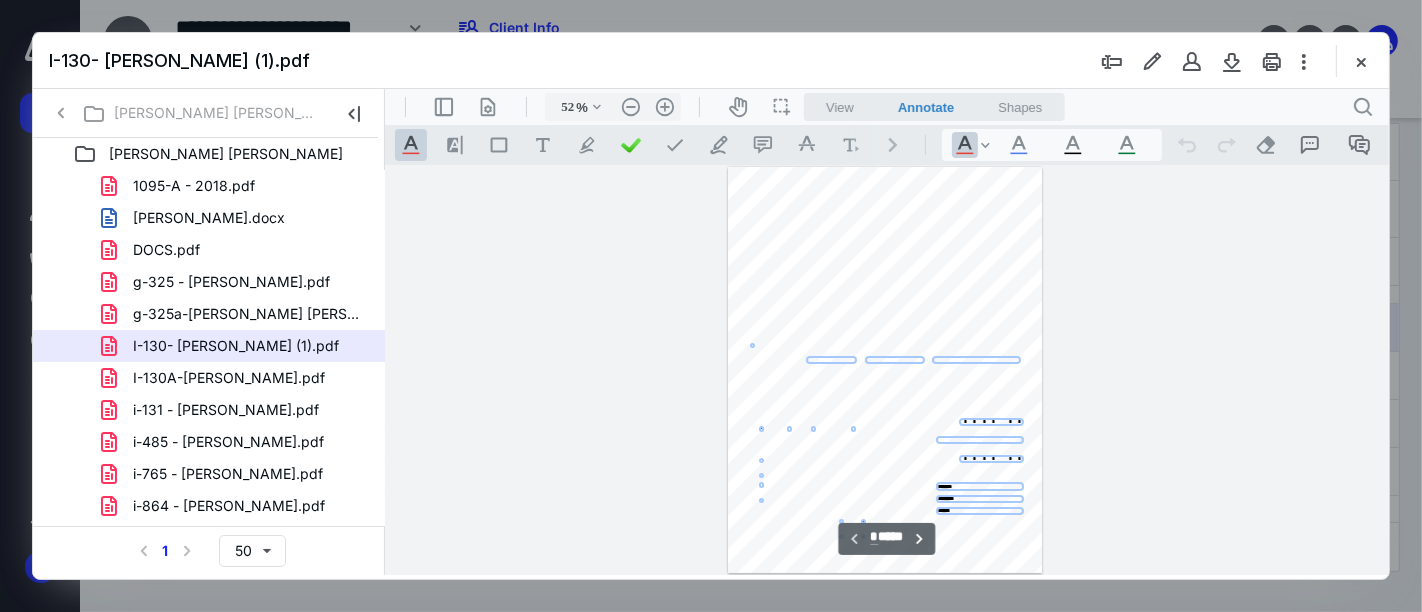 scroll, scrollTop: 77, scrollLeft: 0, axis: vertical 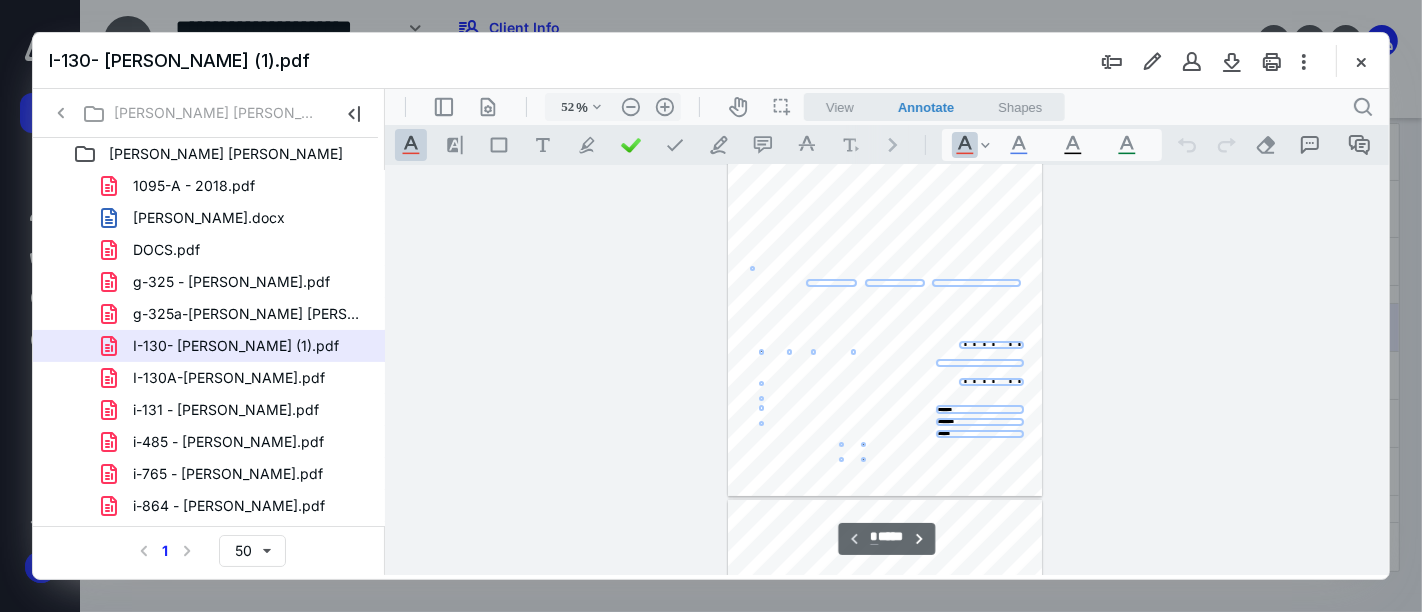 select on "**" 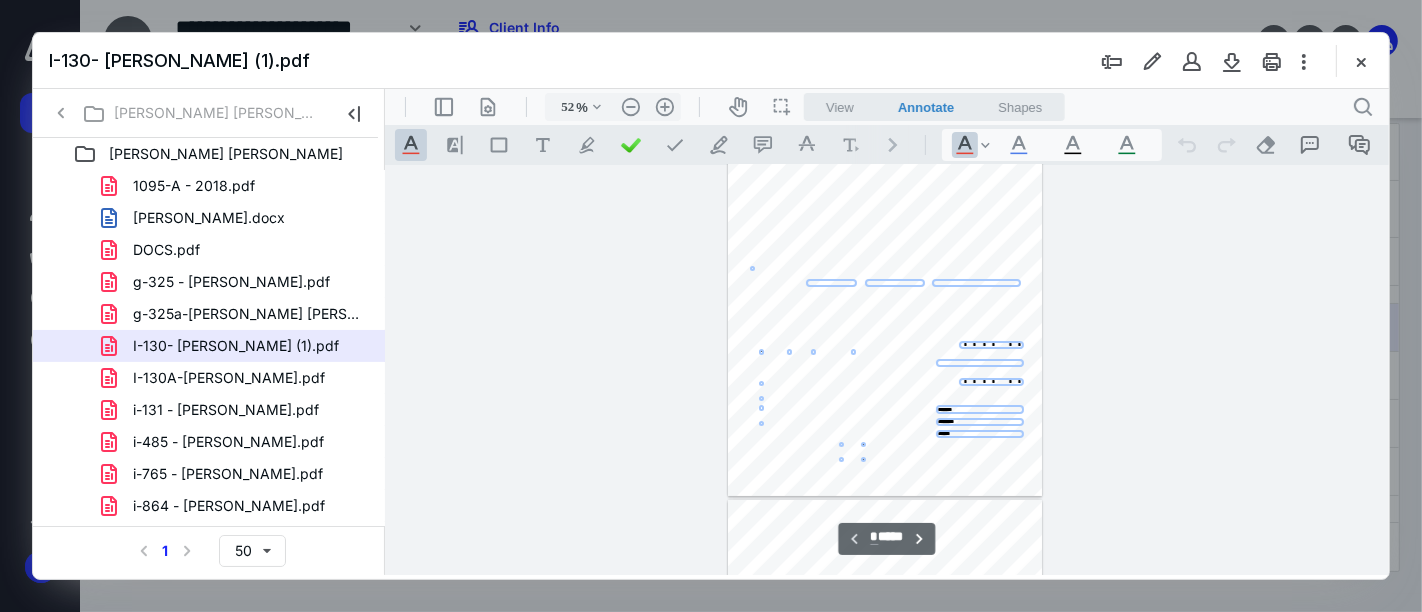 select on "**" 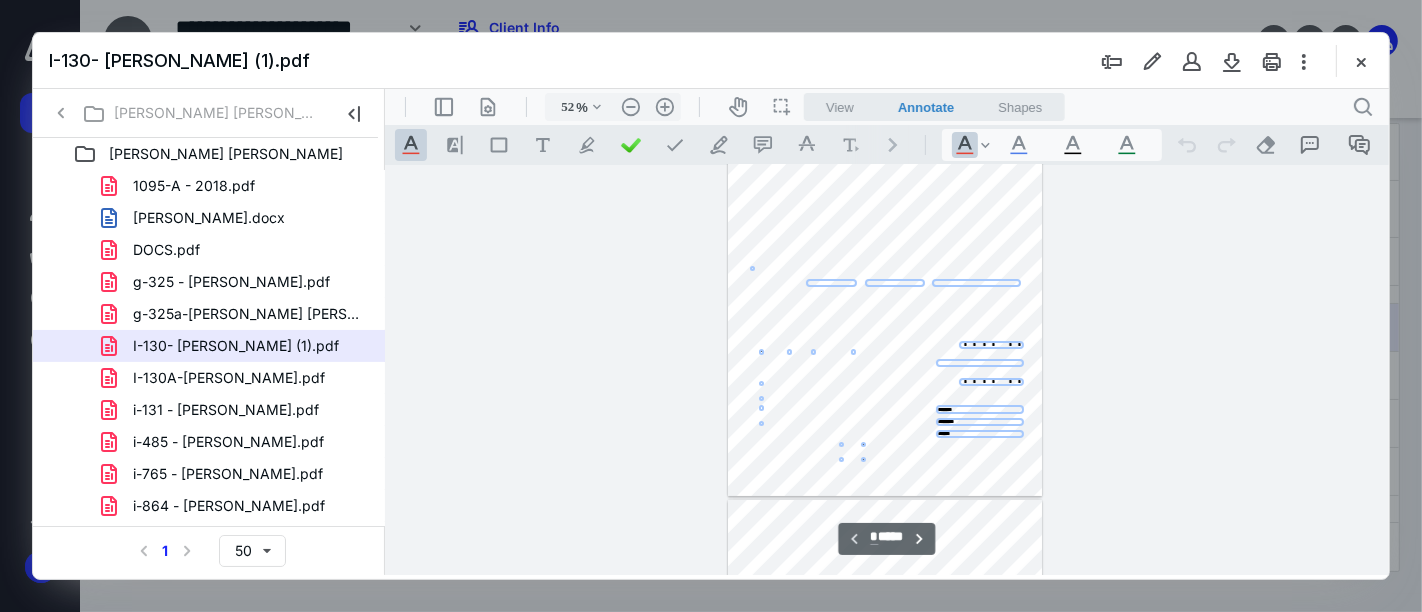 select on "**" 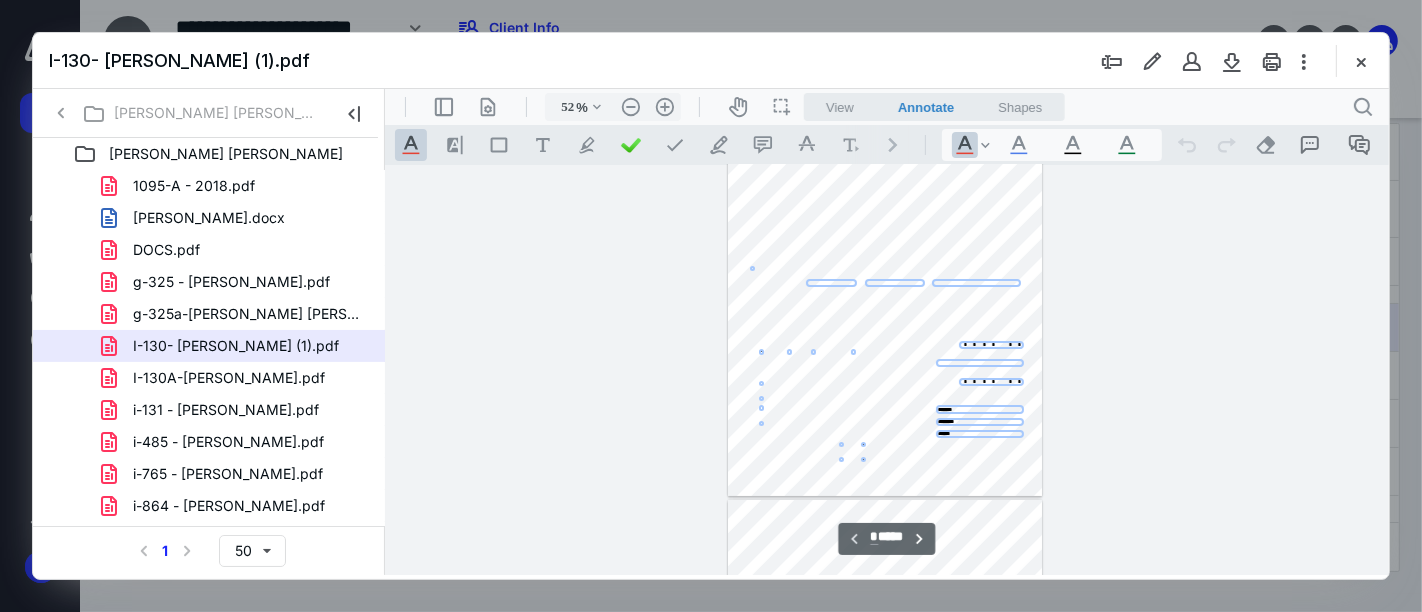 select 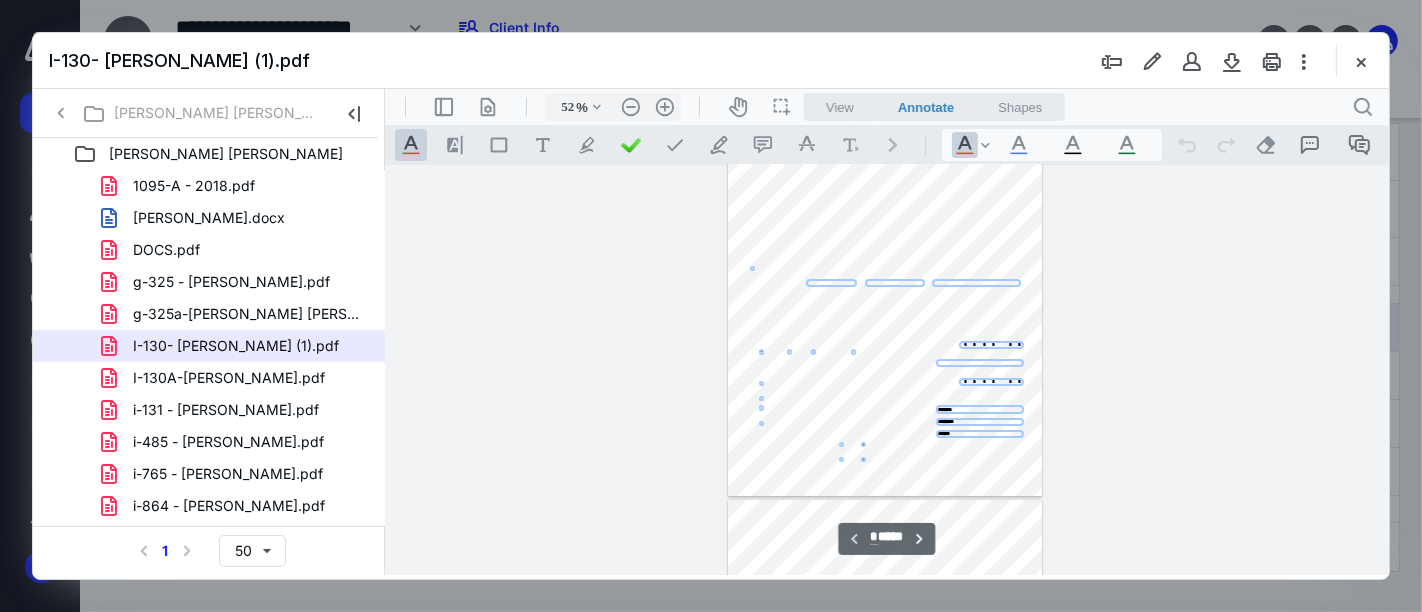 scroll, scrollTop: 0, scrollLeft: 0, axis: both 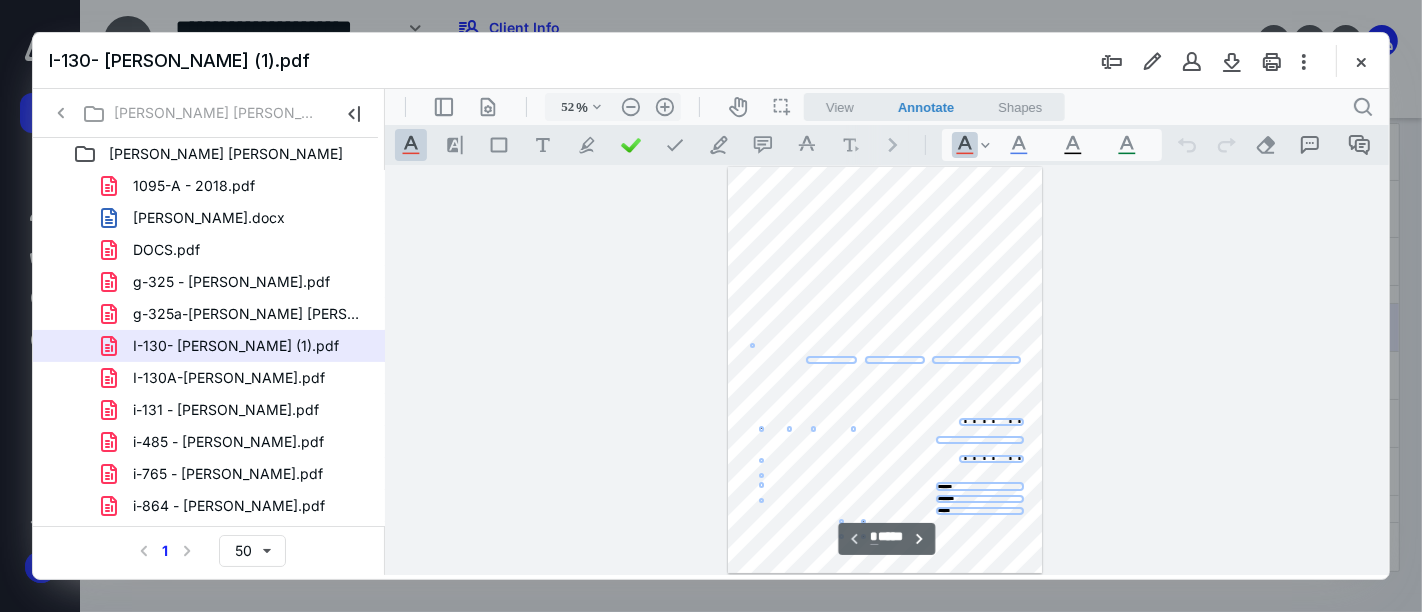 select on "*" 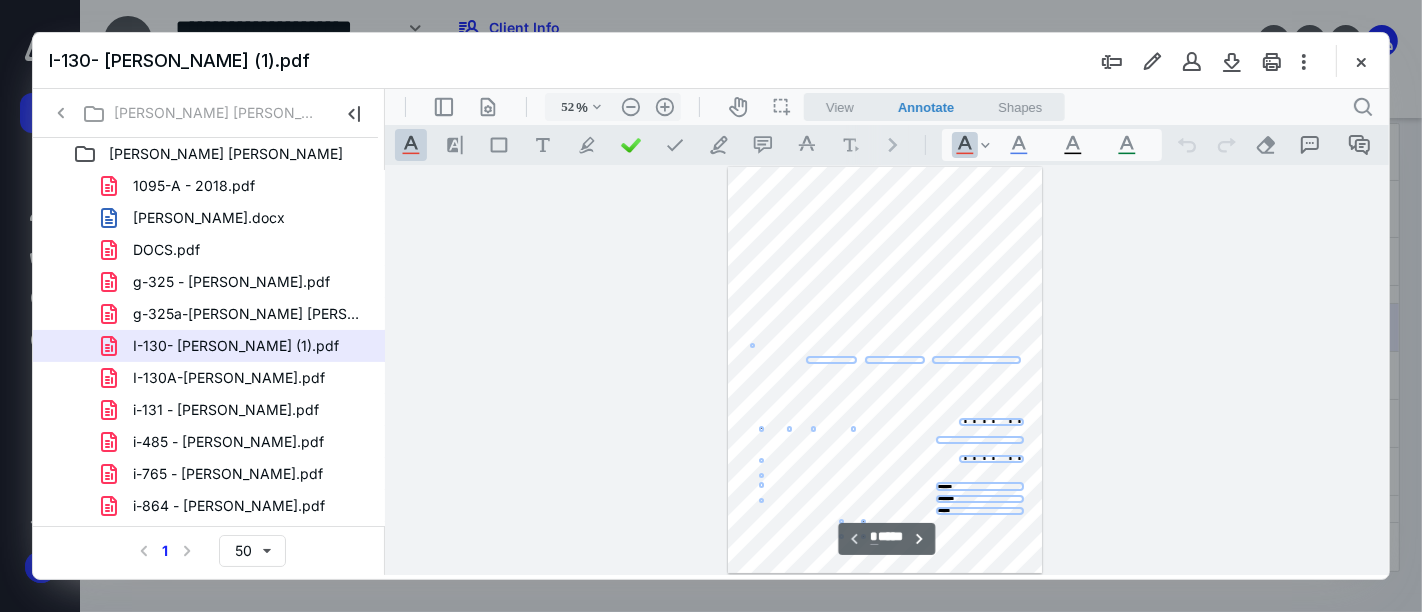 select on "*" 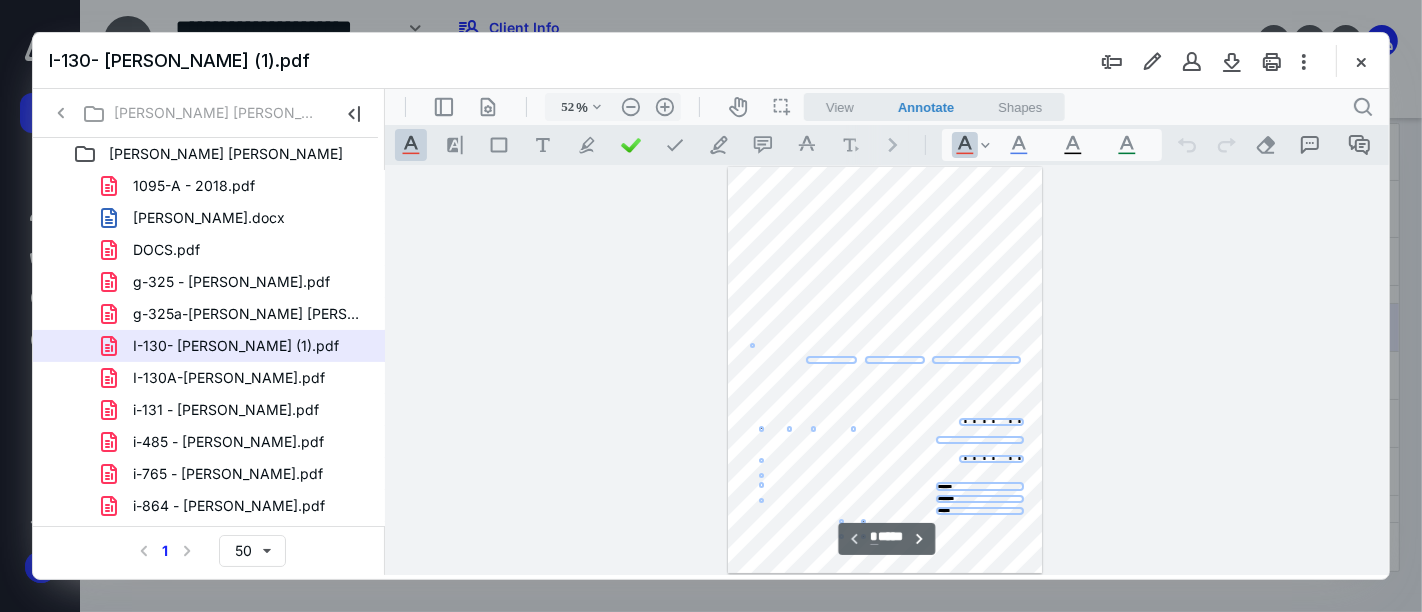 type on "67" 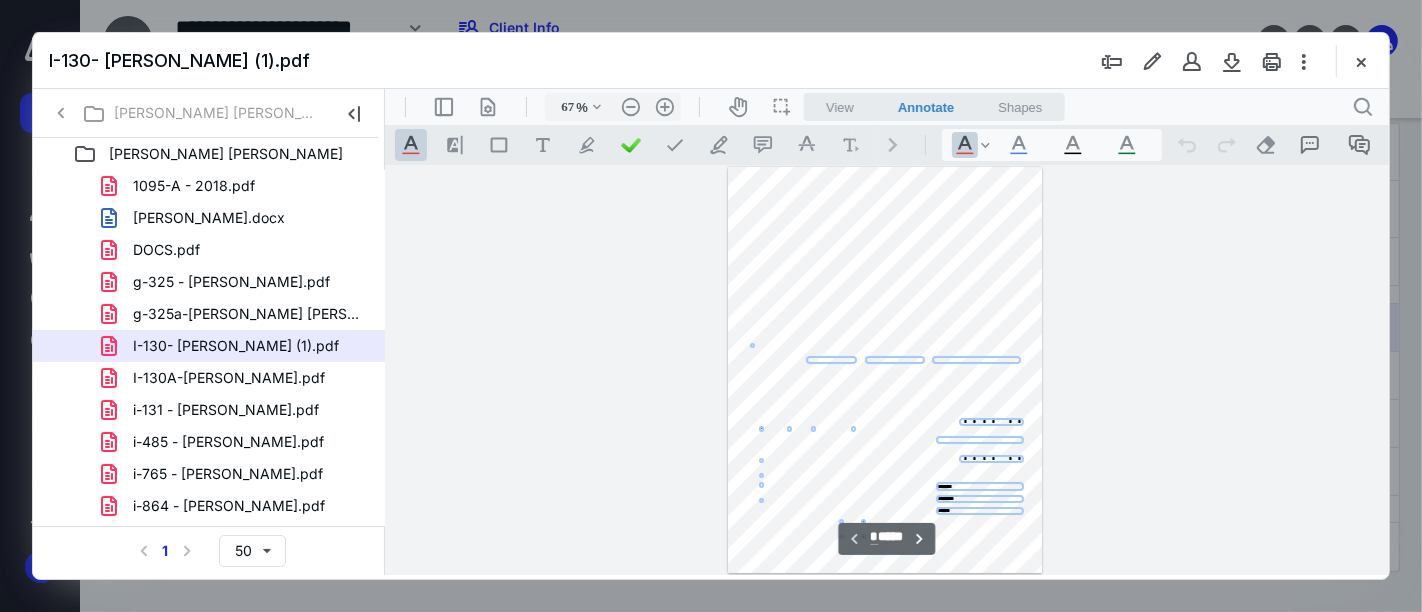 scroll, scrollTop: 52, scrollLeft: 0, axis: vertical 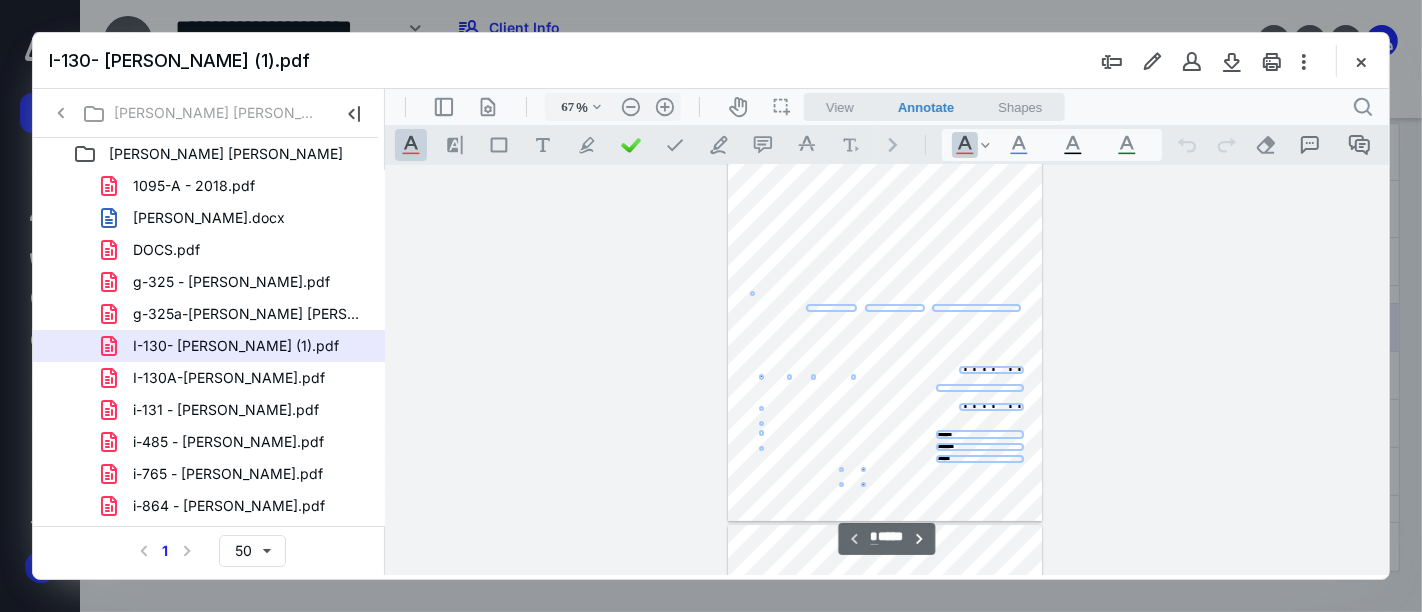 select on "**" 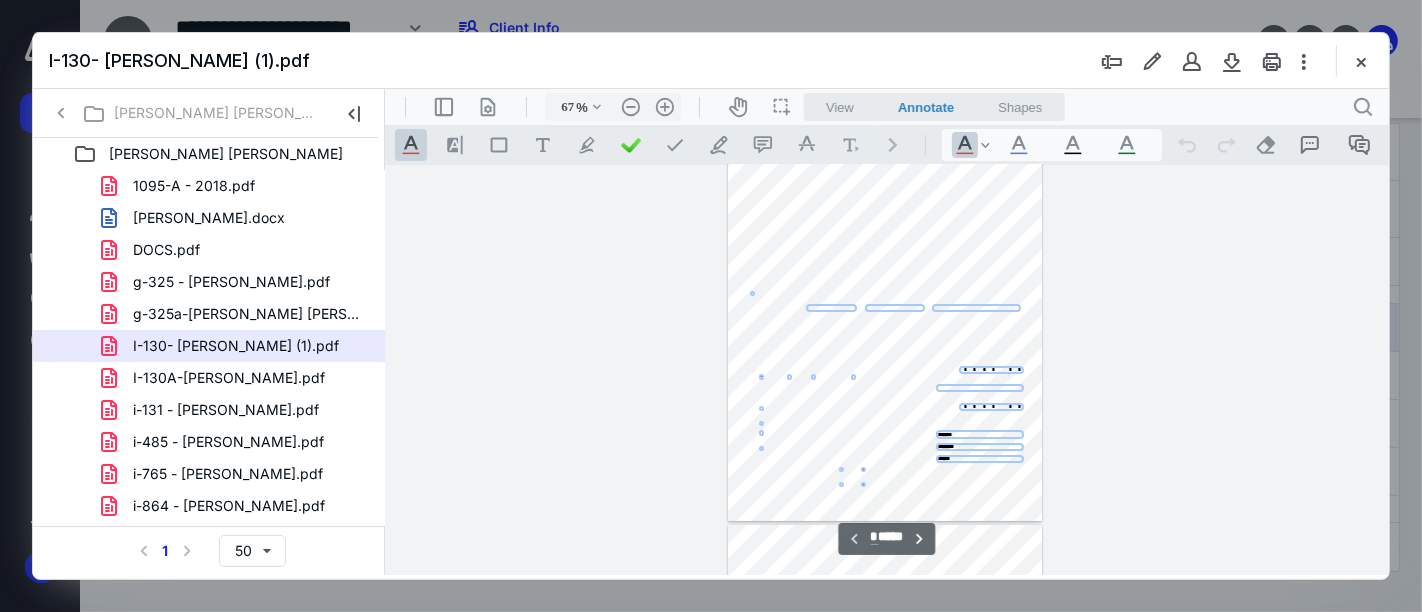 select on "**" 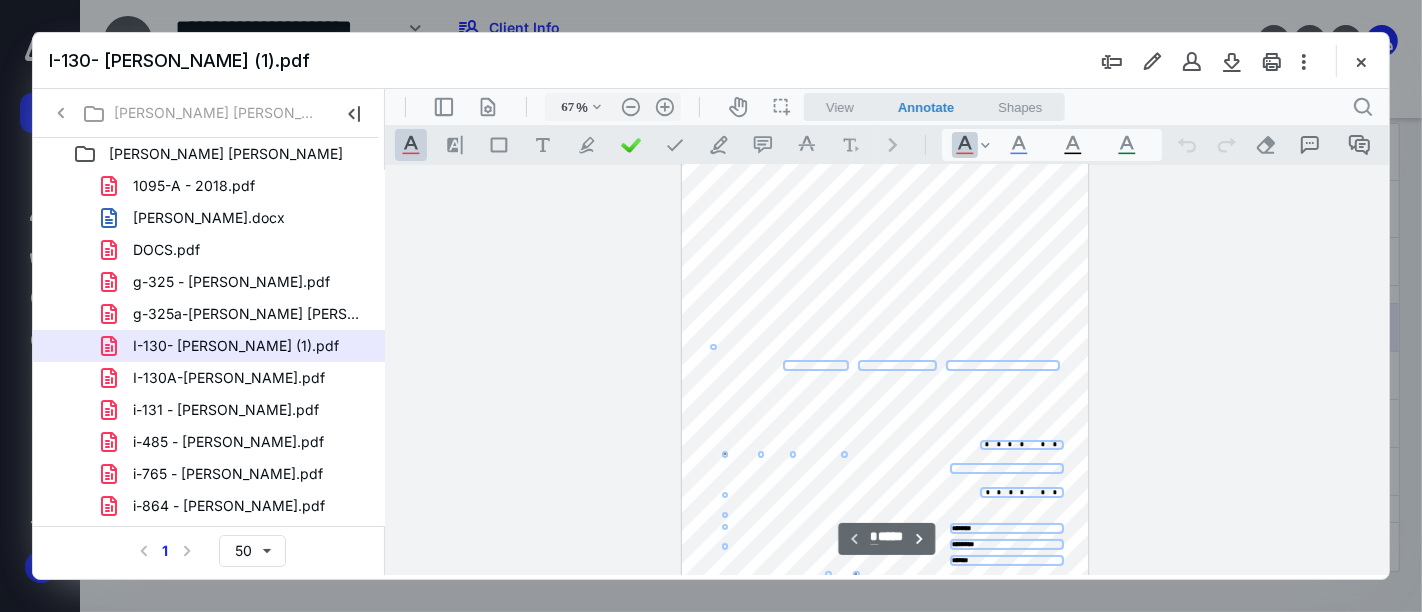 select on "**" 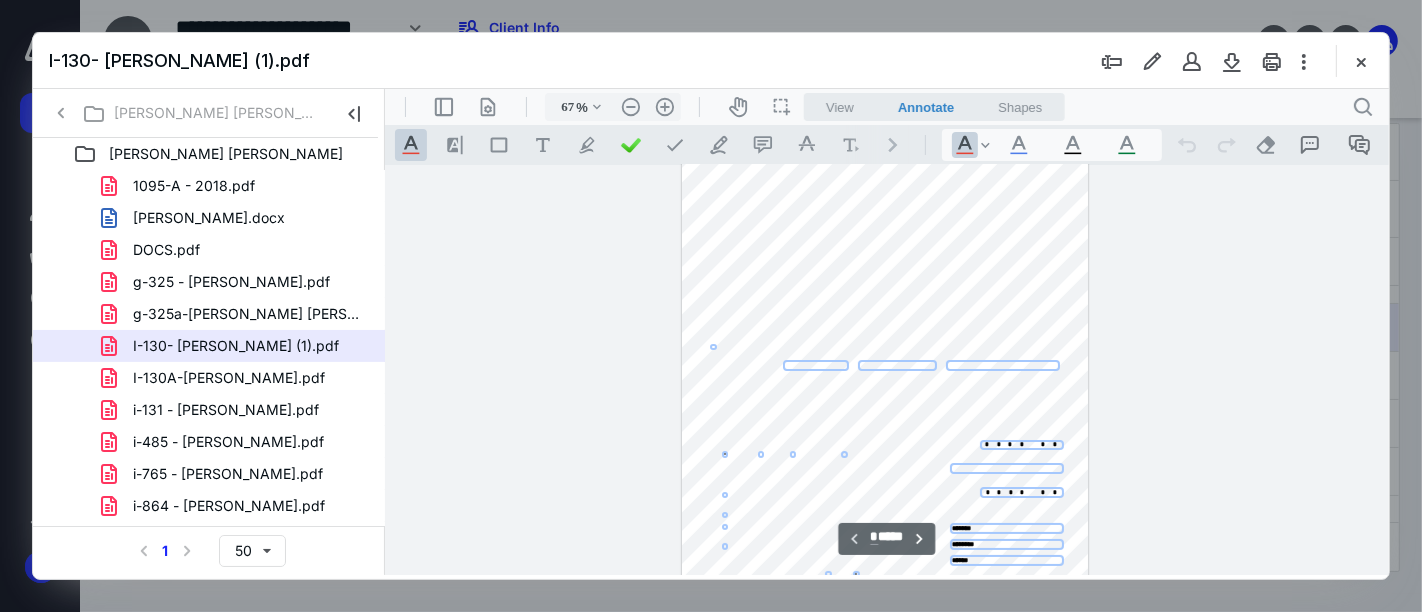 select 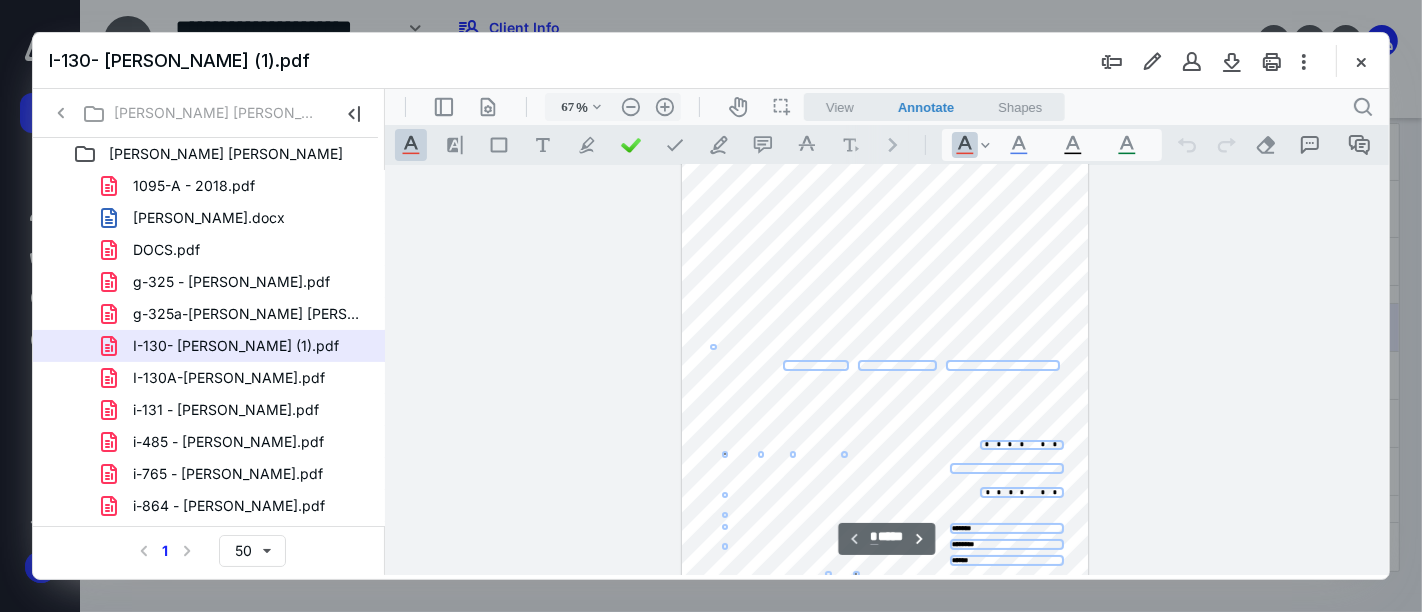 select 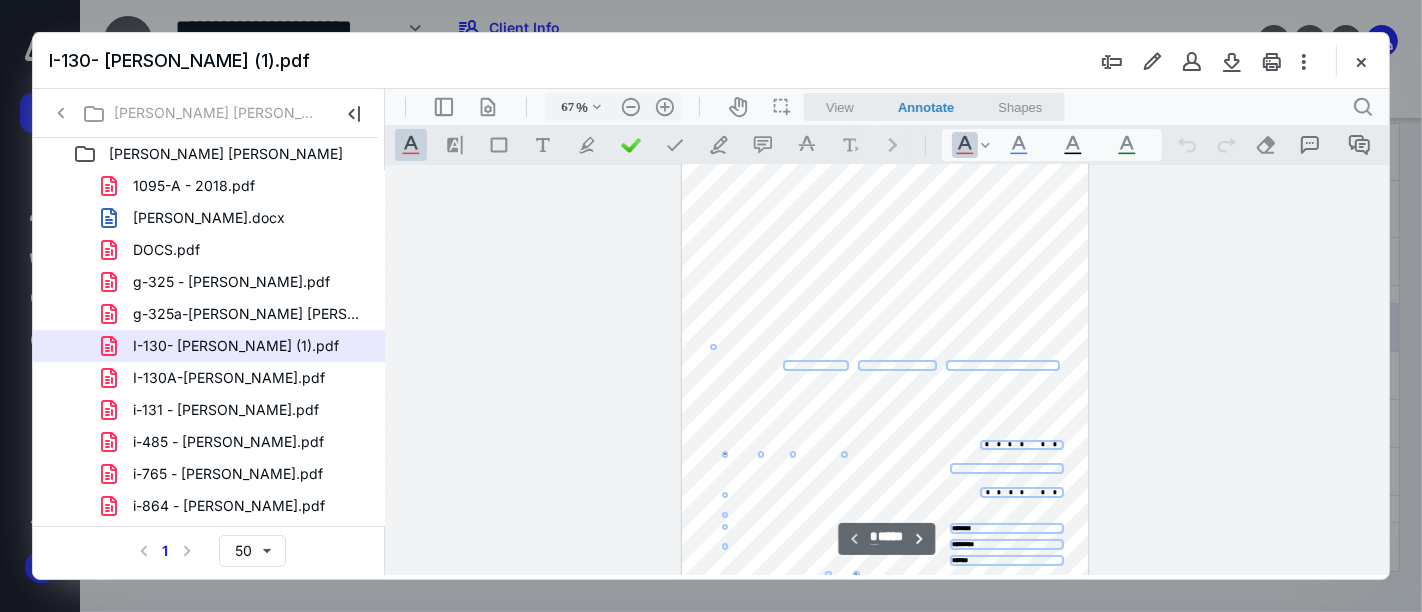 select 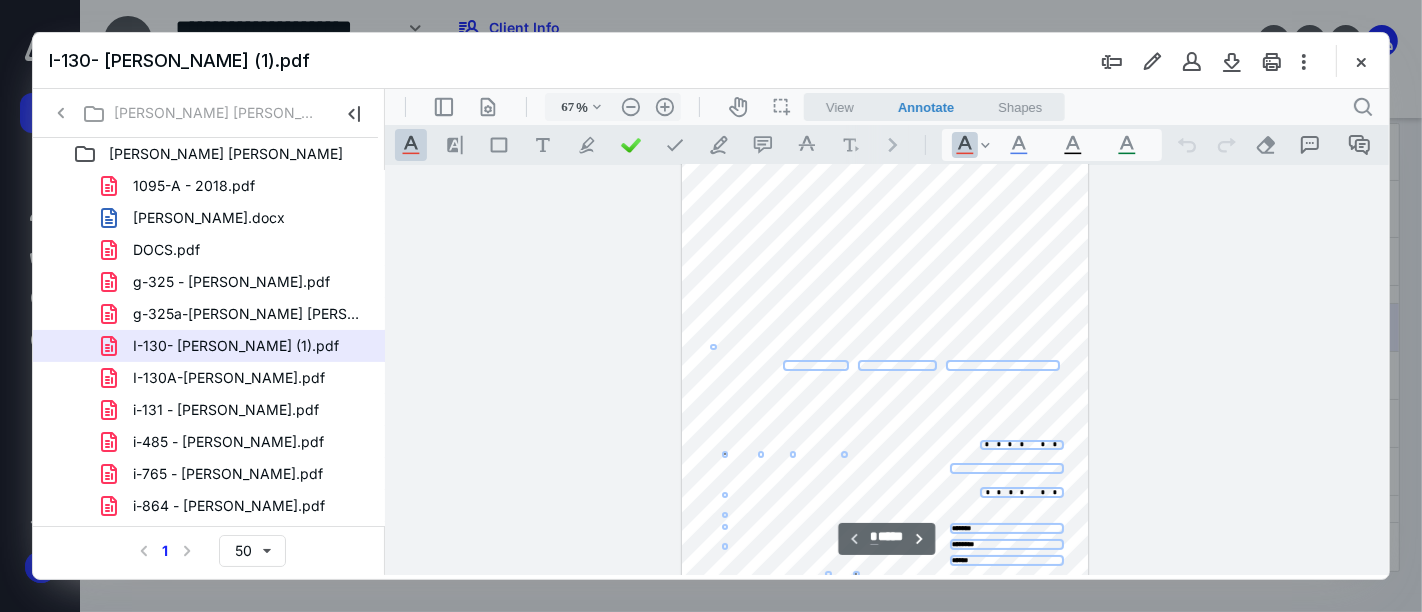 select on "**" 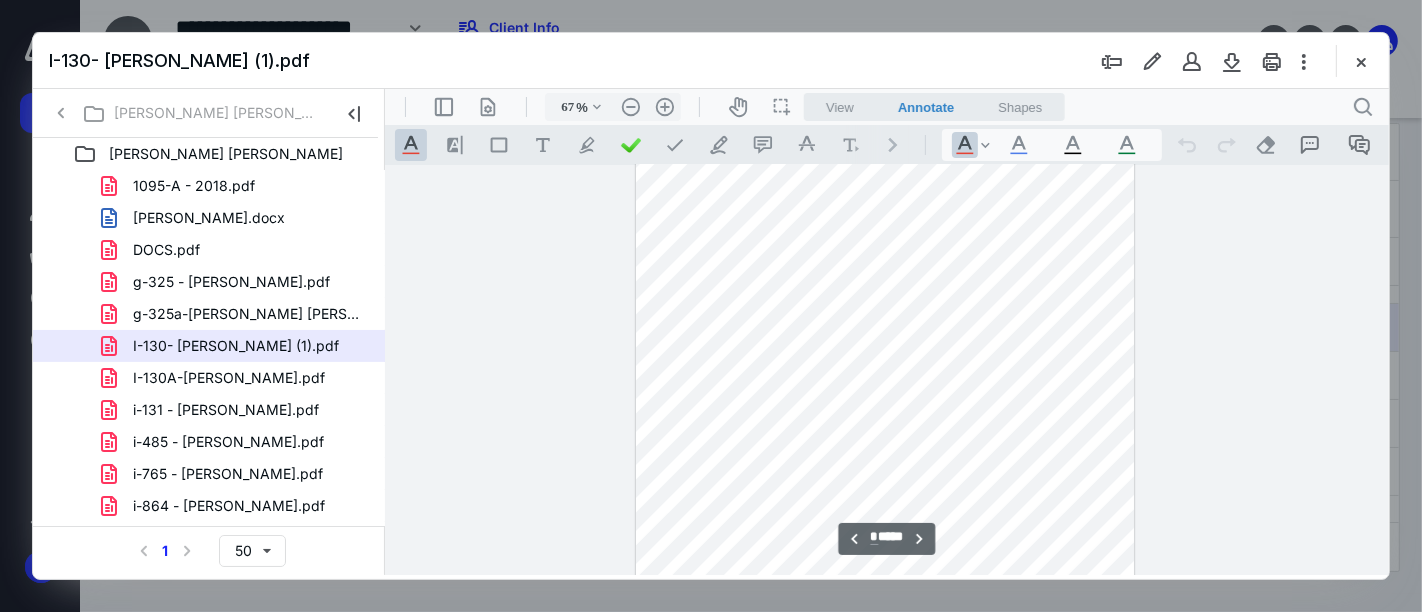 type on "82" 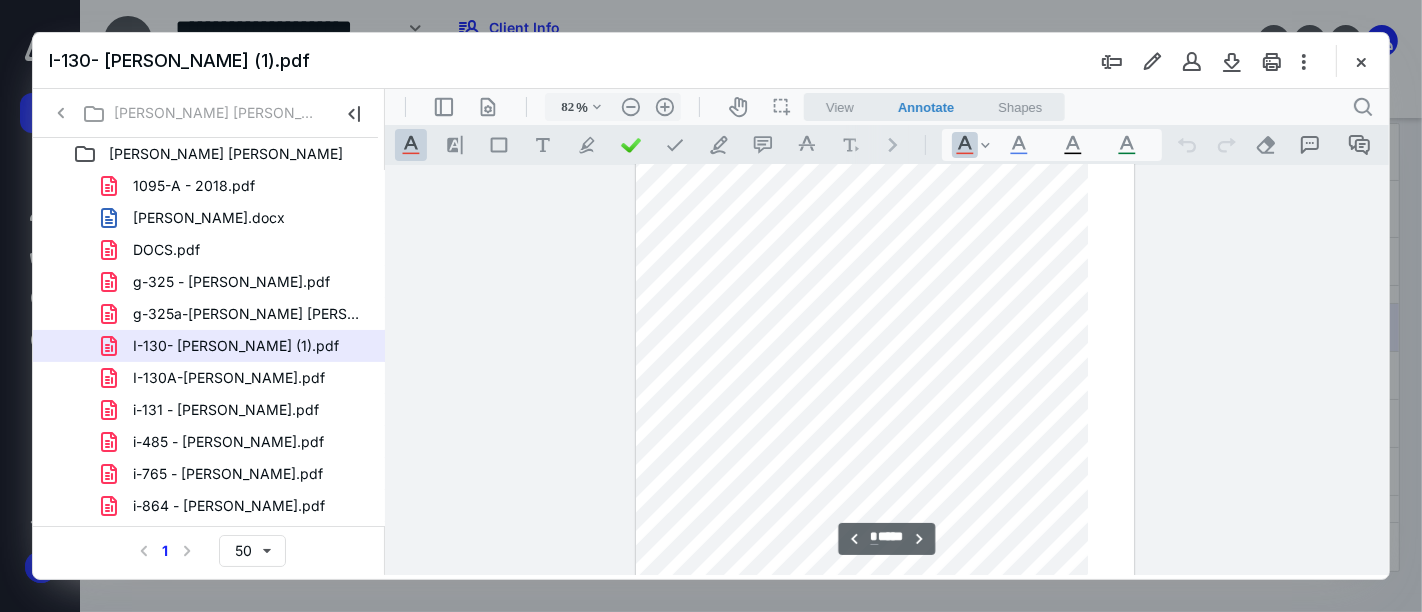 scroll, scrollTop: 518, scrollLeft: 0, axis: vertical 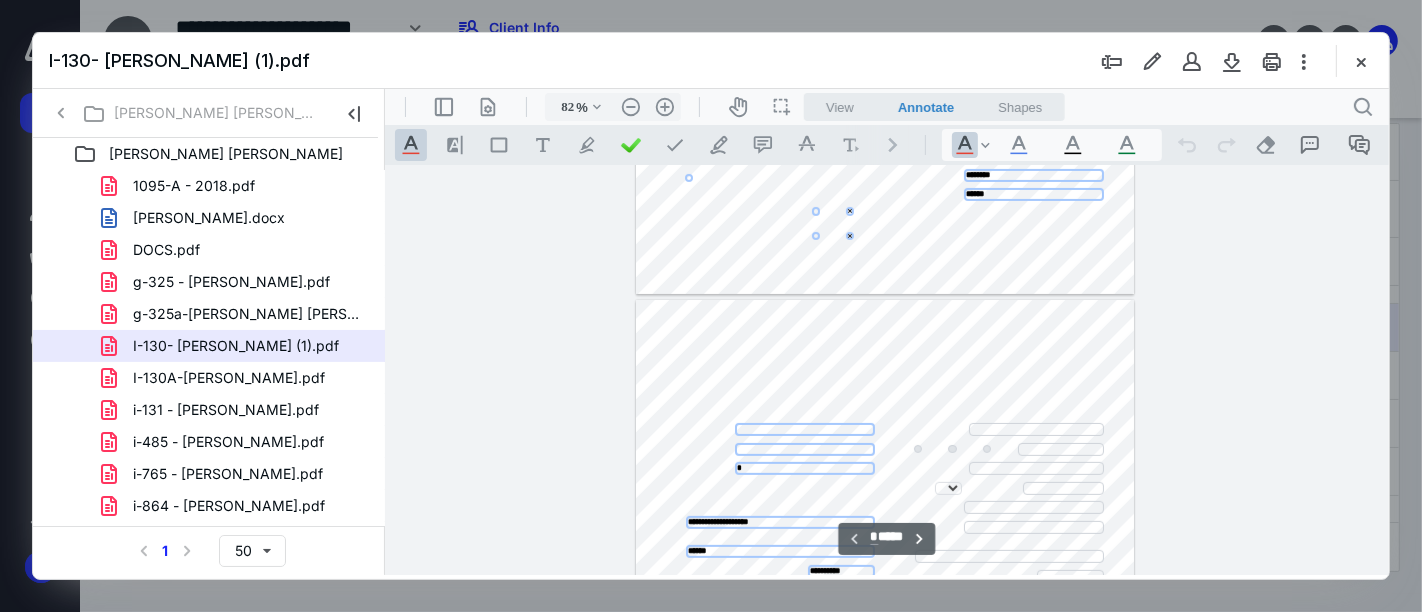 type on "*" 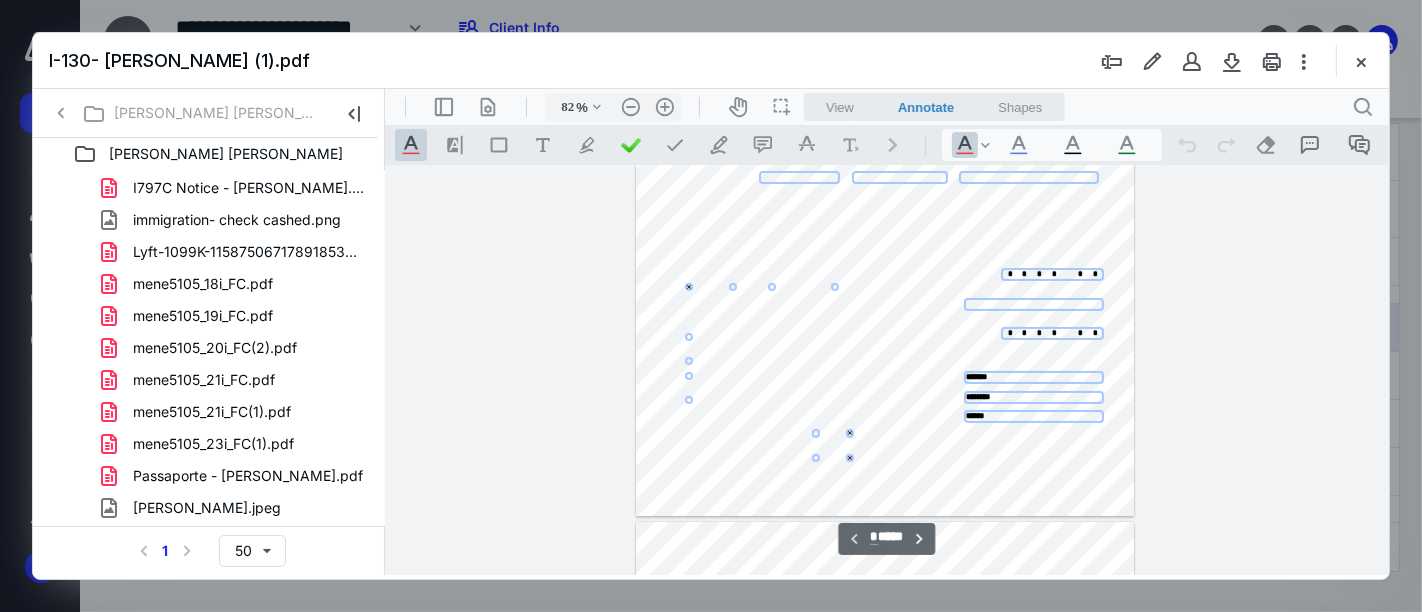 scroll, scrollTop: 377, scrollLeft: 0, axis: vertical 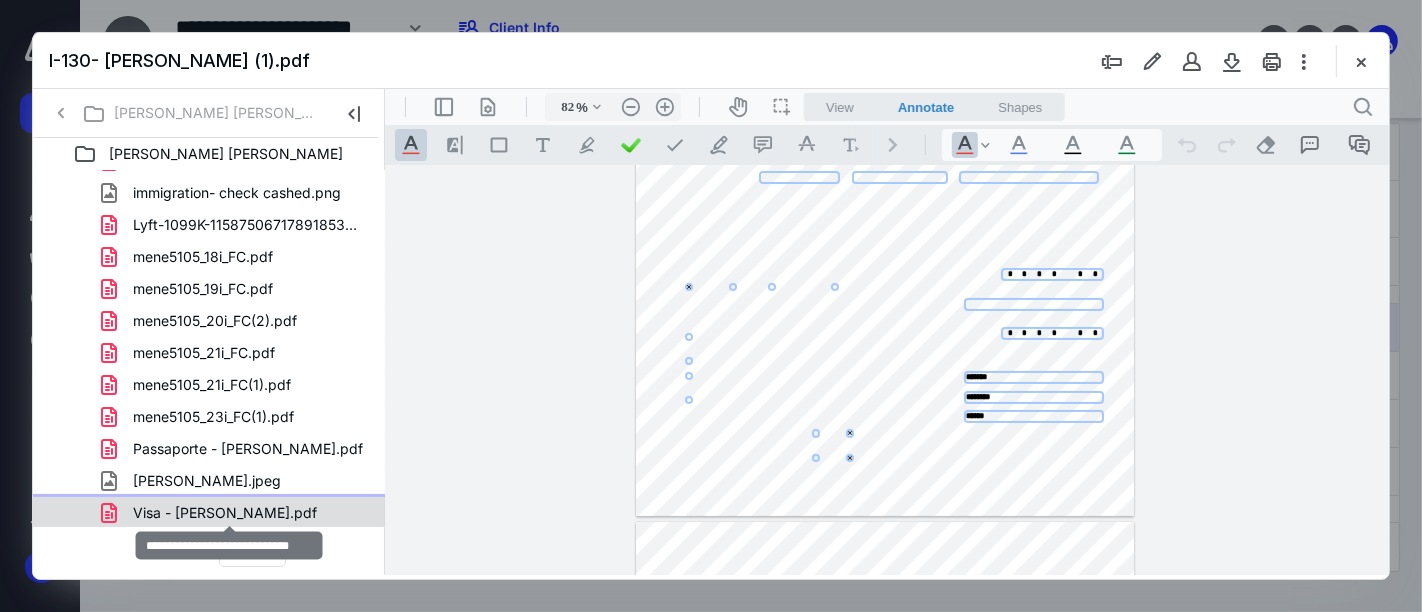 click on "Visa - [PERSON_NAME].pdf" at bounding box center [225, 513] 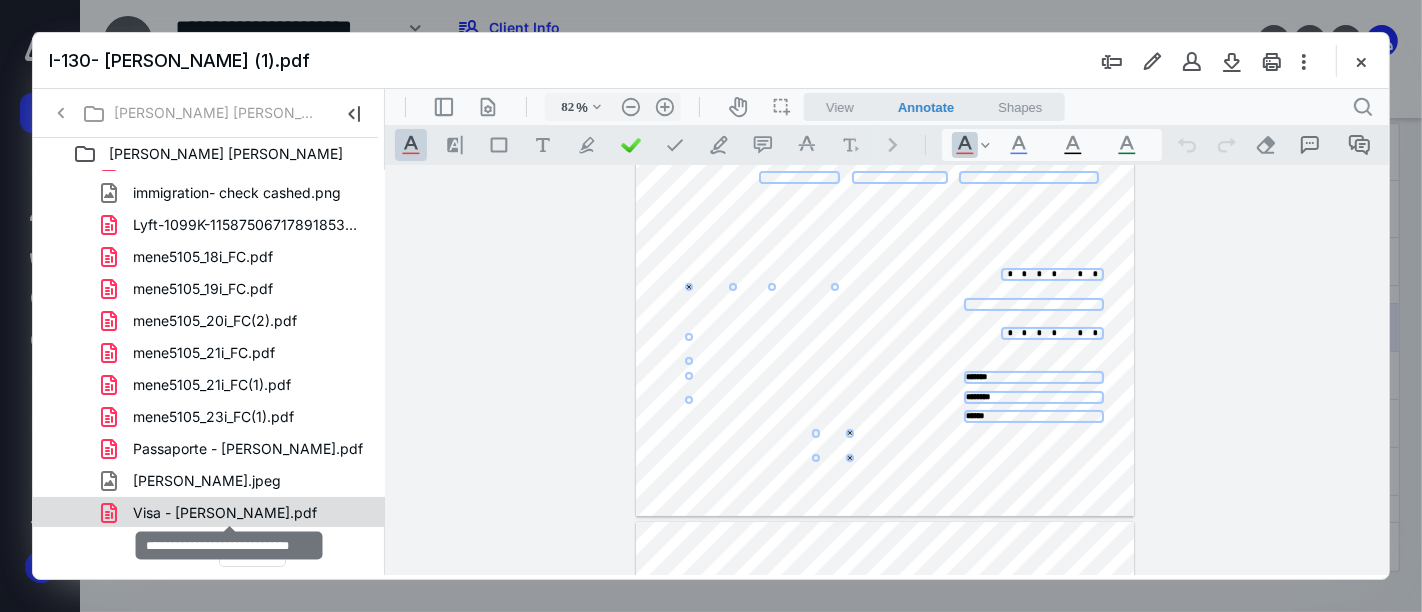 click on "1095-A - 2018.pdf [PERSON_NAME].docx DOCS.pdf g-325 - [PERSON_NAME].pdf g-325a-[PERSON_NAME] [PERSON_NAME] (1).pdf I-130- [PERSON_NAME] (1).pdf I-130A-[PERSON_NAME].pdf i-131 - [PERSON_NAME].pdf i-485 - [PERSON_NAME].pdf i-765 - [PERSON_NAME].pdf i-864 - [PERSON_NAME].pdf I797C Notice - [PERSON_NAME].pdf immigration- check cashed.png Lyft-1099K-1158750671789185366.pdf mene5105_18i_FC.pdf mene5105_19i_FC.pdf mene5105_20i_FC(2).pdf mene5105_21i_FC.pdf mene5105_21i_FC(1).pdf mene5105_23i_FC(1).pdf Passaporte - [PERSON_NAME].pdf TAx [PERSON_NAME].jpeg Visa - [PERSON_NAME].pdf" at bounding box center (209, 161) 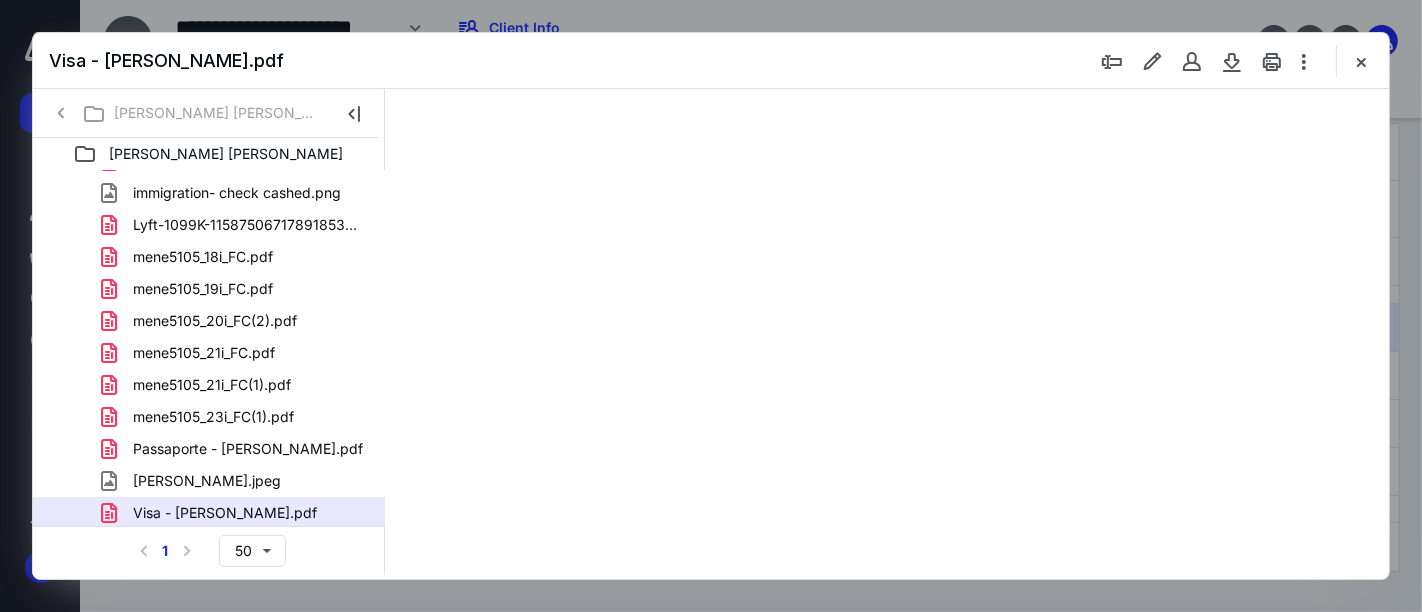 type on "52" 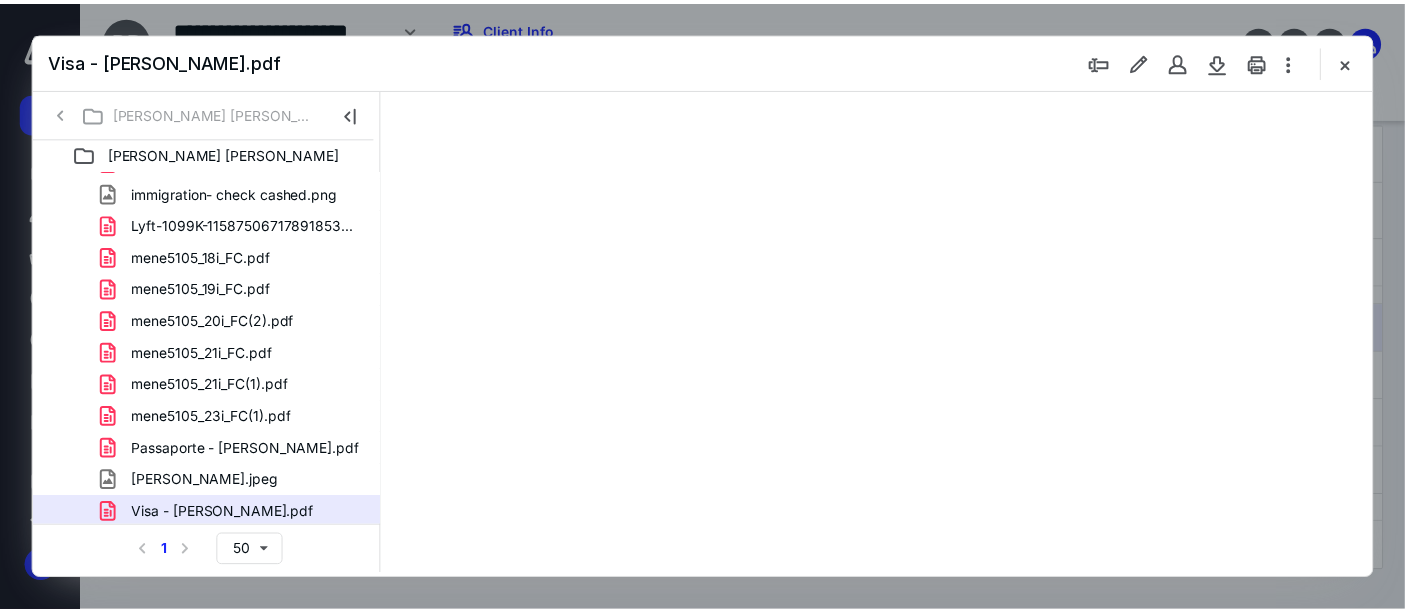 scroll, scrollTop: 0, scrollLeft: 0, axis: both 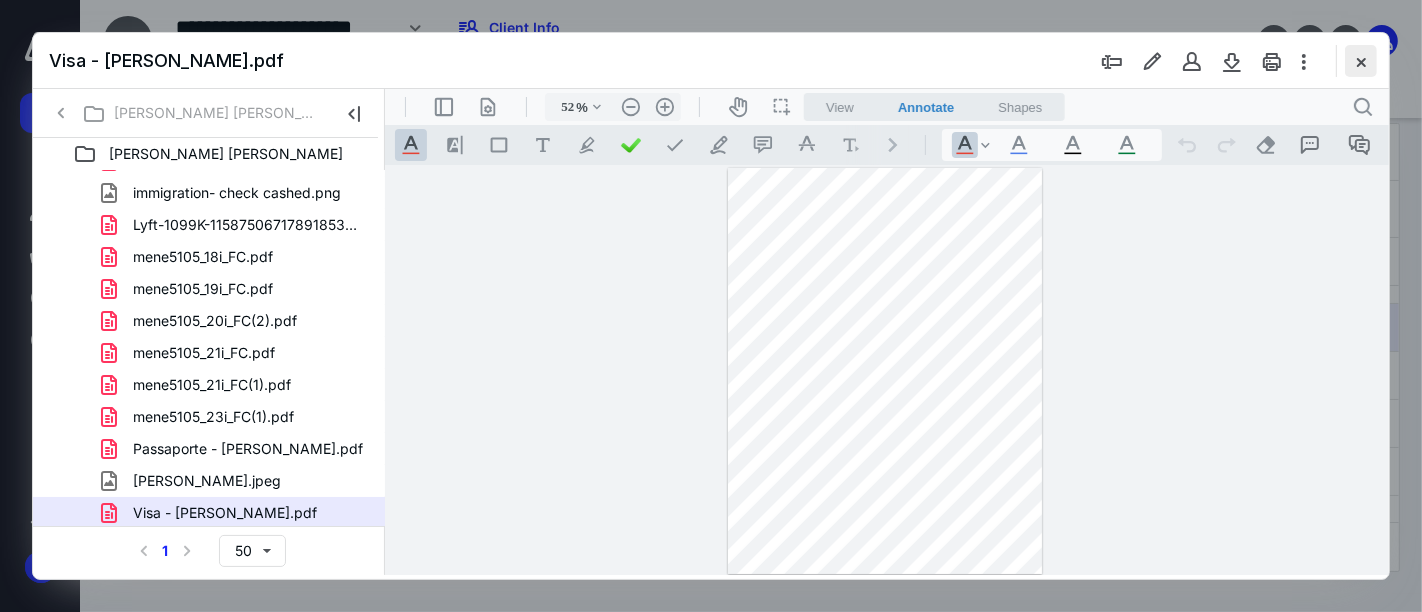 click at bounding box center [1361, 61] 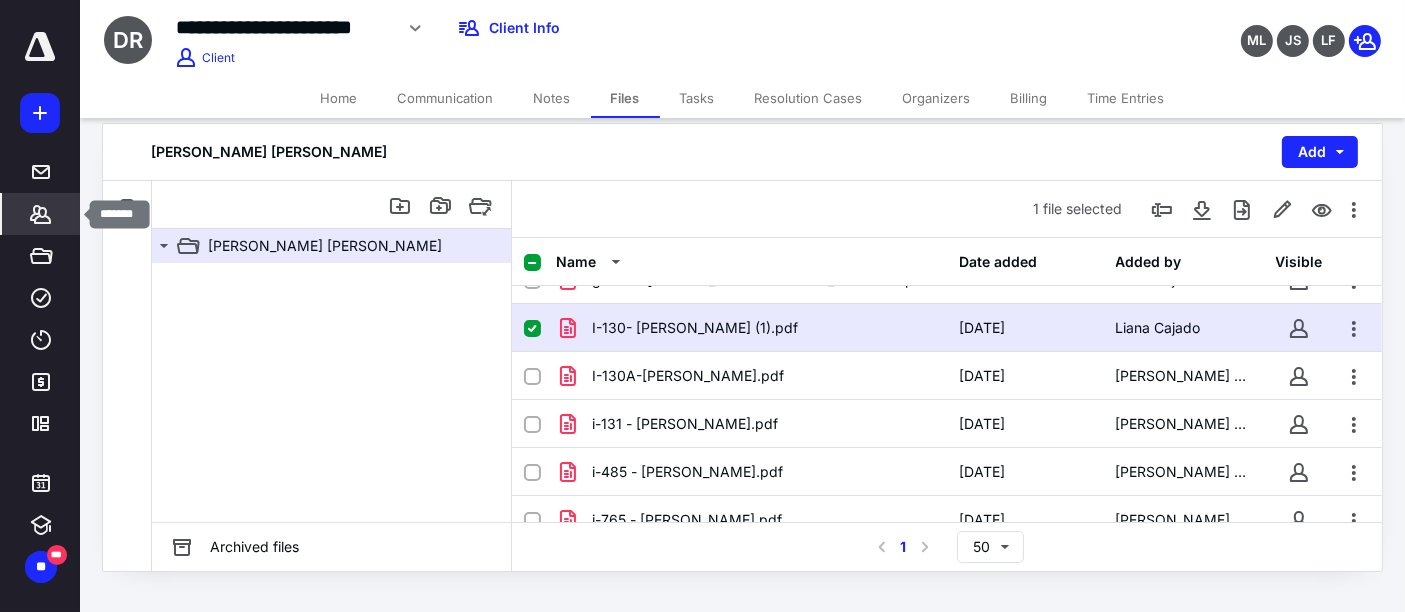 click 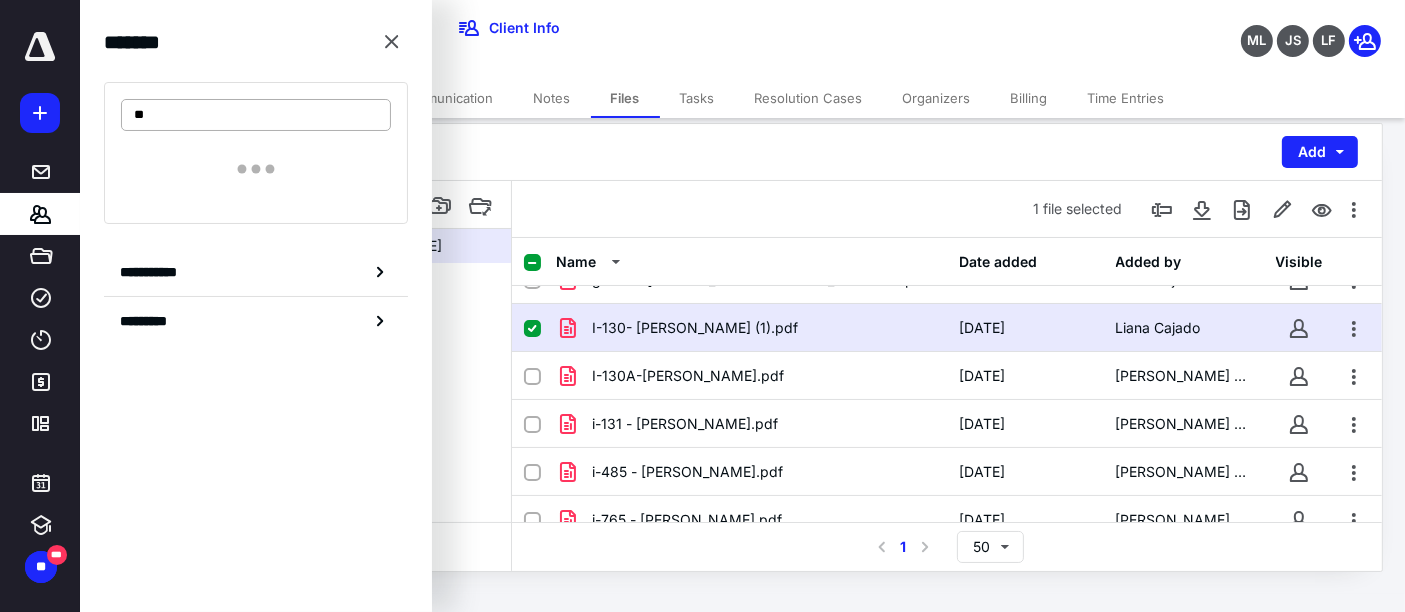 type on "*" 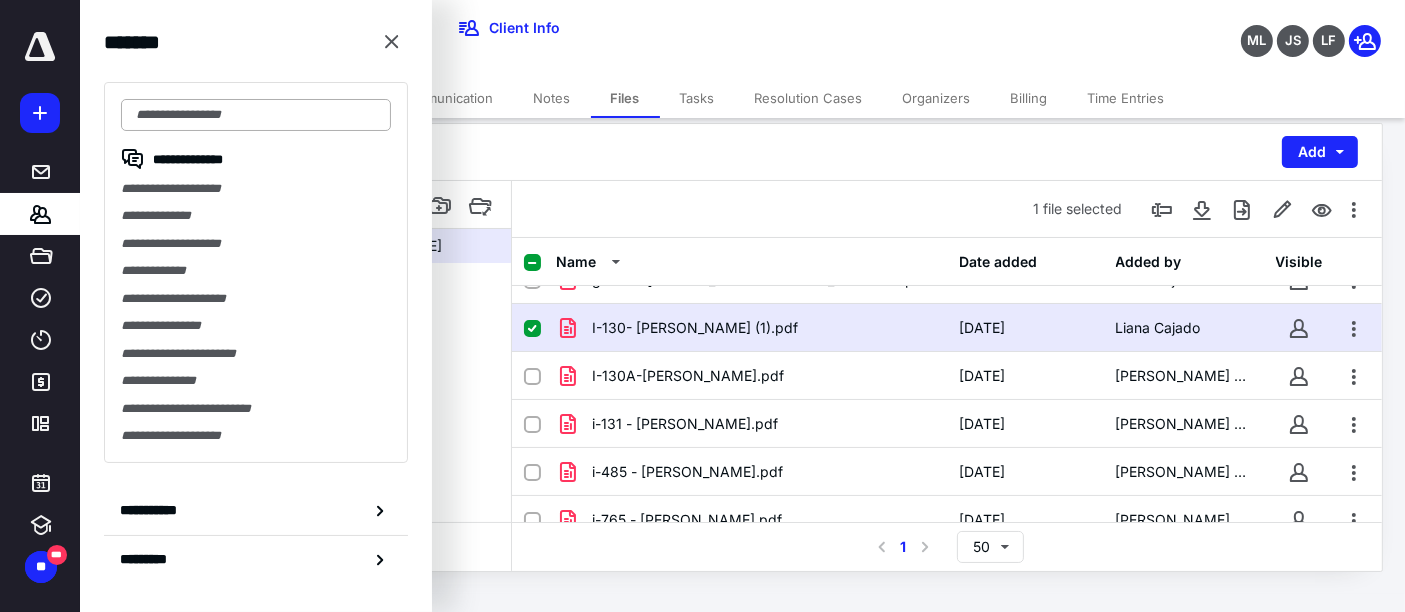 type on "*" 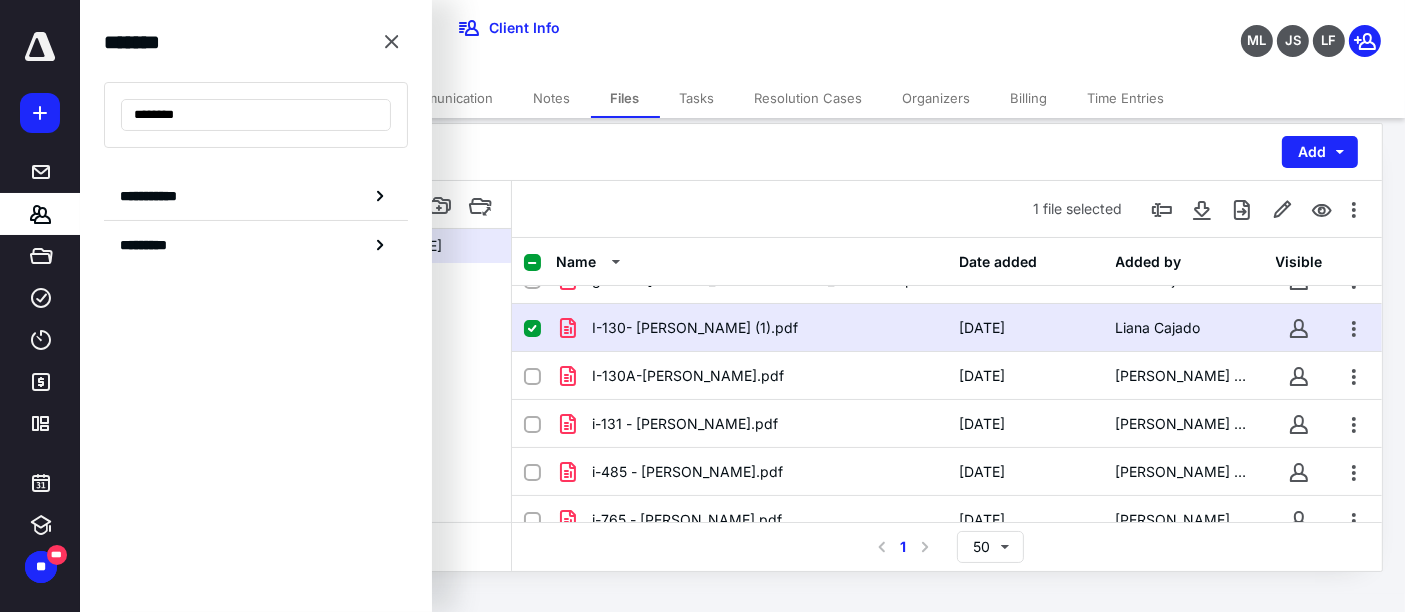 type on "********" 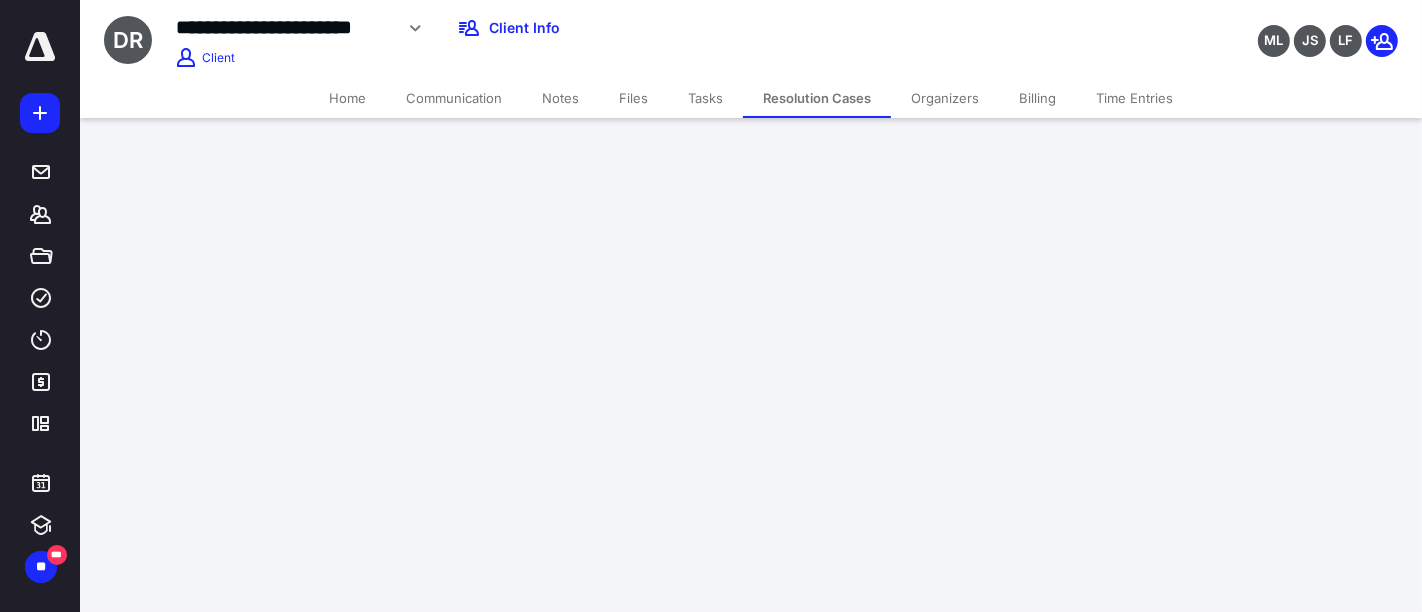 click on "Home" at bounding box center [347, 98] 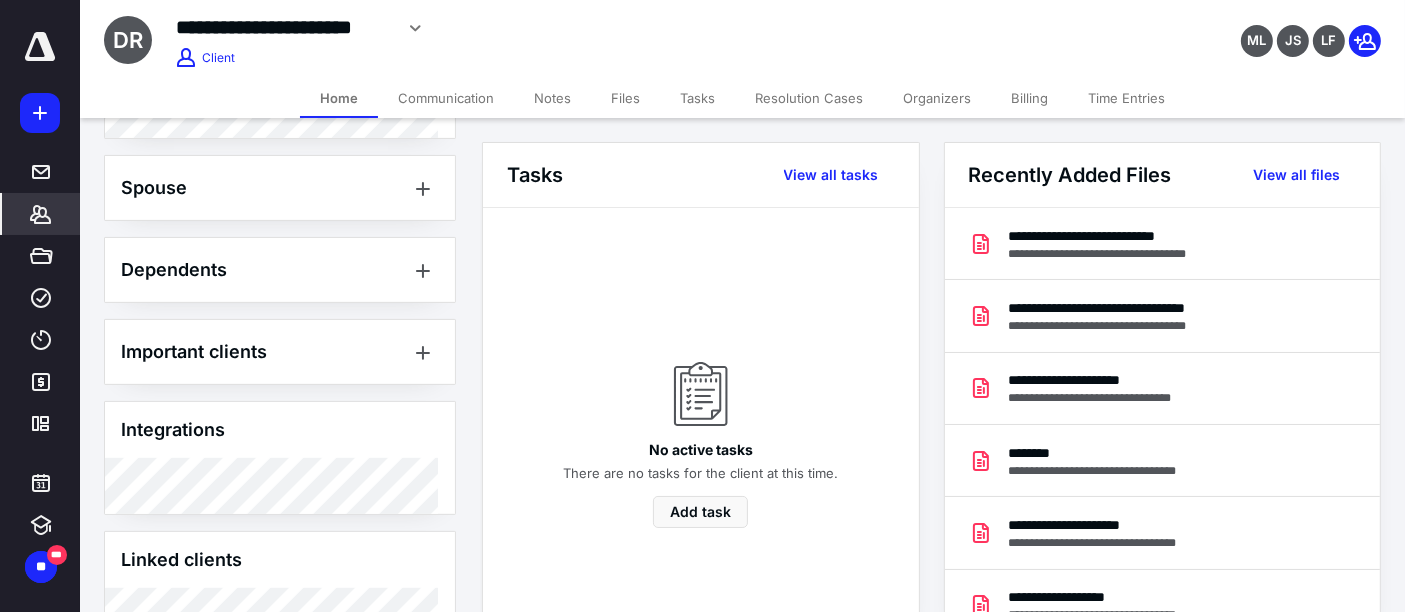 scroll, scrollTop: 852, scrollLeft: 0, axis: vertical 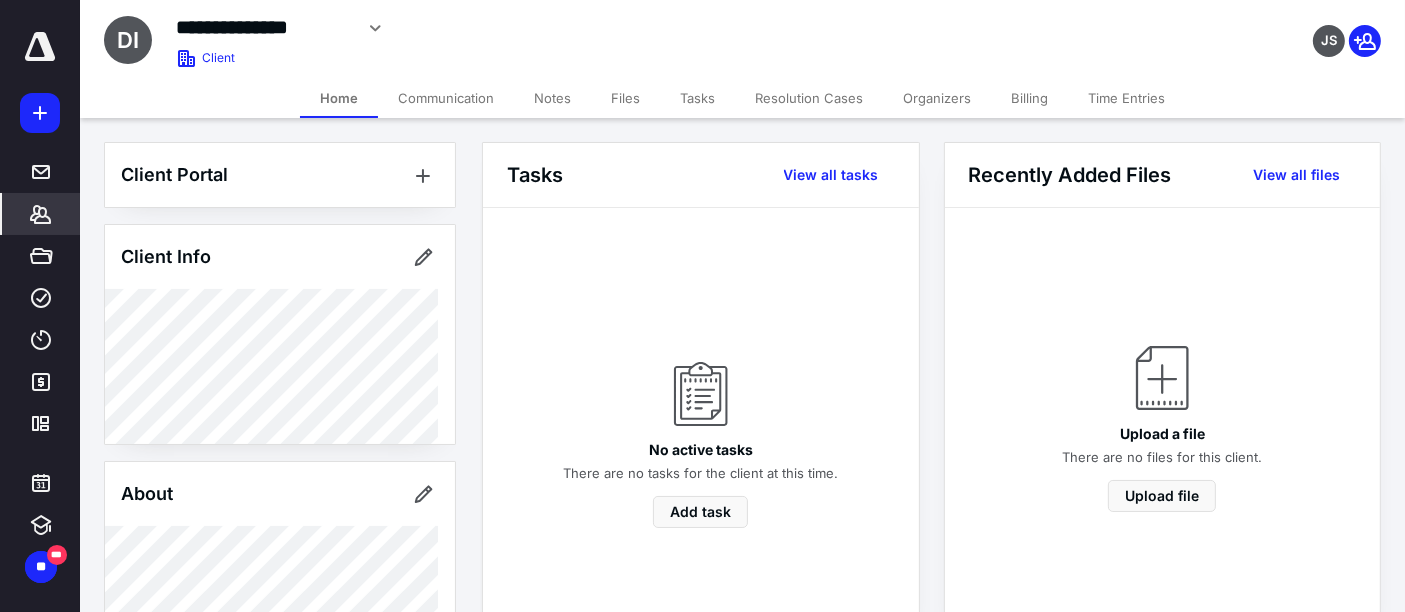 click on "Billing" at bounding box center (1029, 98) 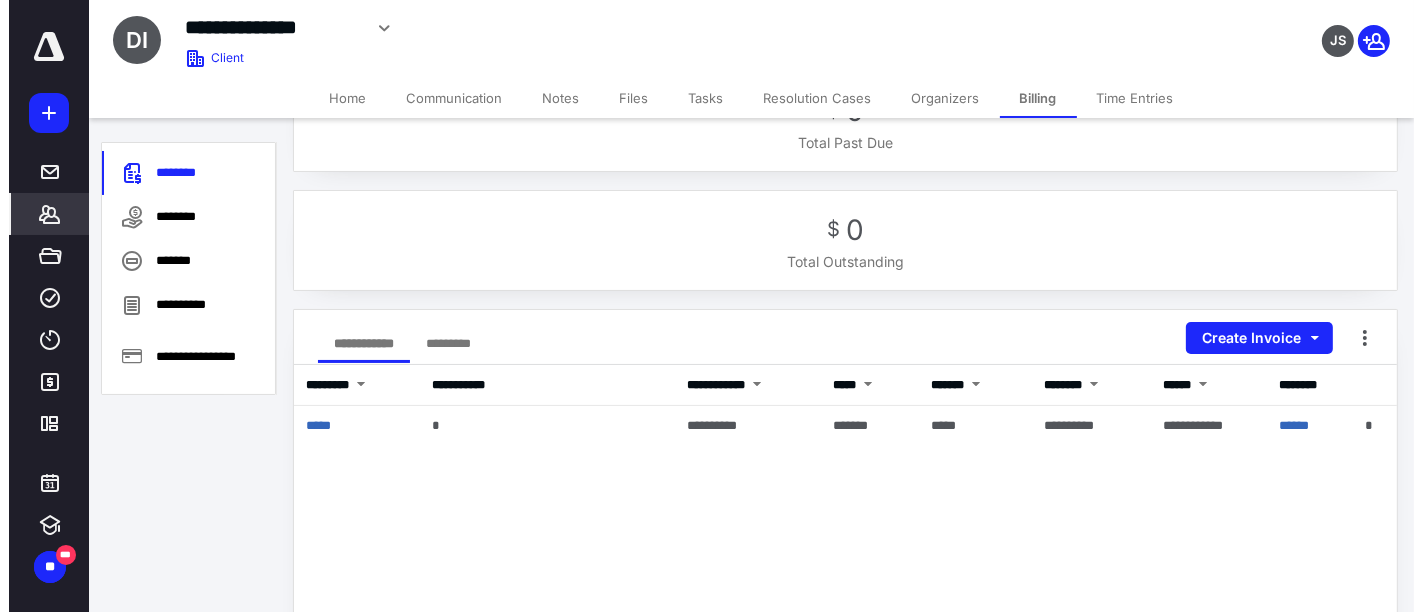 scroll, scrollTop: 0, scrollLeft: 0, axis: both 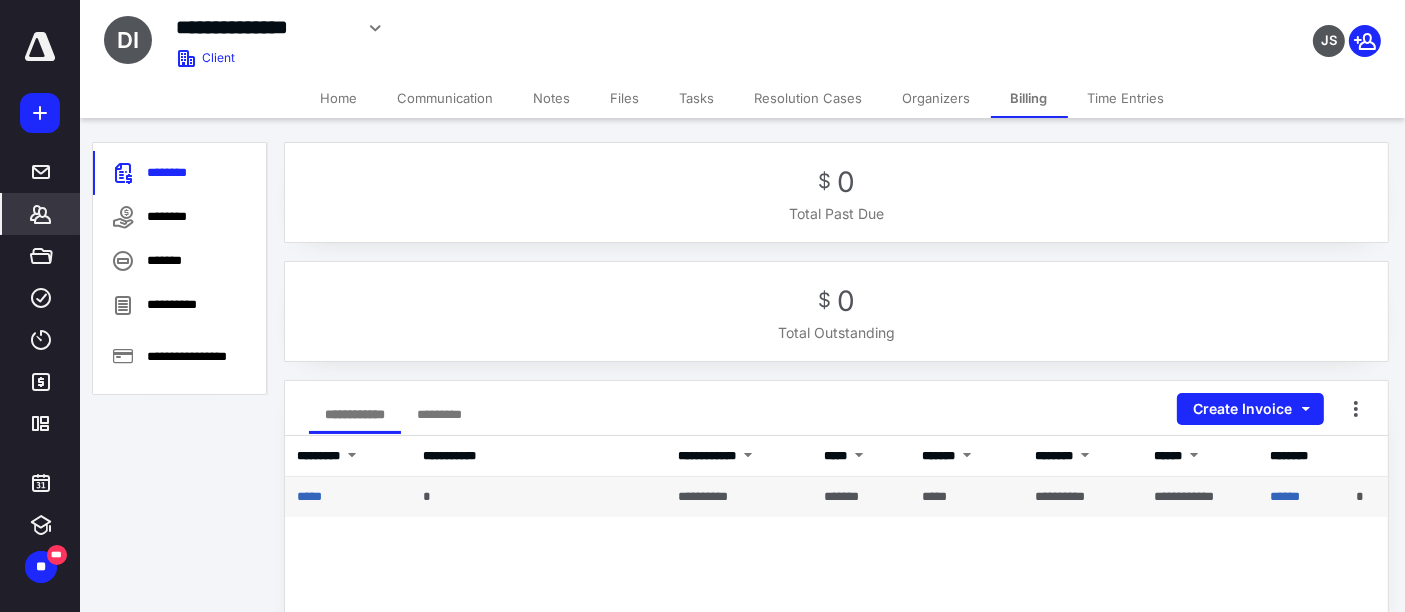 click on "*****" at bounding box center [348, 497] 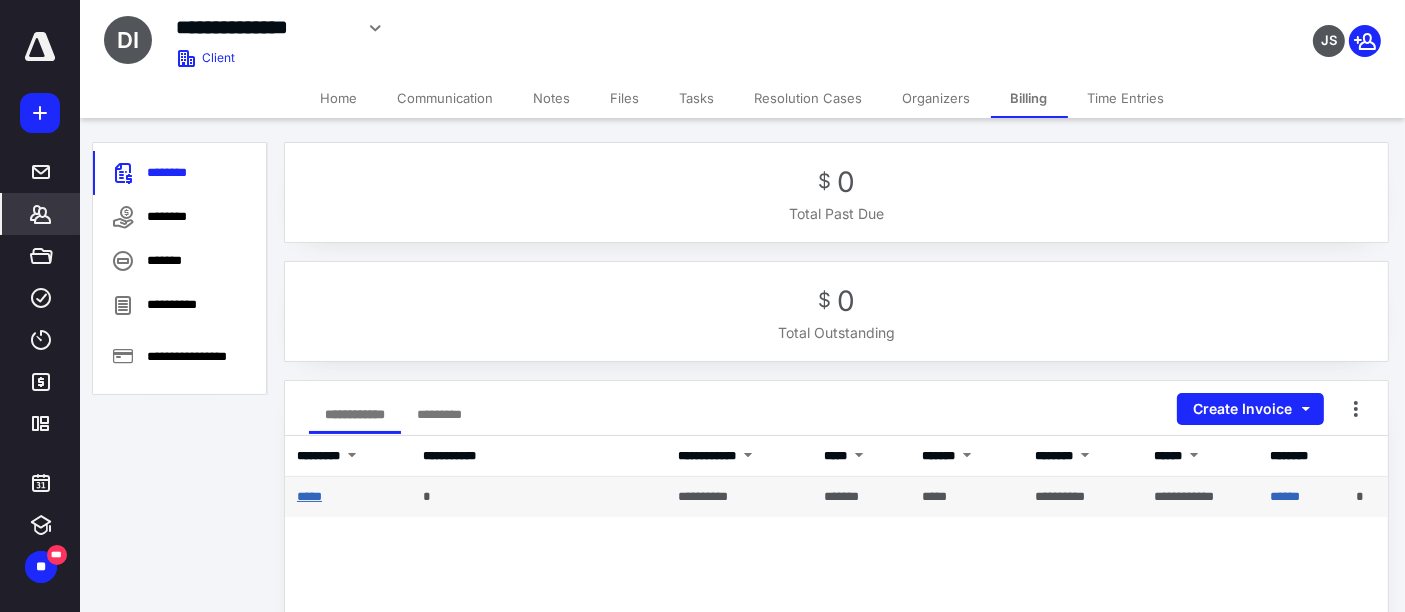 click on "*****" at bounding box center (309, 496) 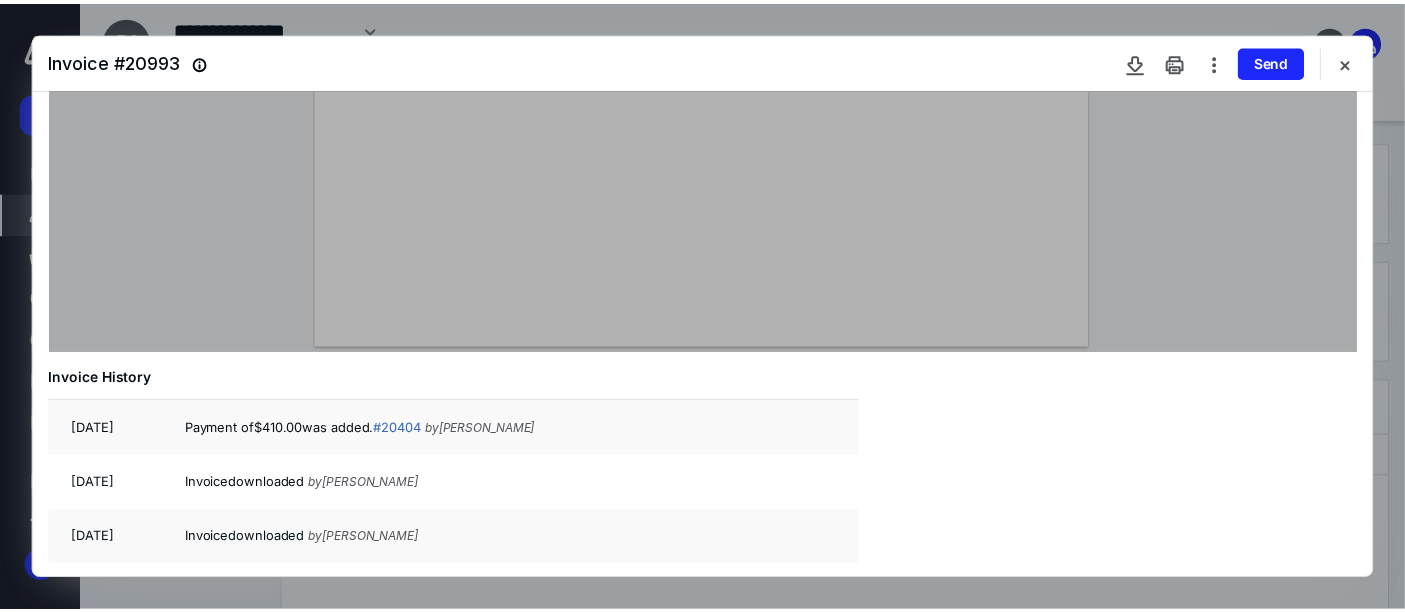 scroll, scrollTop: 333, scrollLeft: 0, axis: vertical 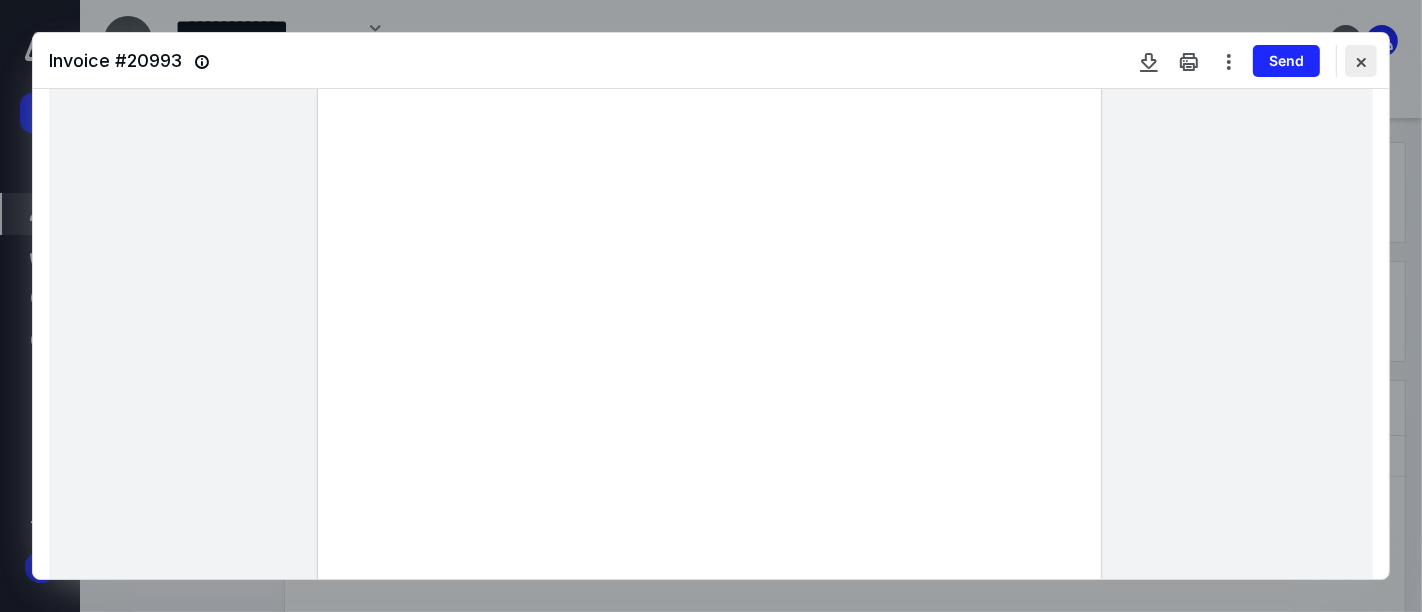 click at bounding box center (1361, 61) 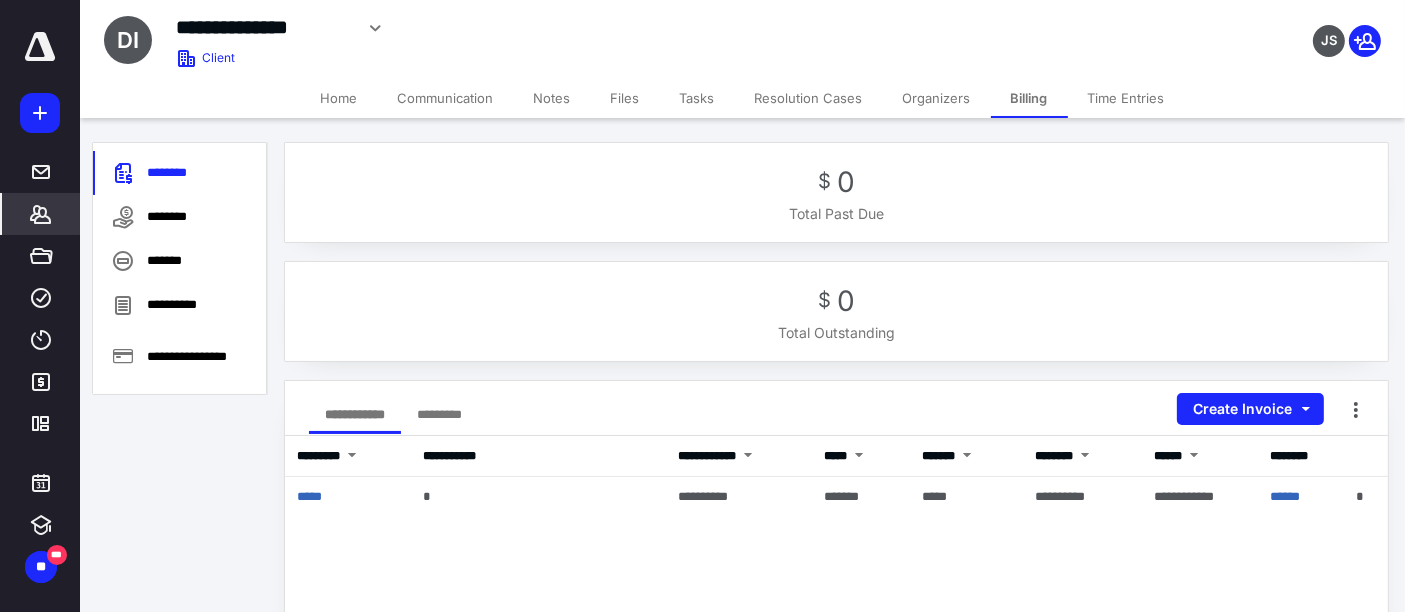 click on "Home" at bounding box center (339, 98) 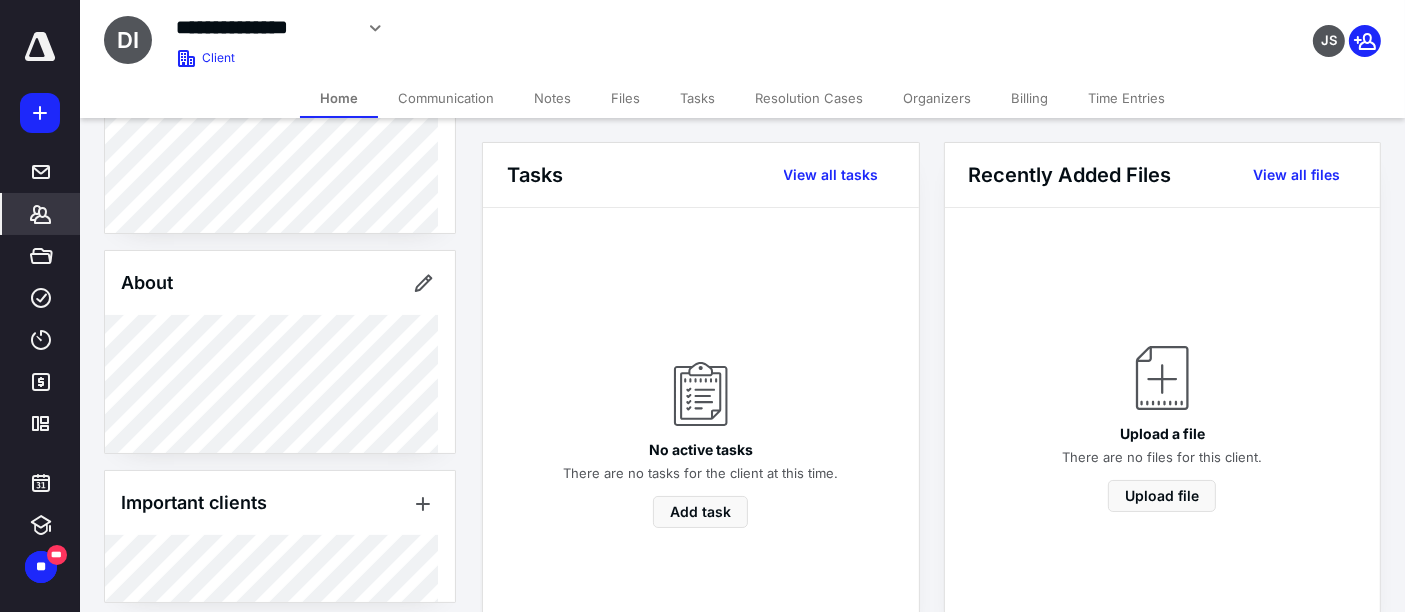 scroll, scrollTop: 0, scrollLeft: 0, axis: both 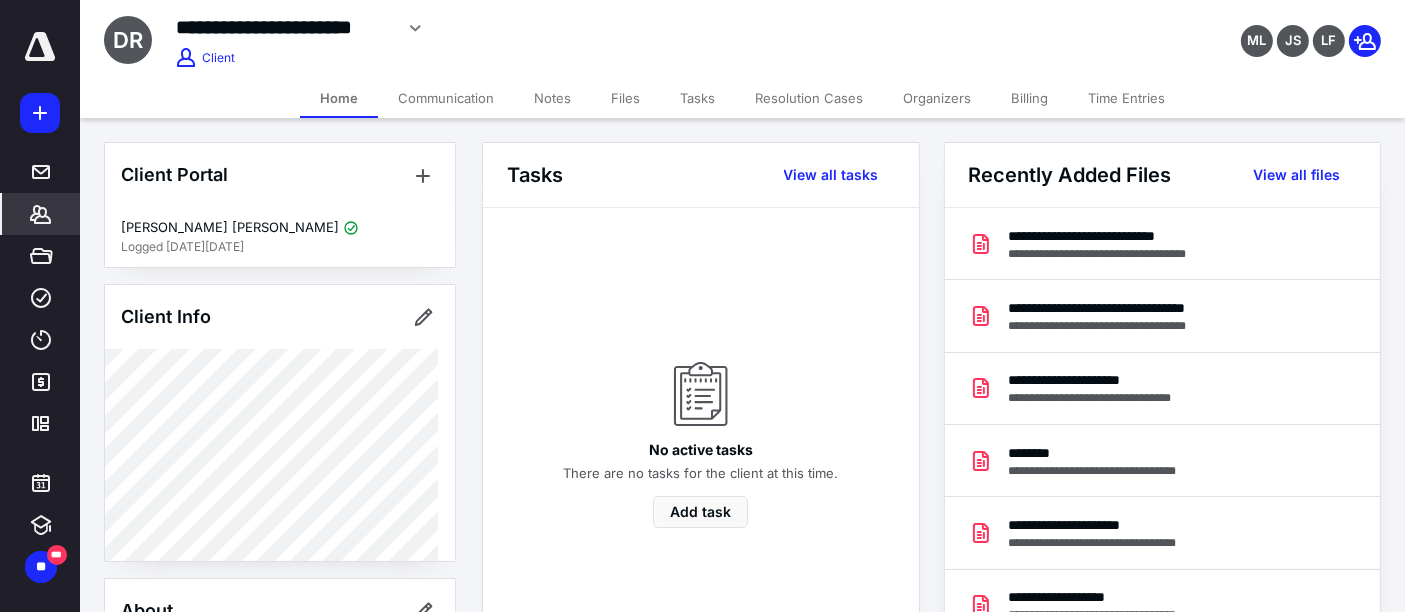 click on "Files" at bounding box center (625, 98) 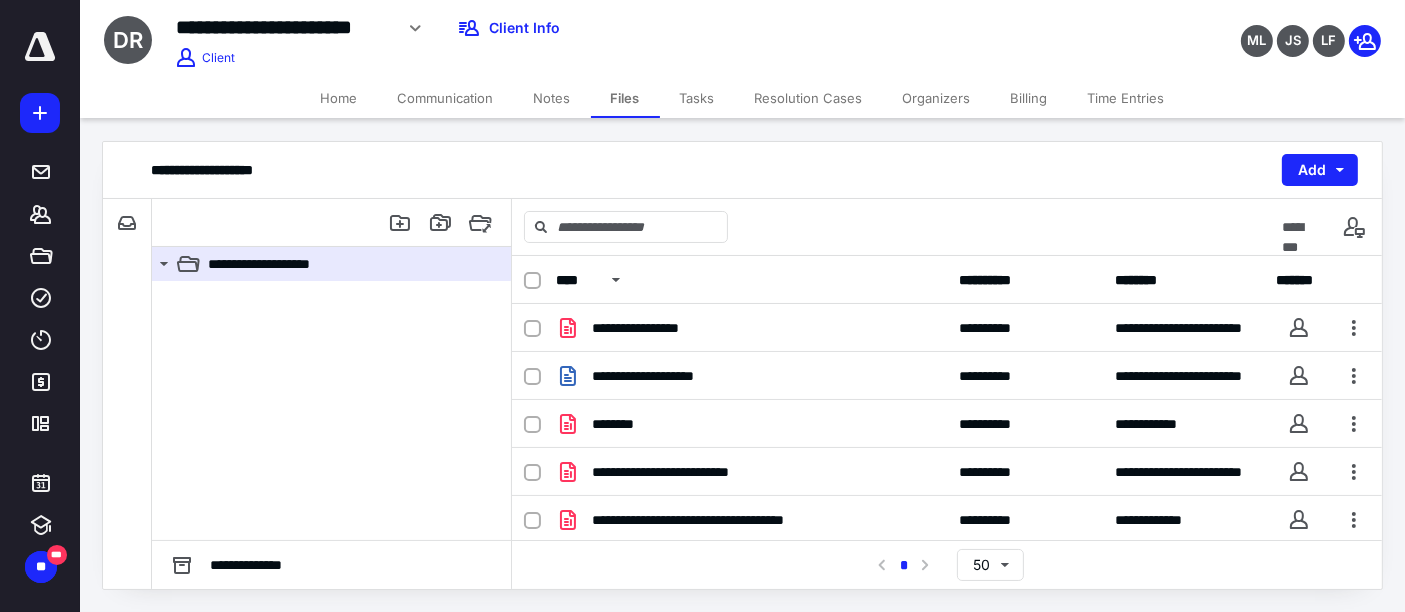 scroll, scrollTop: 18, scrollLeft: 0, axis: vertical 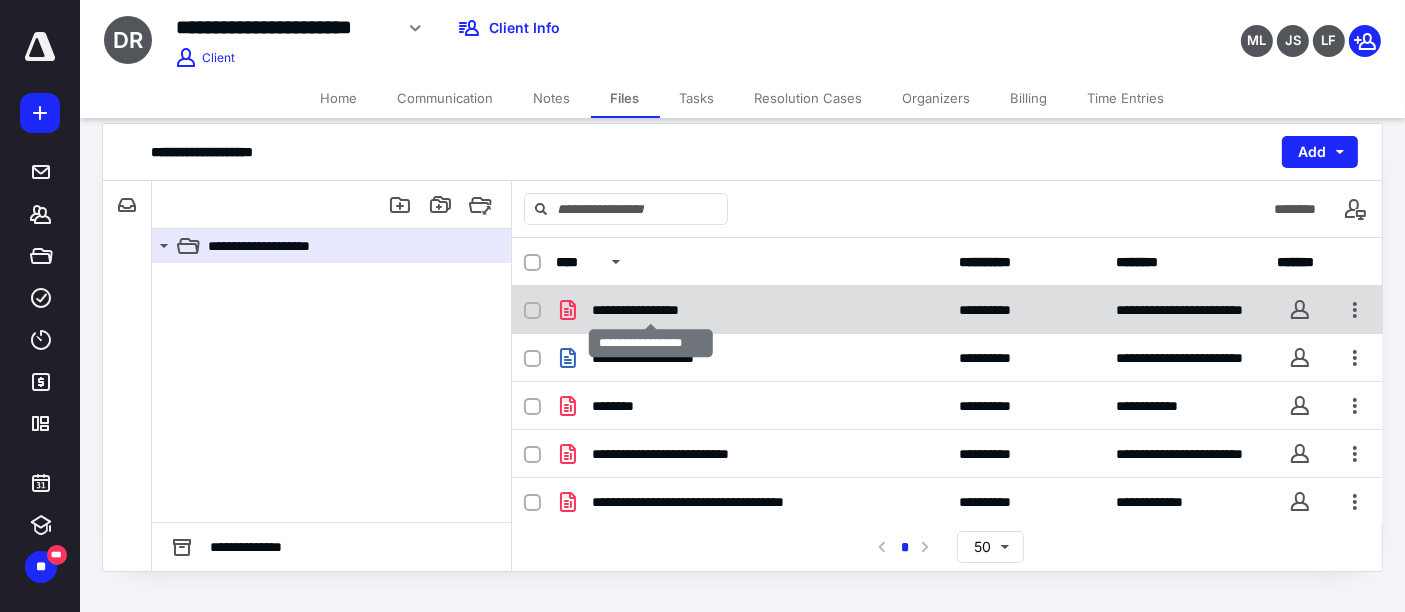 click on "**********" at bounding box center (651, 310) 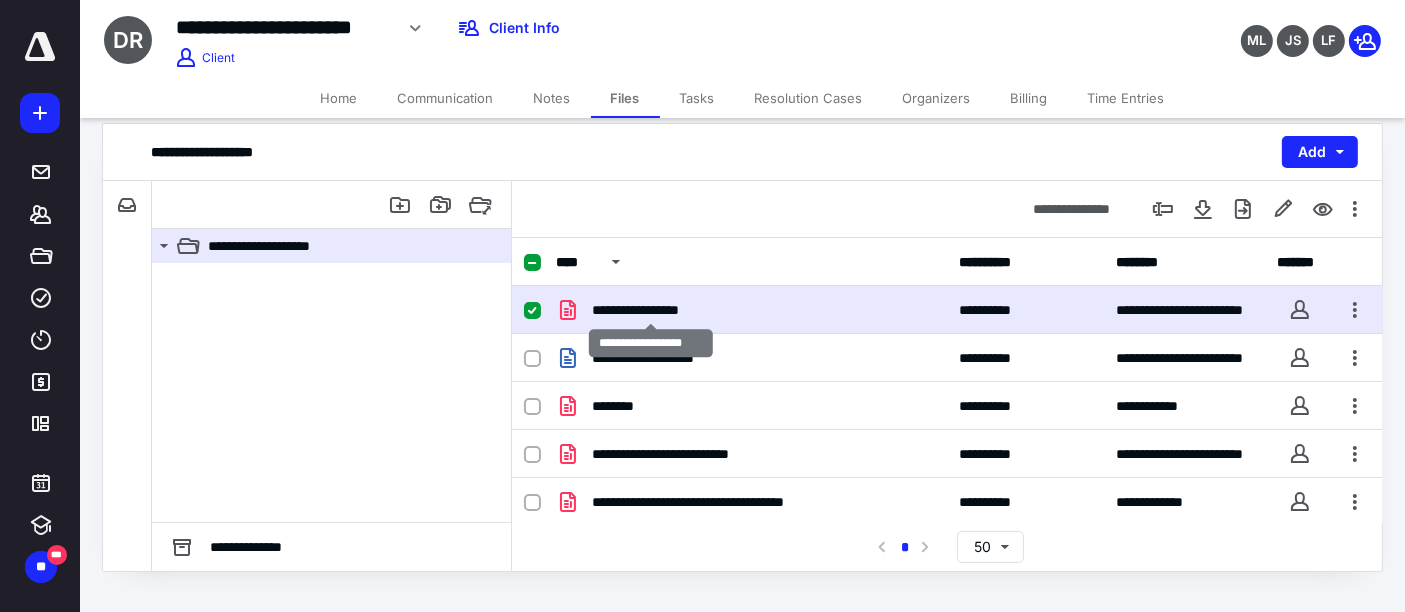 click on "**********" at bounding box center (651, 310) 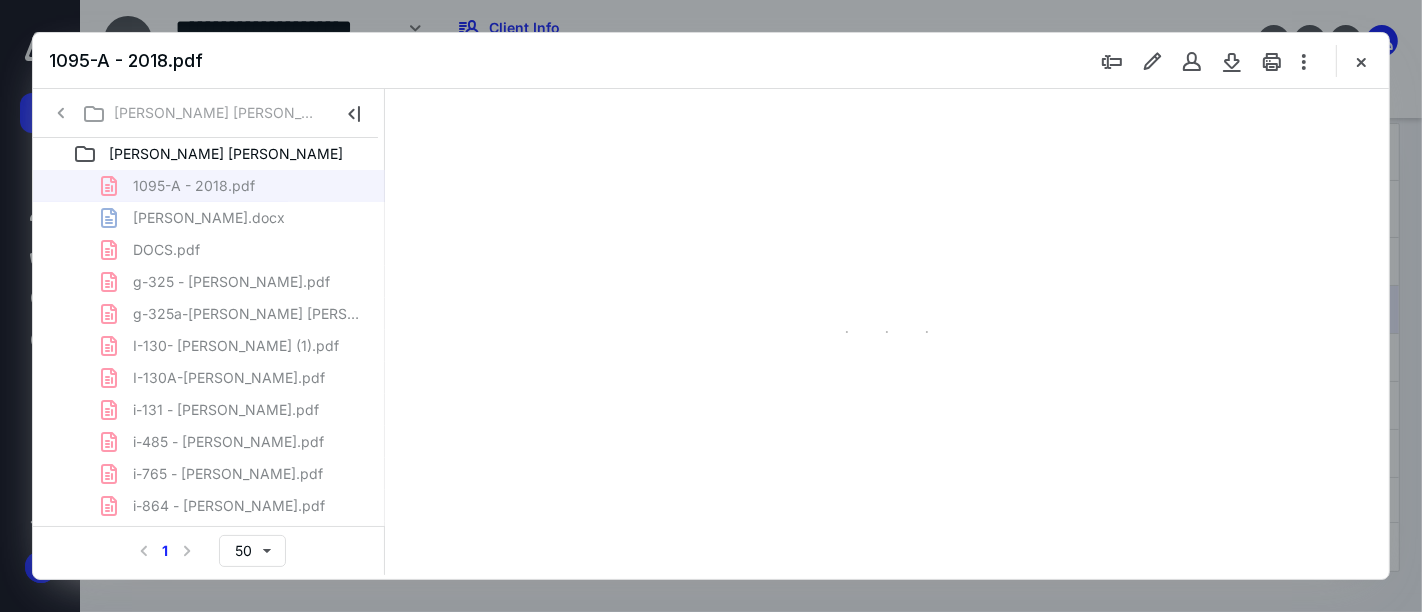 scroll, scrollTop: 0, scrollLeft: 0, axis: both 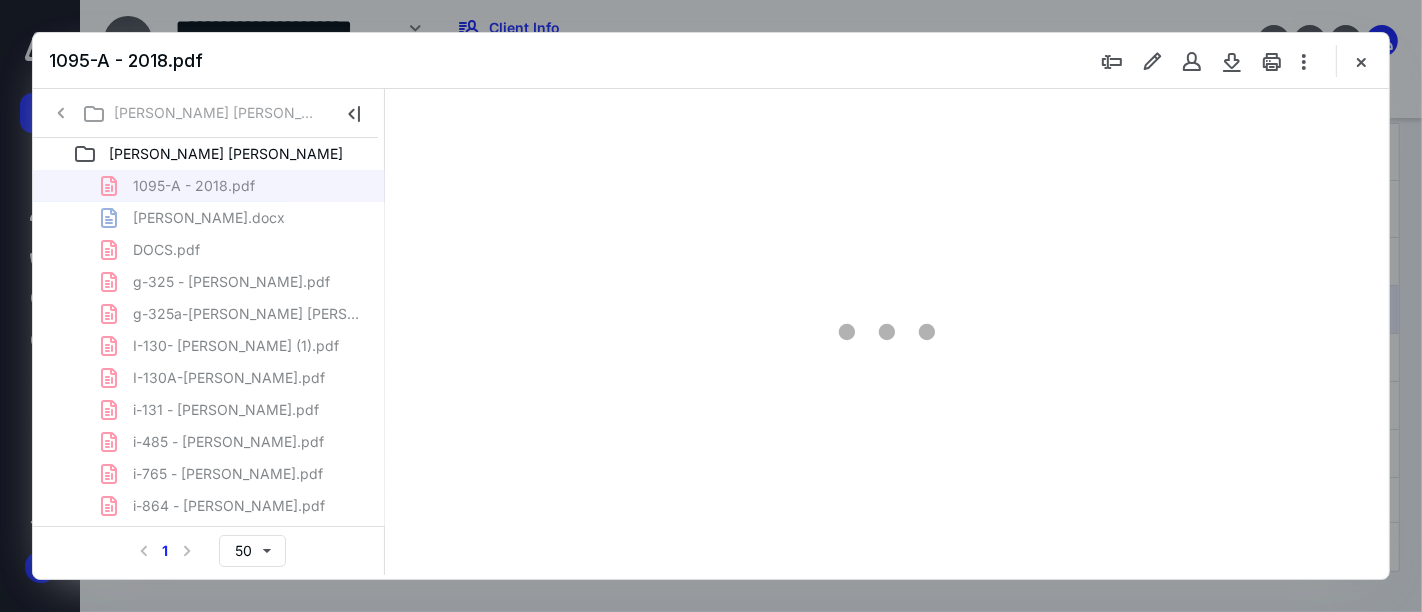 type on "42" 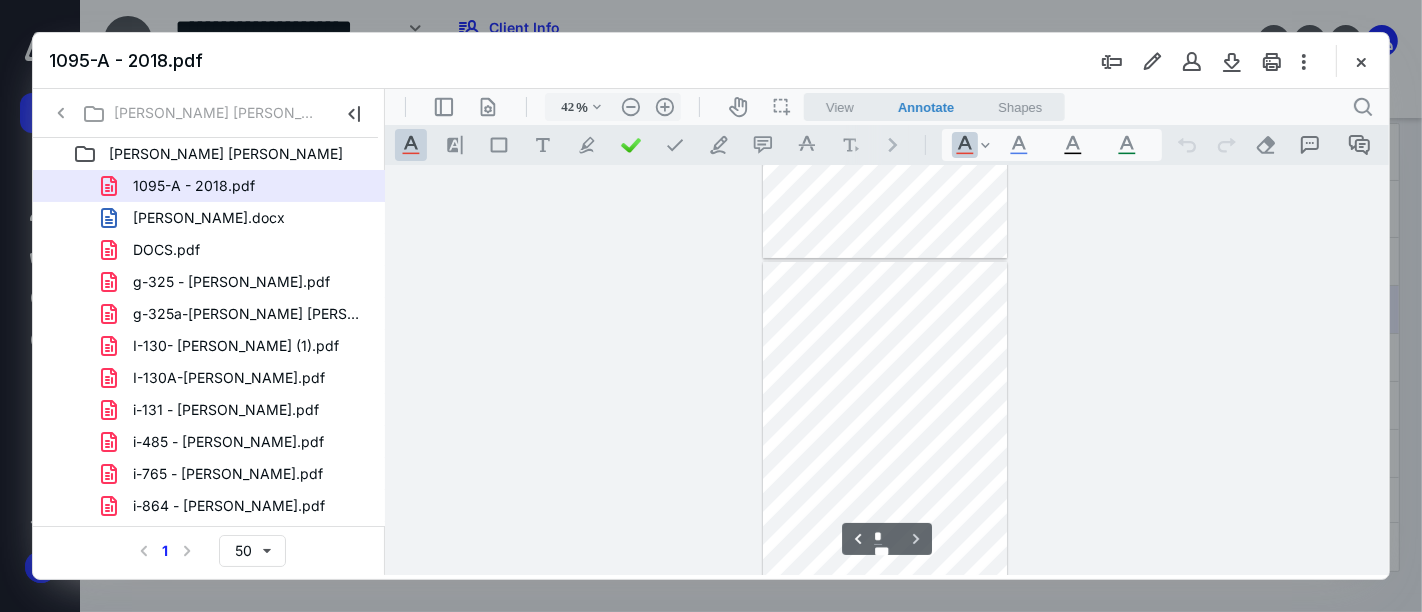 scroll, scrollTop: 410, scrollLeft: 0, axis: vertical 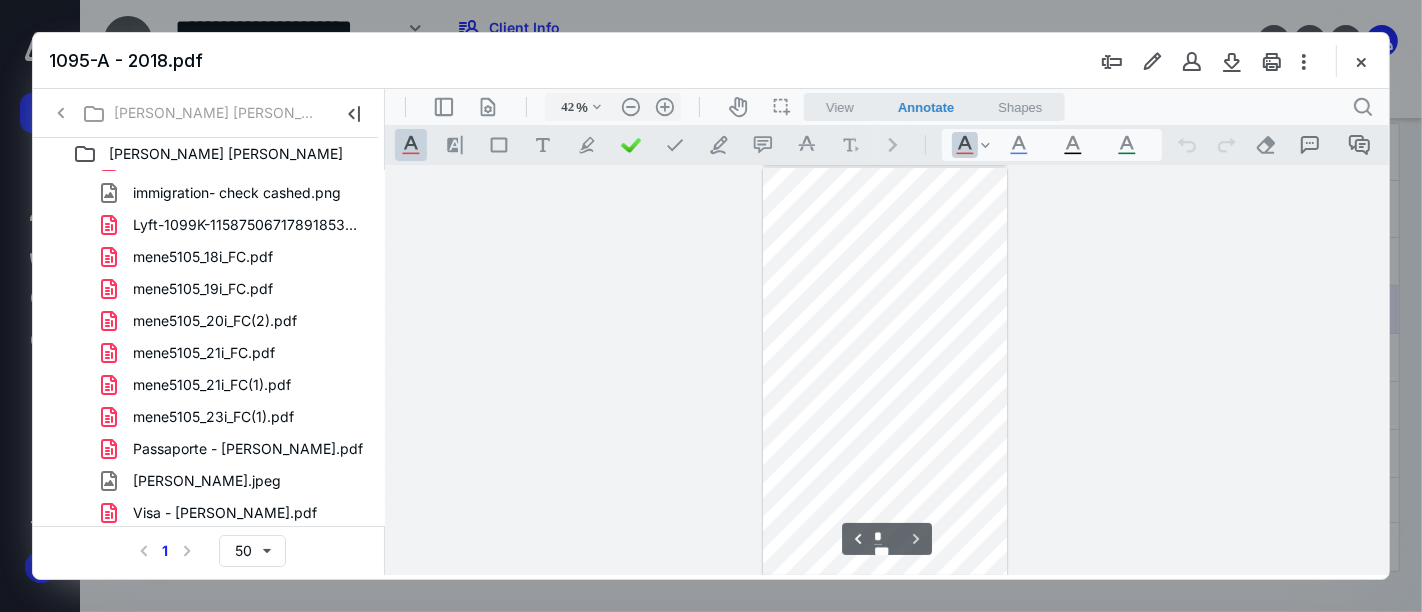 type on "*" 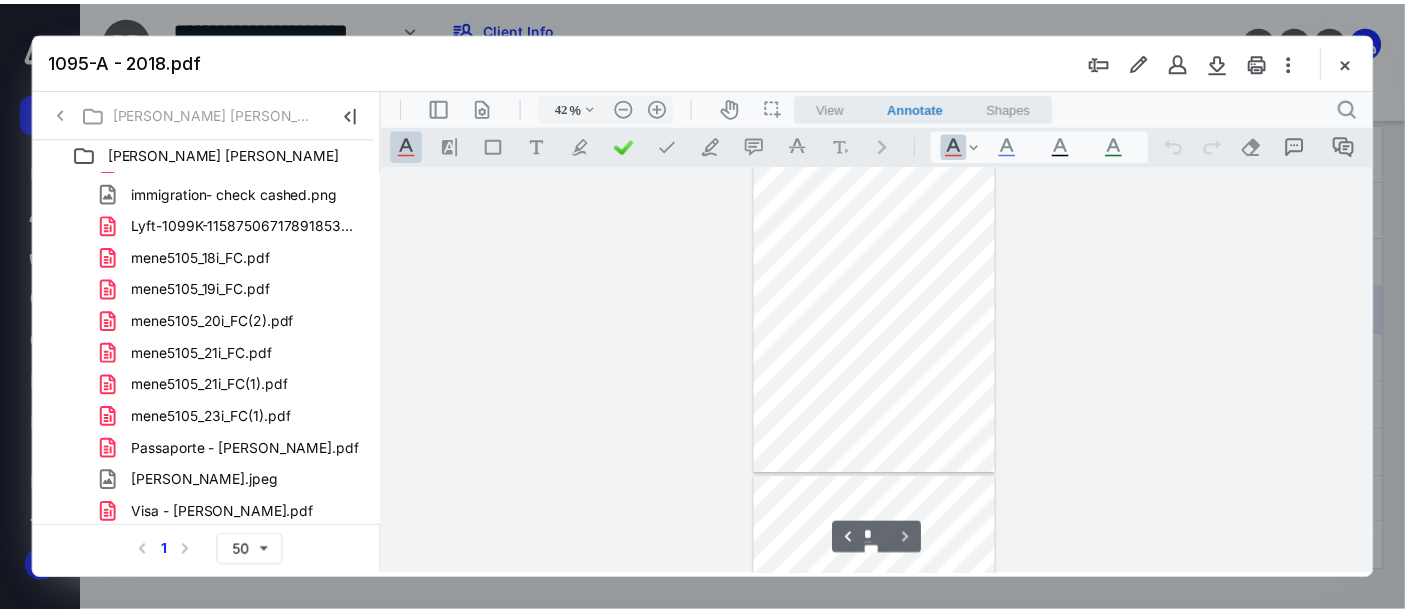 scroll, scrollTop: 77, scrollLeft: 0, axis: vertical 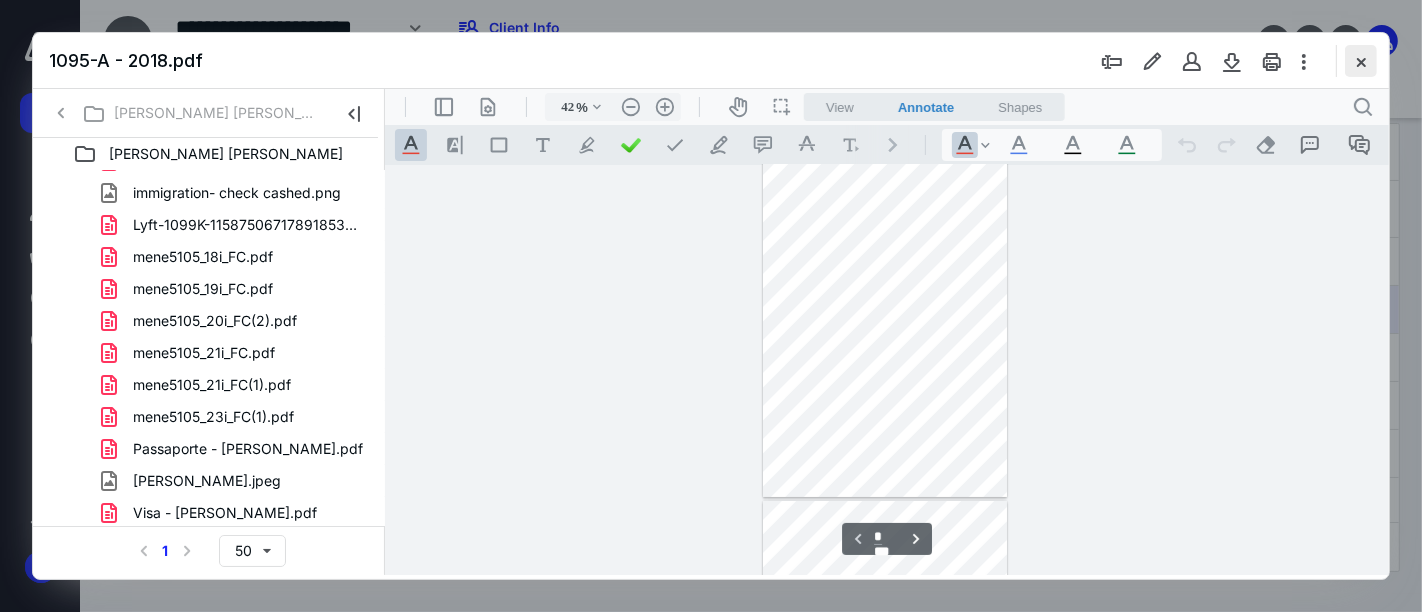 click at bounding box center [1361, 61] 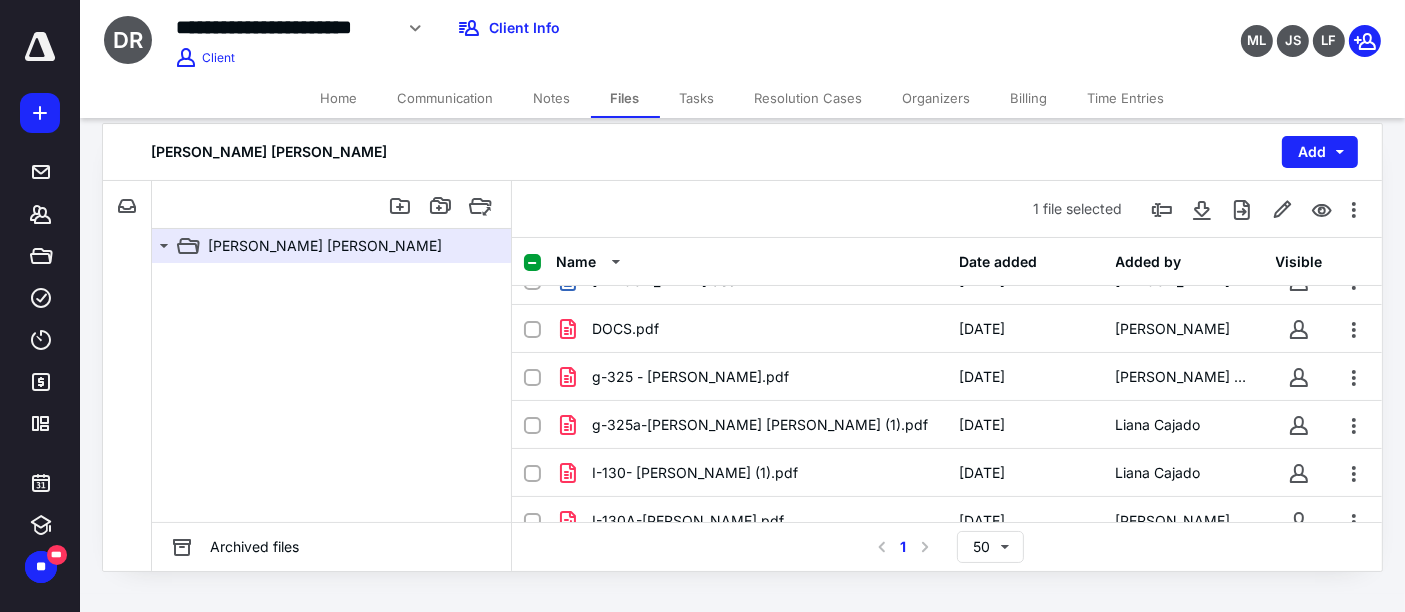 scroll, scrollTop: 111, scrollLeft: 0, axis: vertical 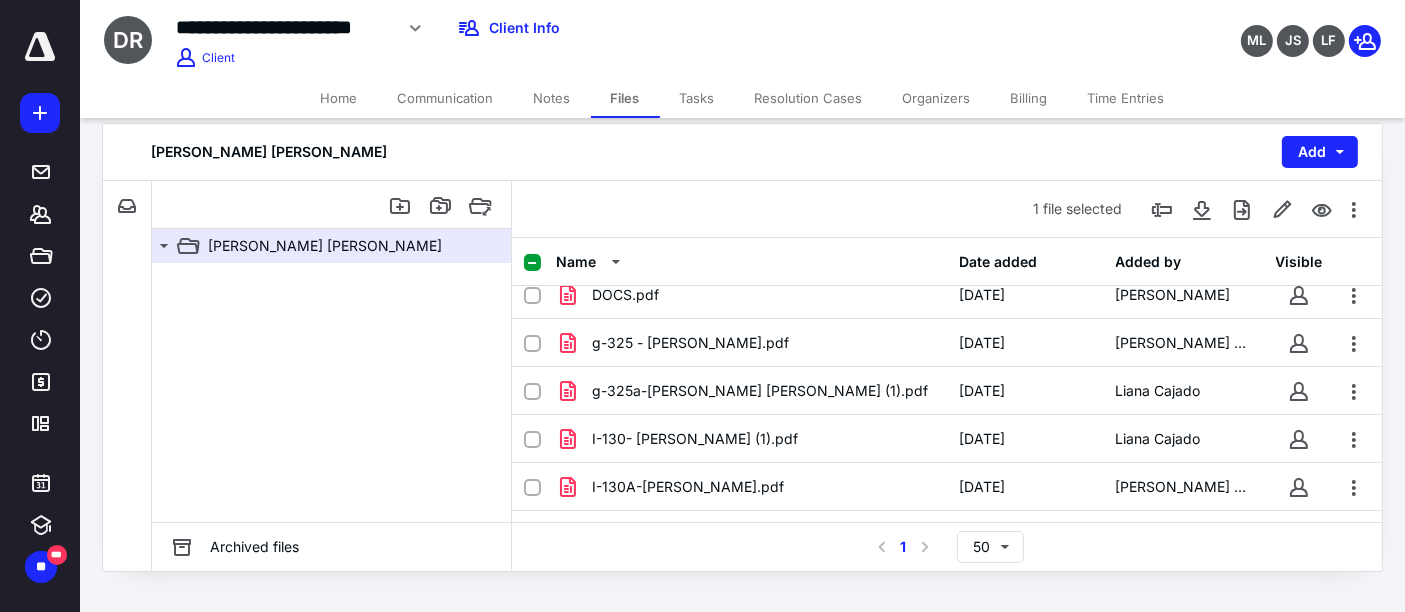 click on "Home" at bounding box center [339, 98] 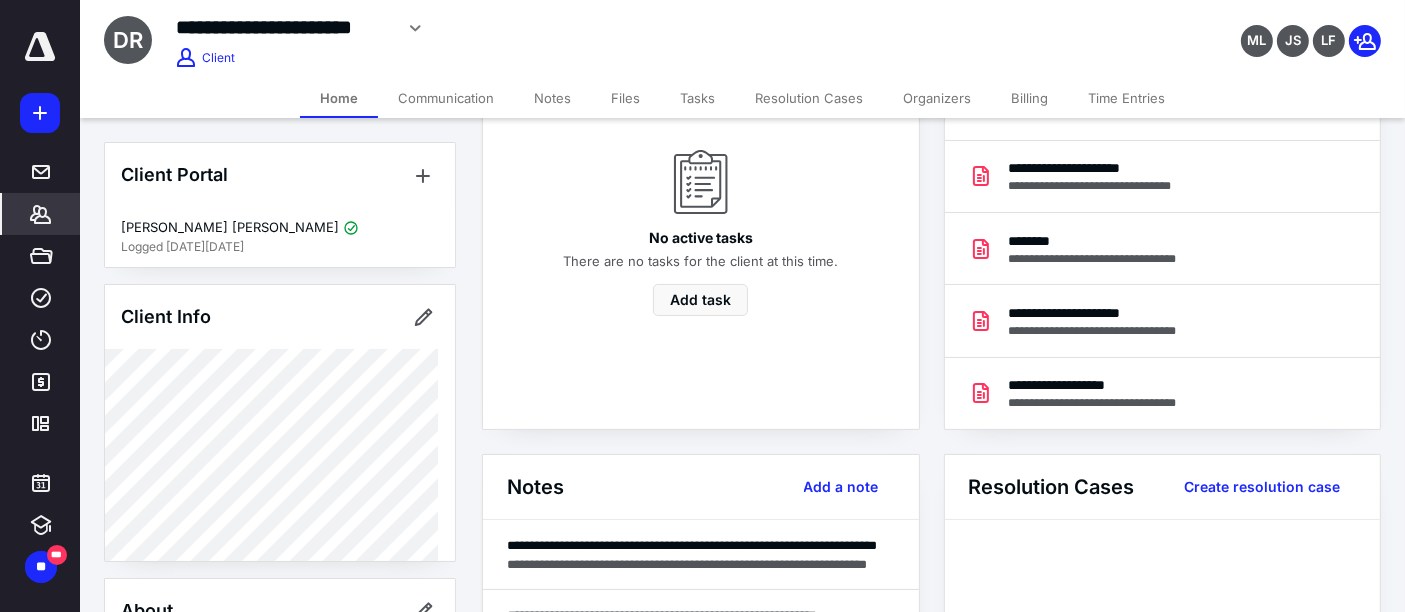 scroll, scrollTop: 0, scrollLeft: 0, axis: both 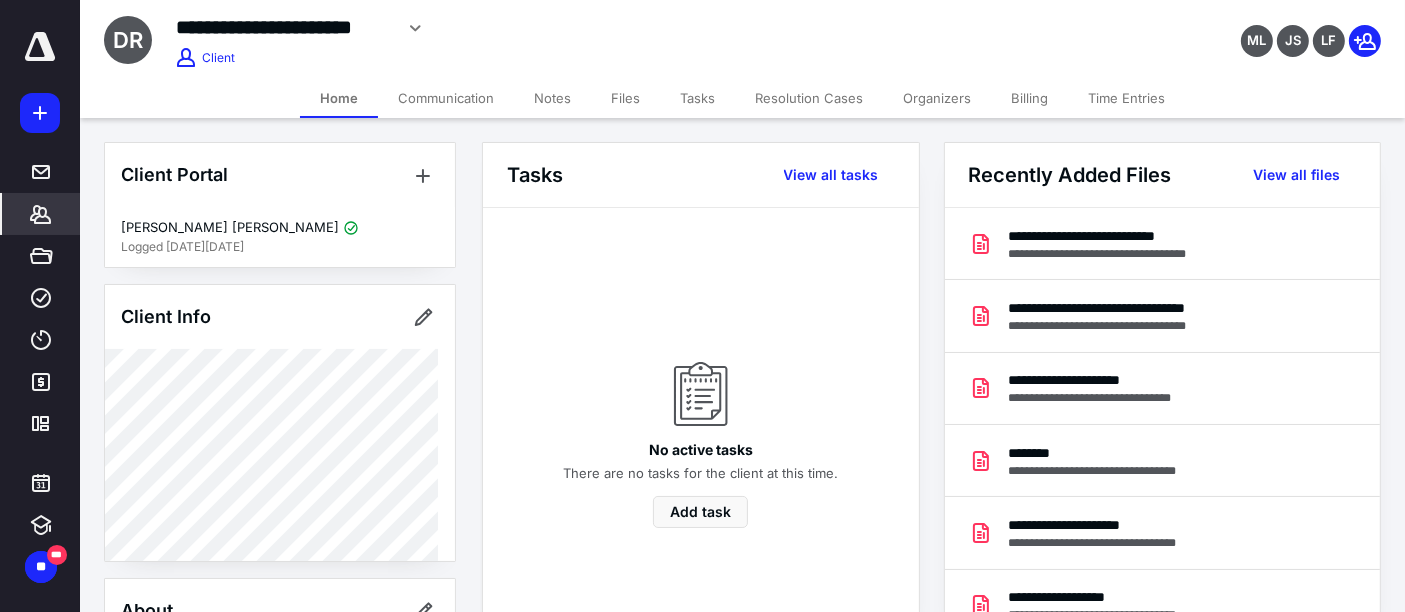 click on "Notes" at bounding box center [552, 98] 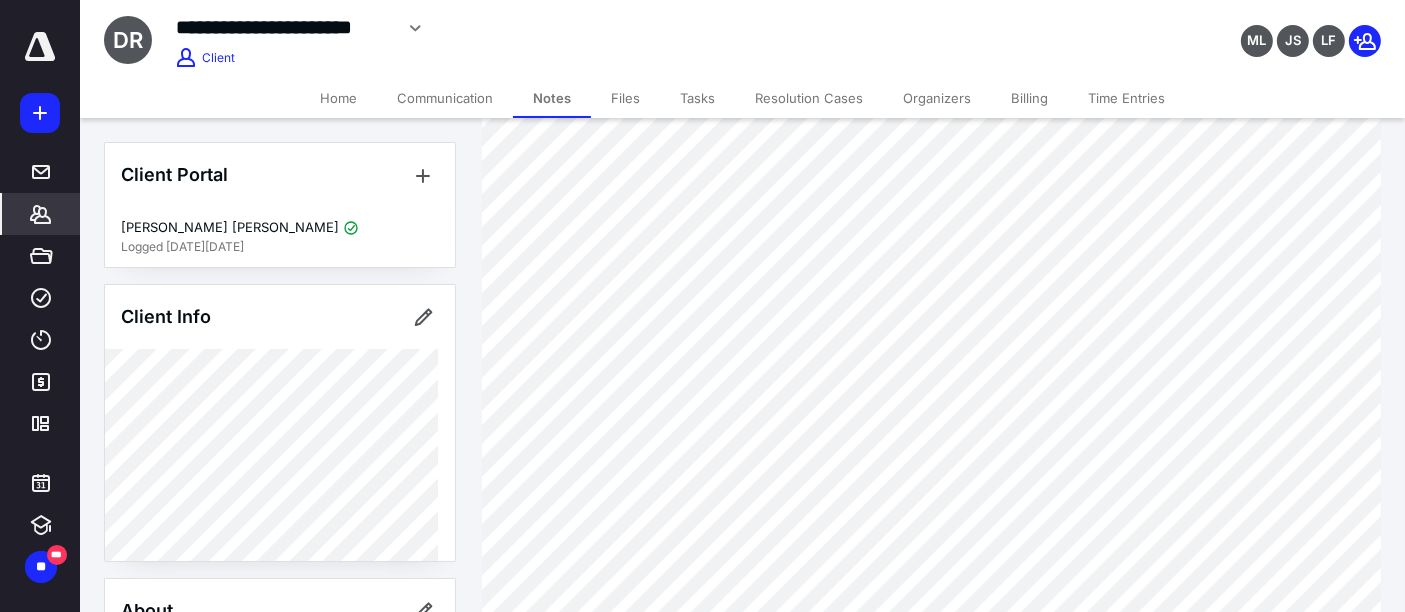 scroll, scrollTop: 1444, scrollLeft: 0, axis: vertical 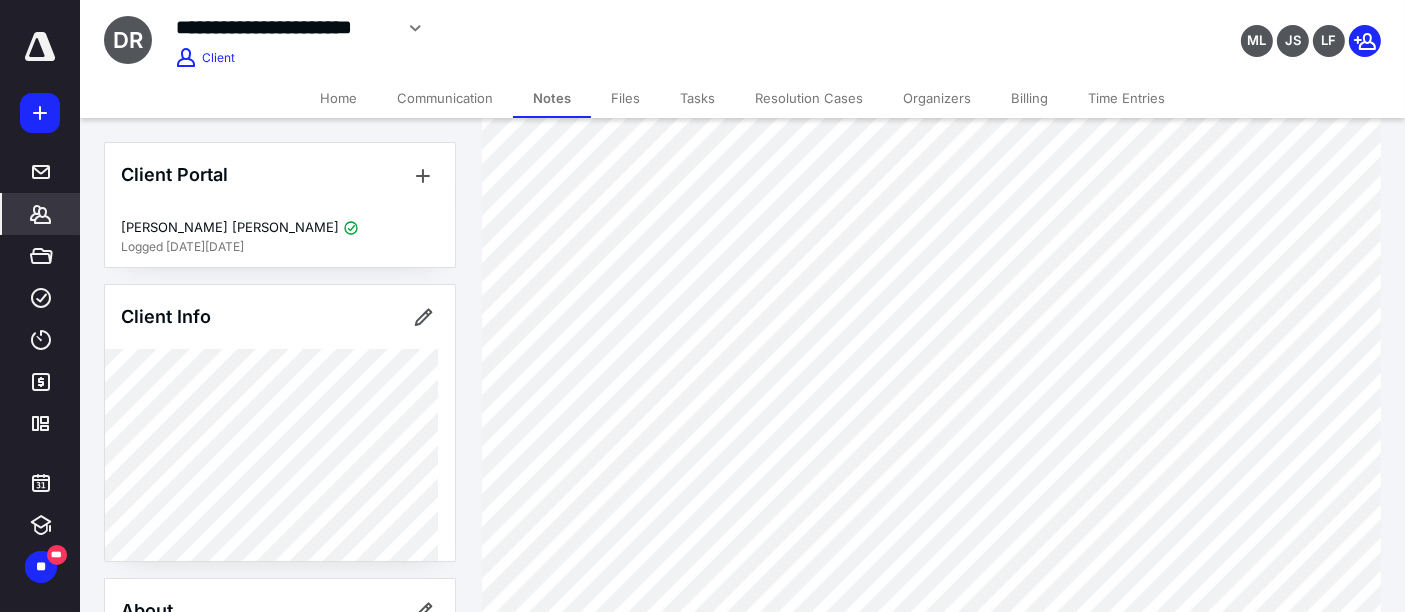 click on "Files" at bounding box center [625, 98] 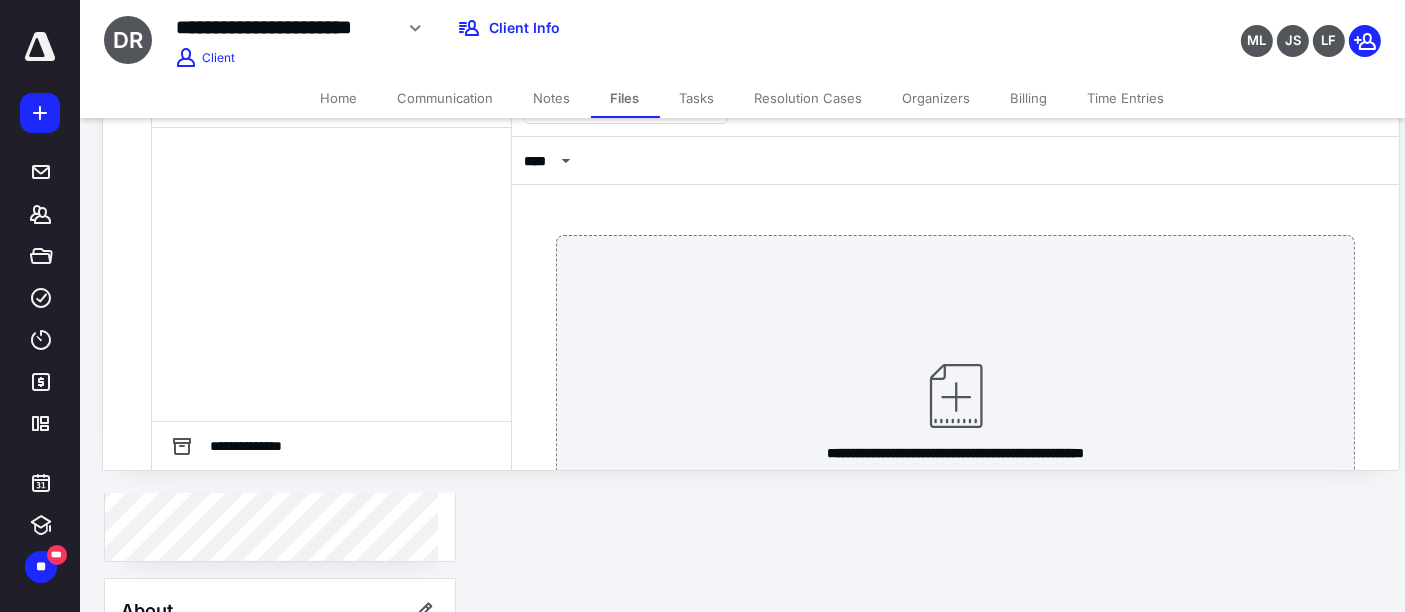 scroll, scrollTop: 0, scrollLeft: 0, axis: both 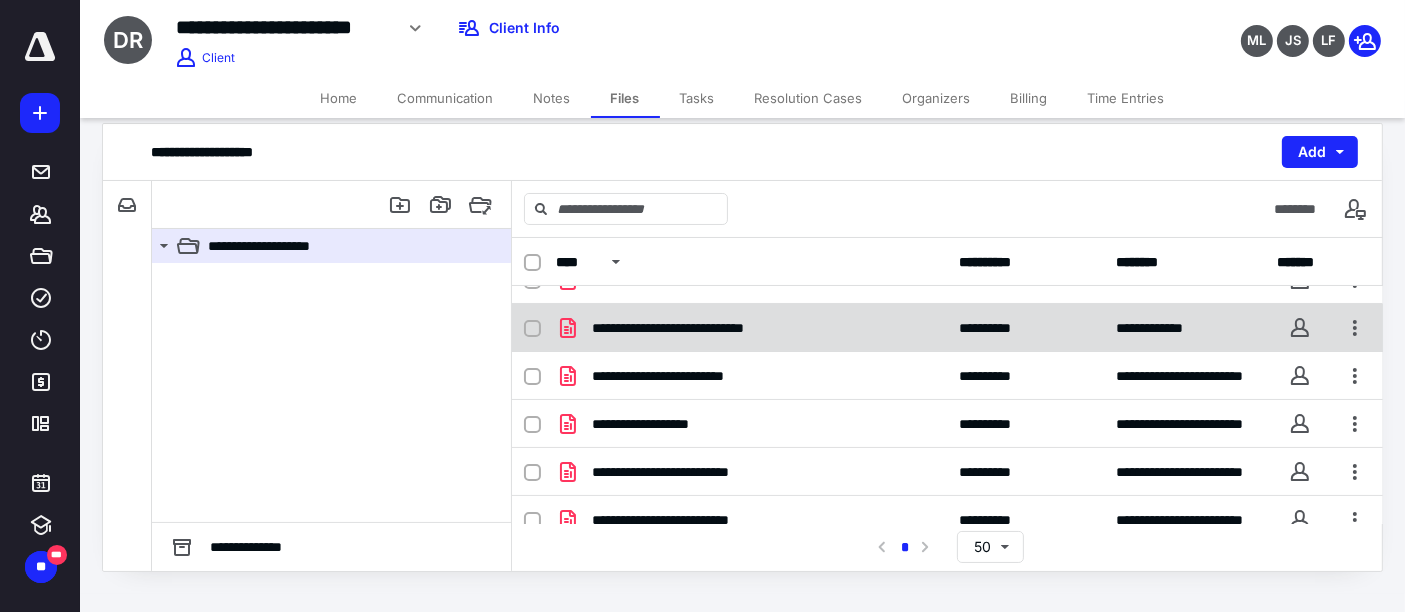 click on "**********" at bounding box center [947, 328] 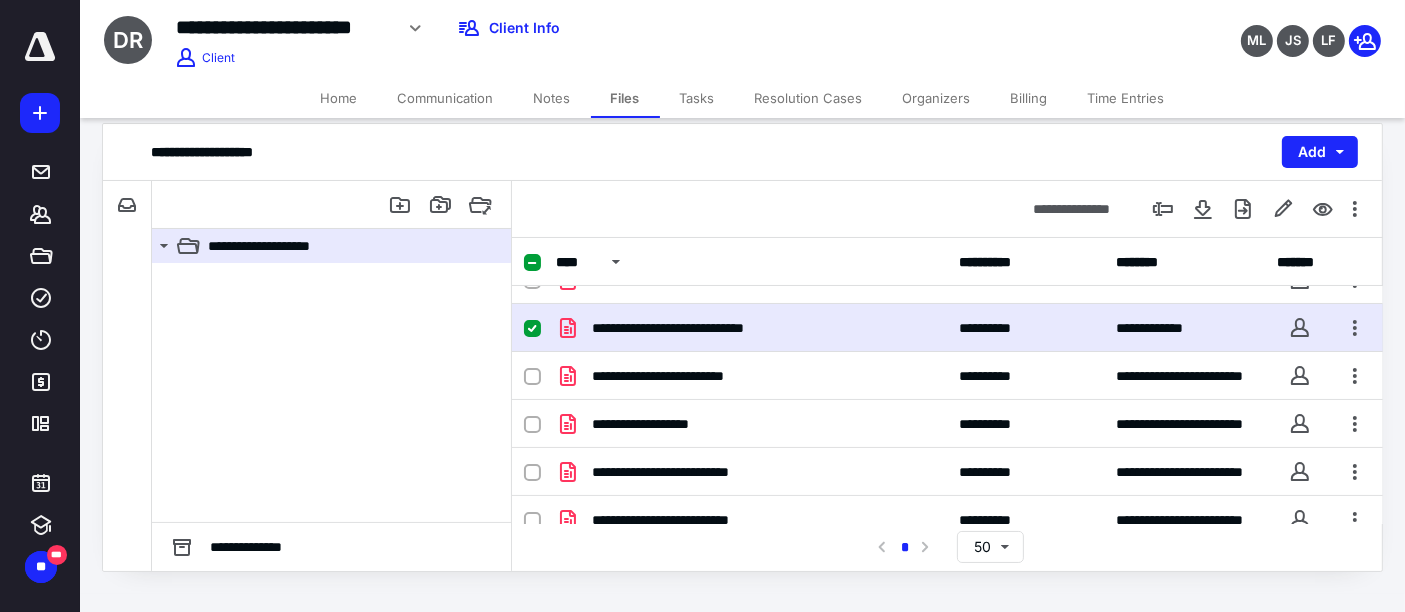 click on "**********" at bounding box center [947, 328] 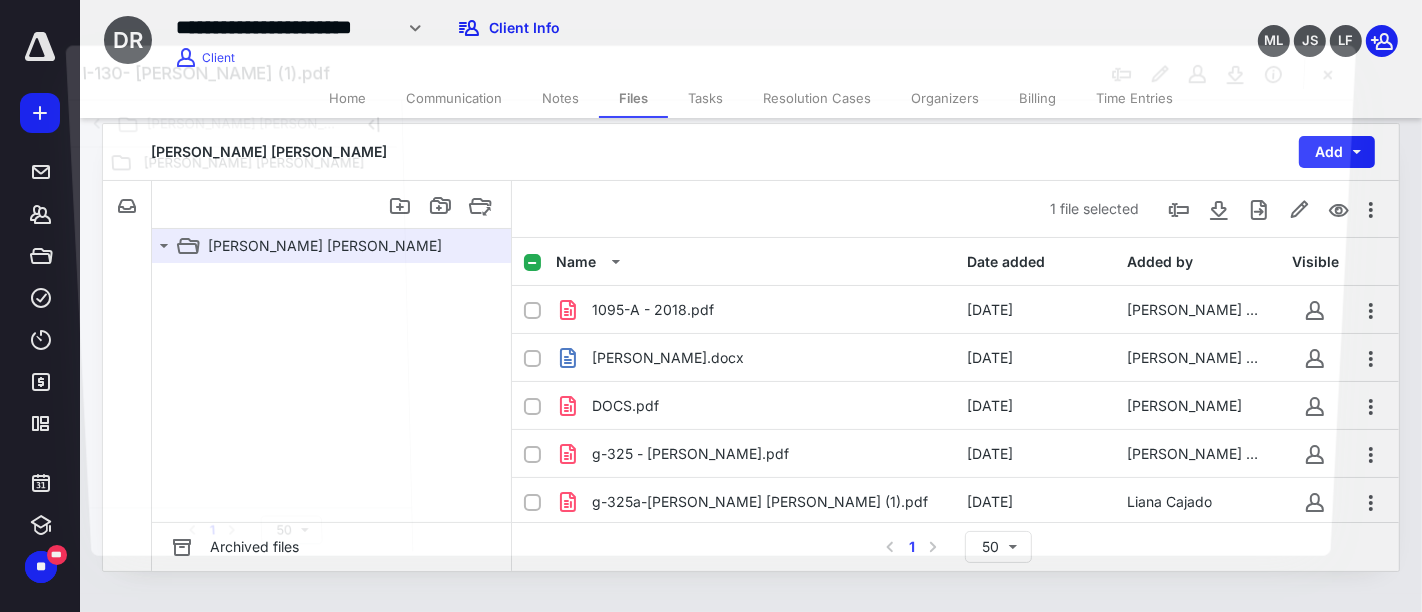 scroll, scrollTop: 222, scrollLeft: 0, axis: vertical 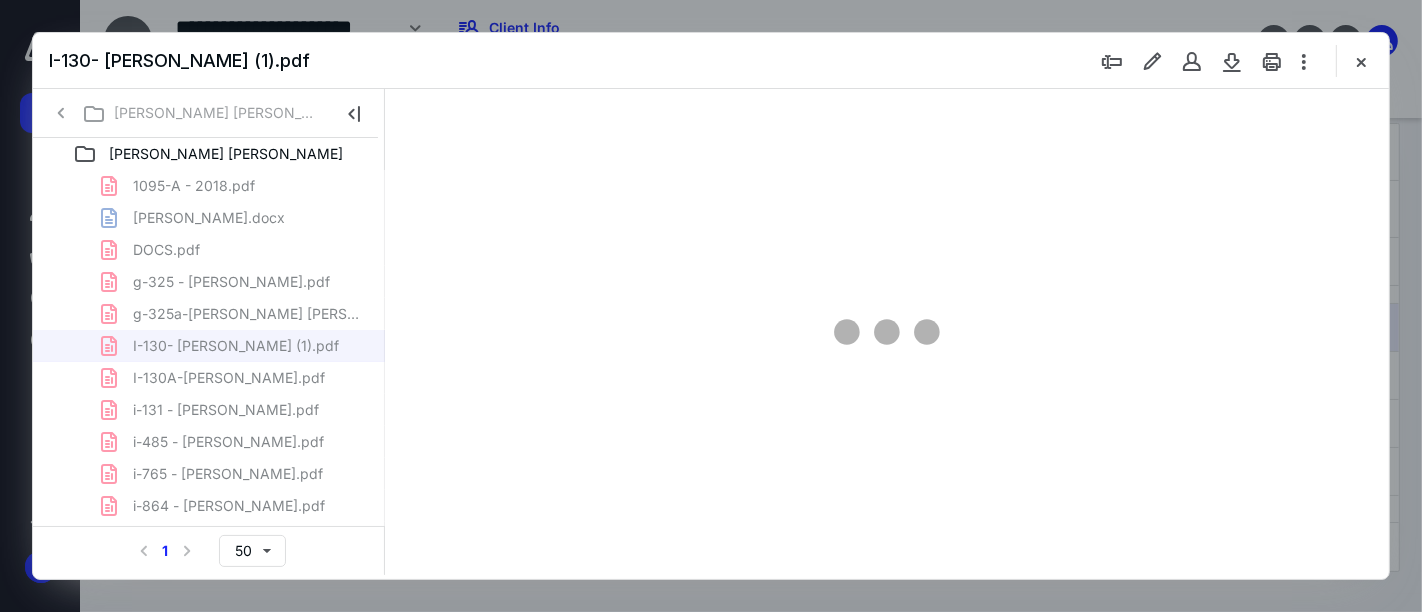 type on "52" 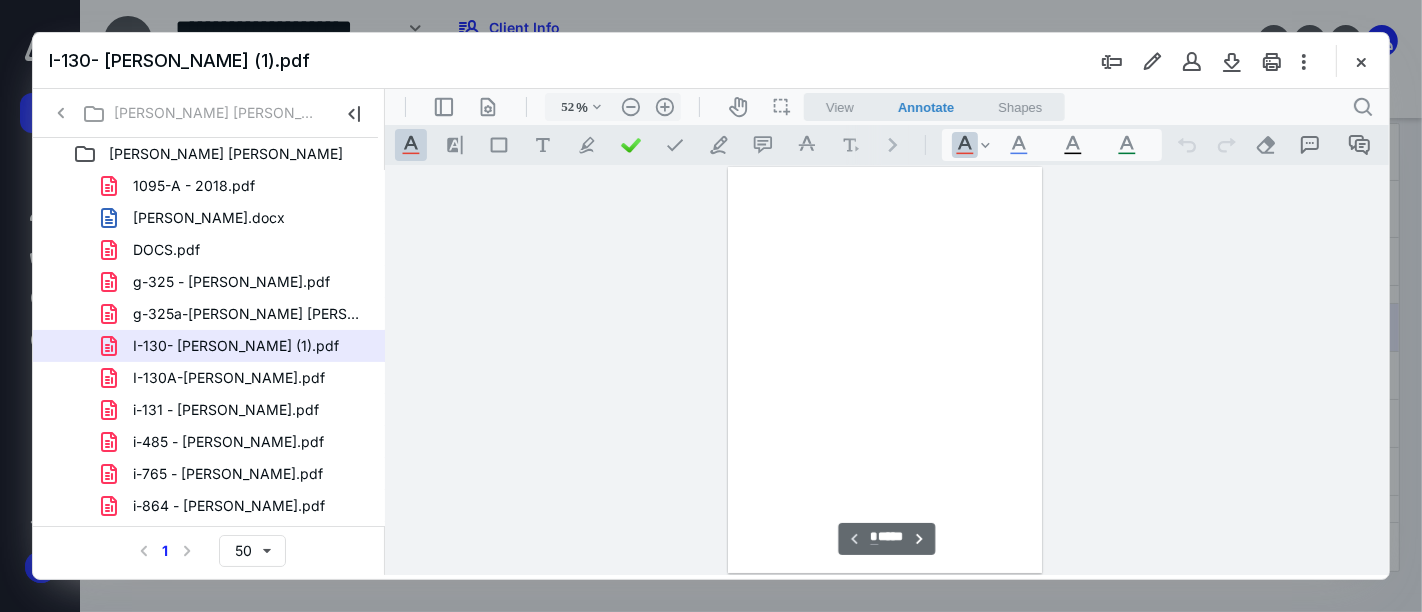 scroll, scrollTop: 77, scrollLeft: 0, axis: vertical 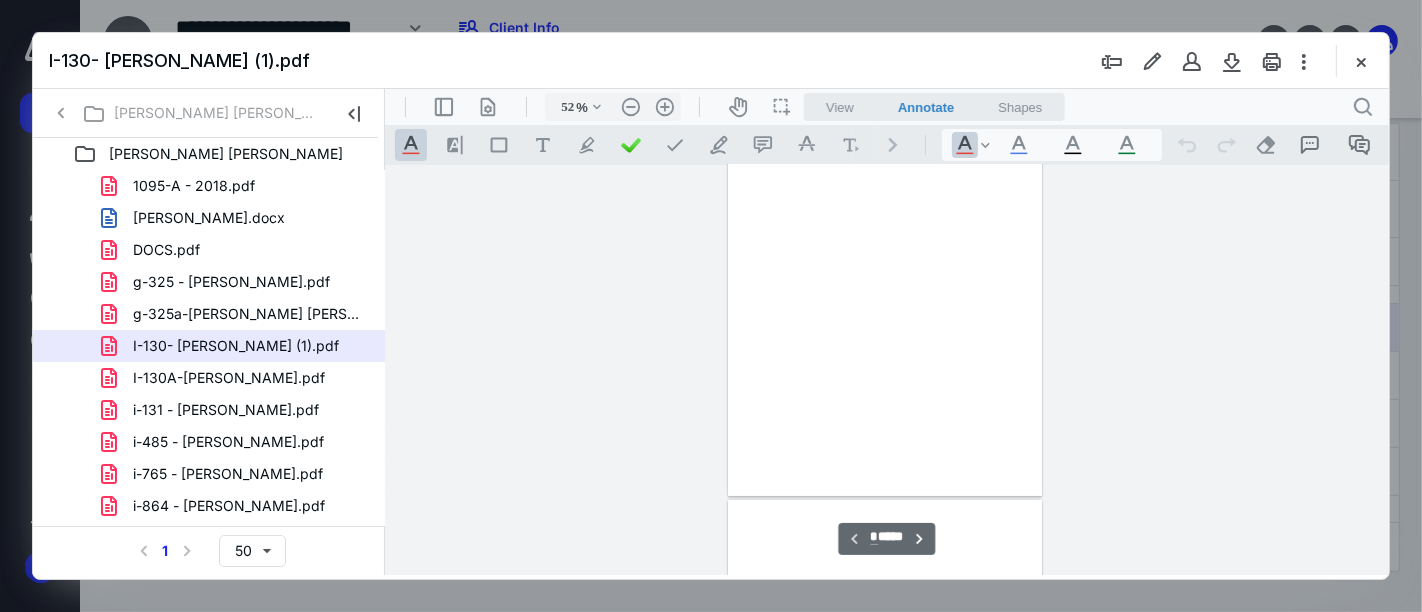select on "**" 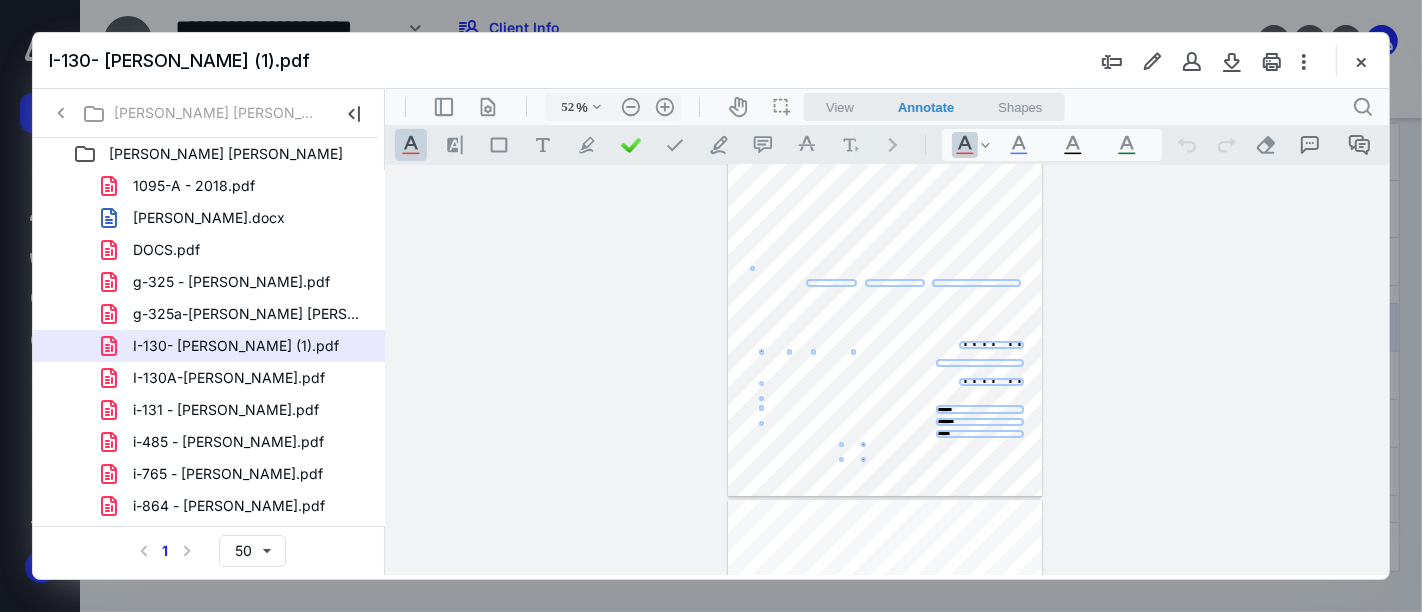 select on "**" 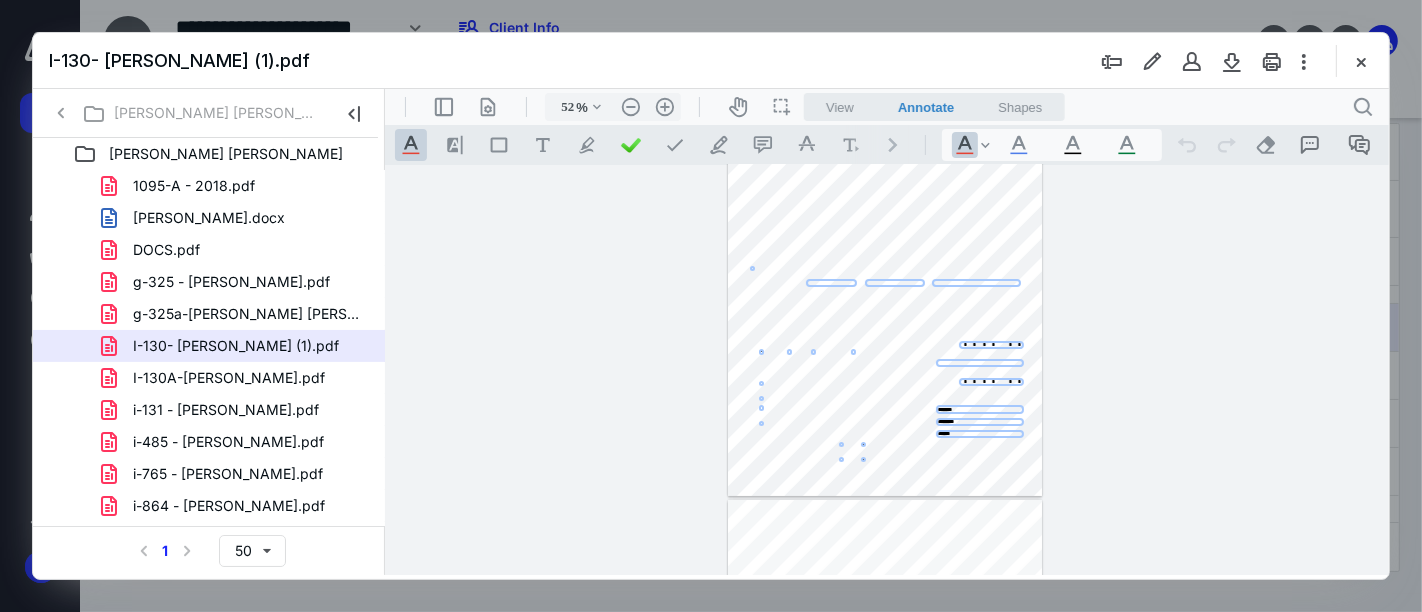 select on "**" 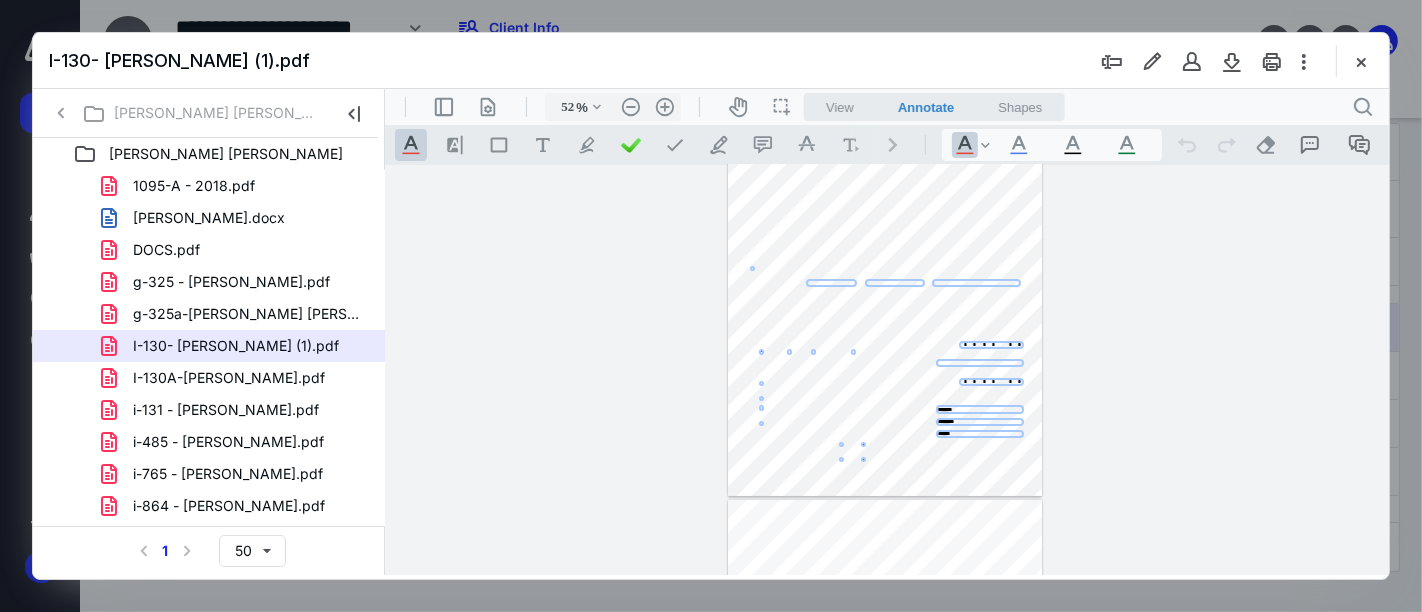 select on "**" 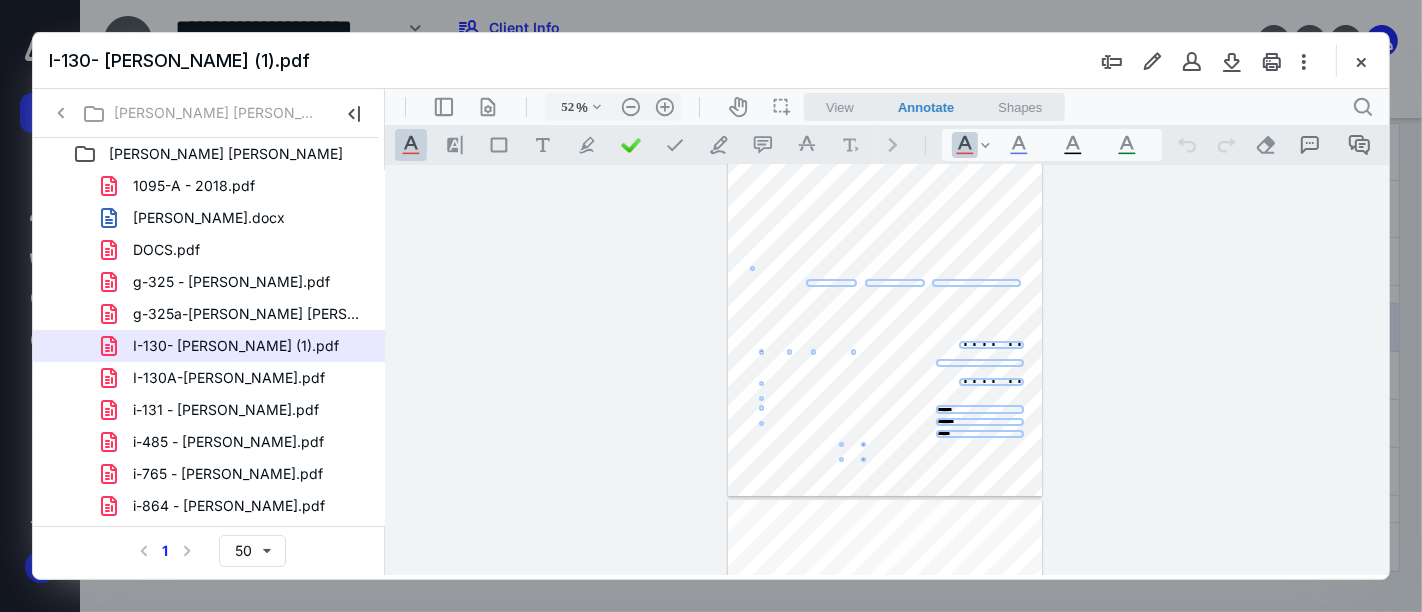 select 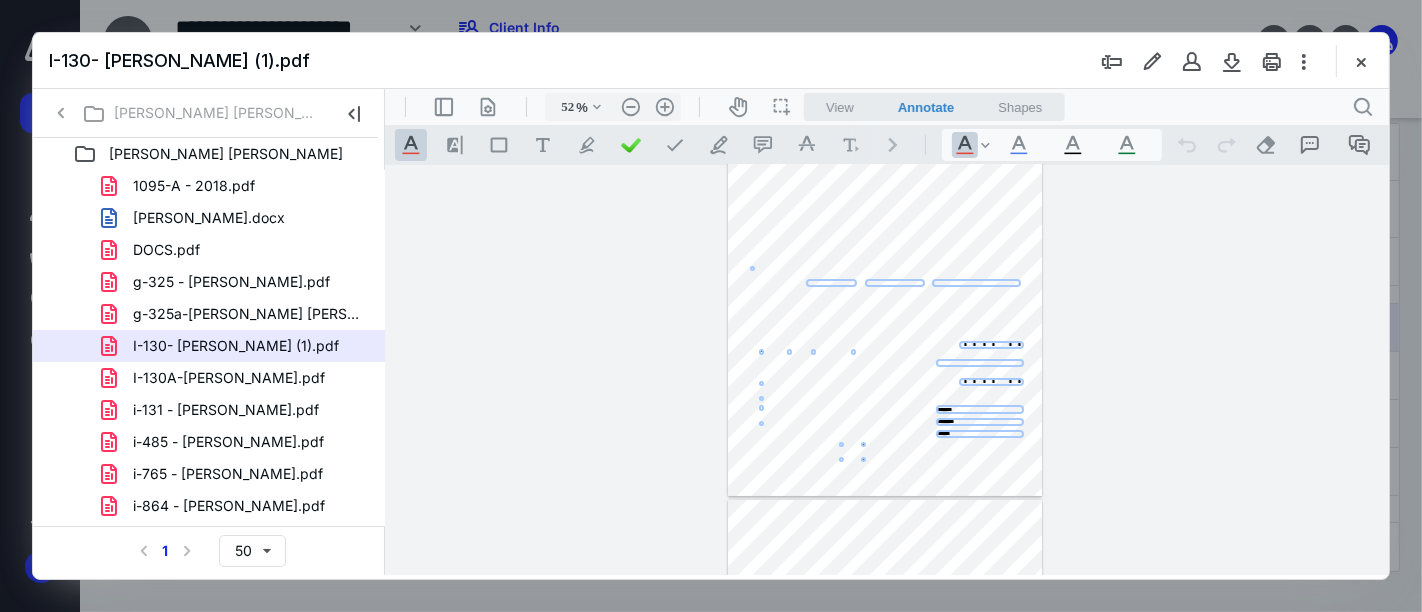 type on "74" 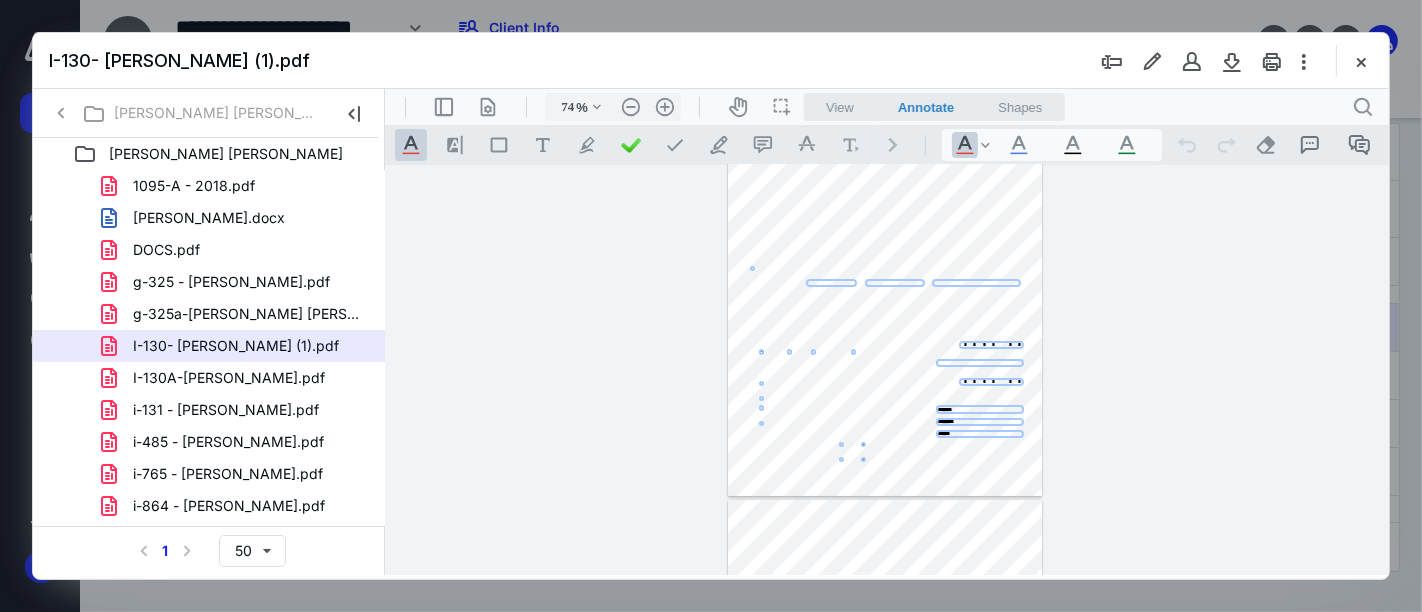 select on "**" 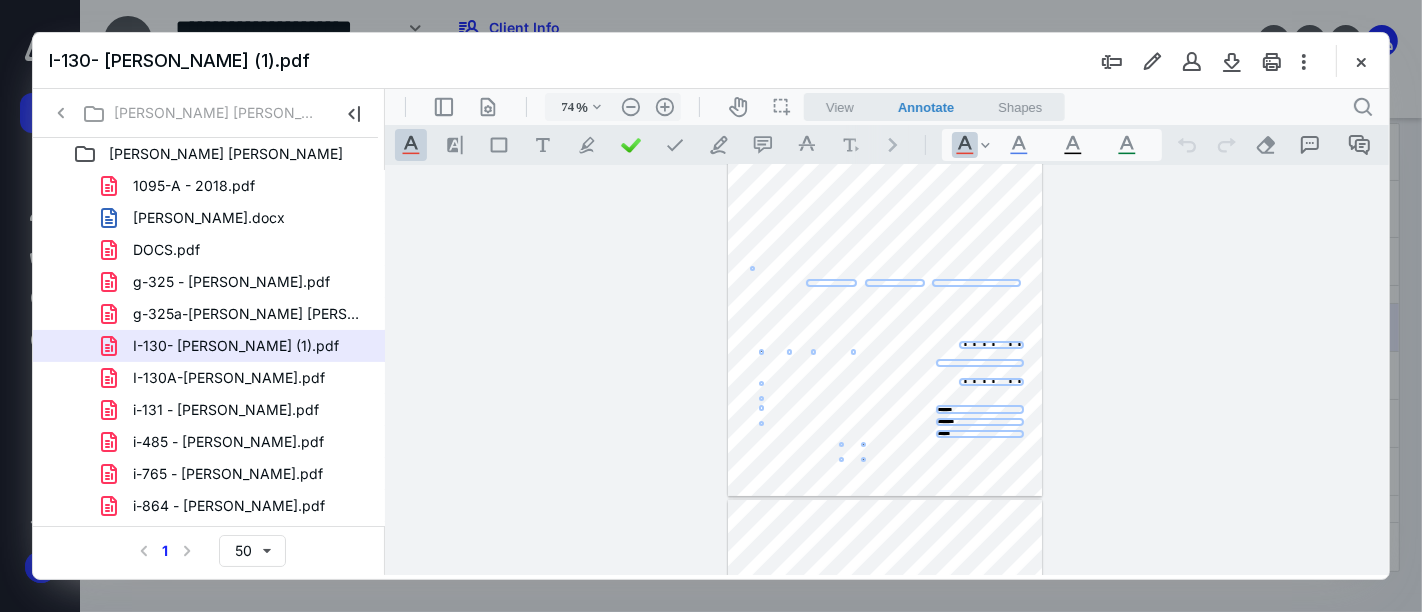 select on "**" 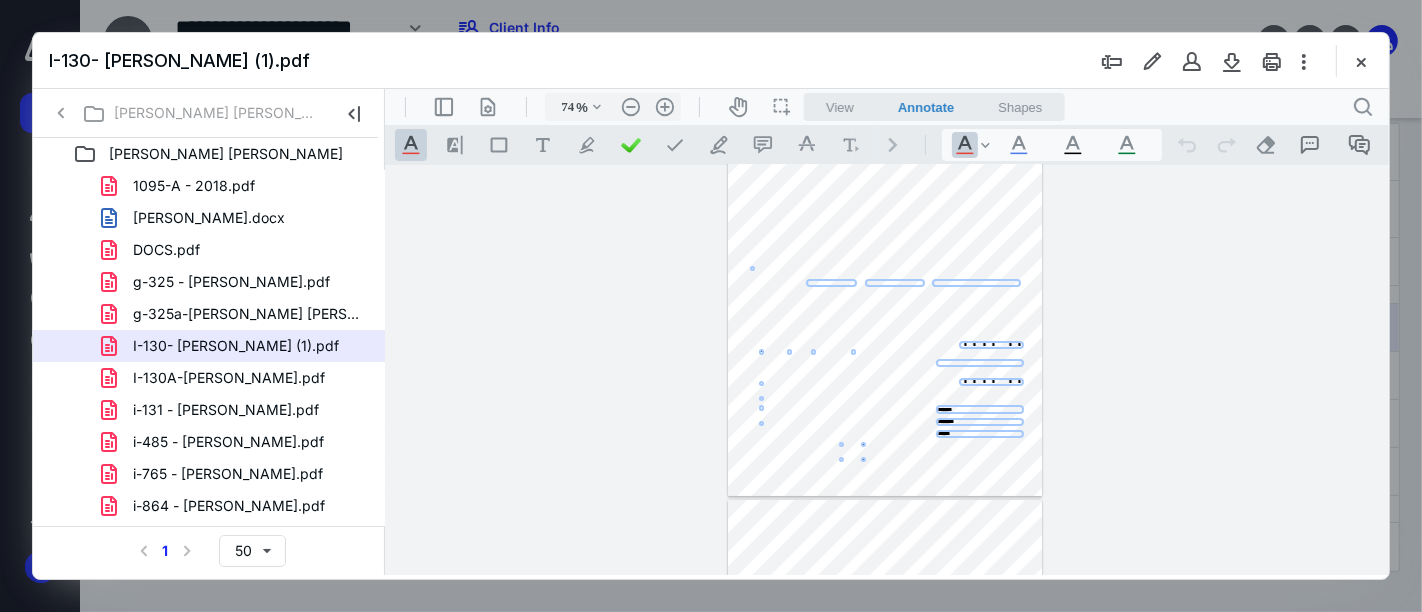 select on "**" 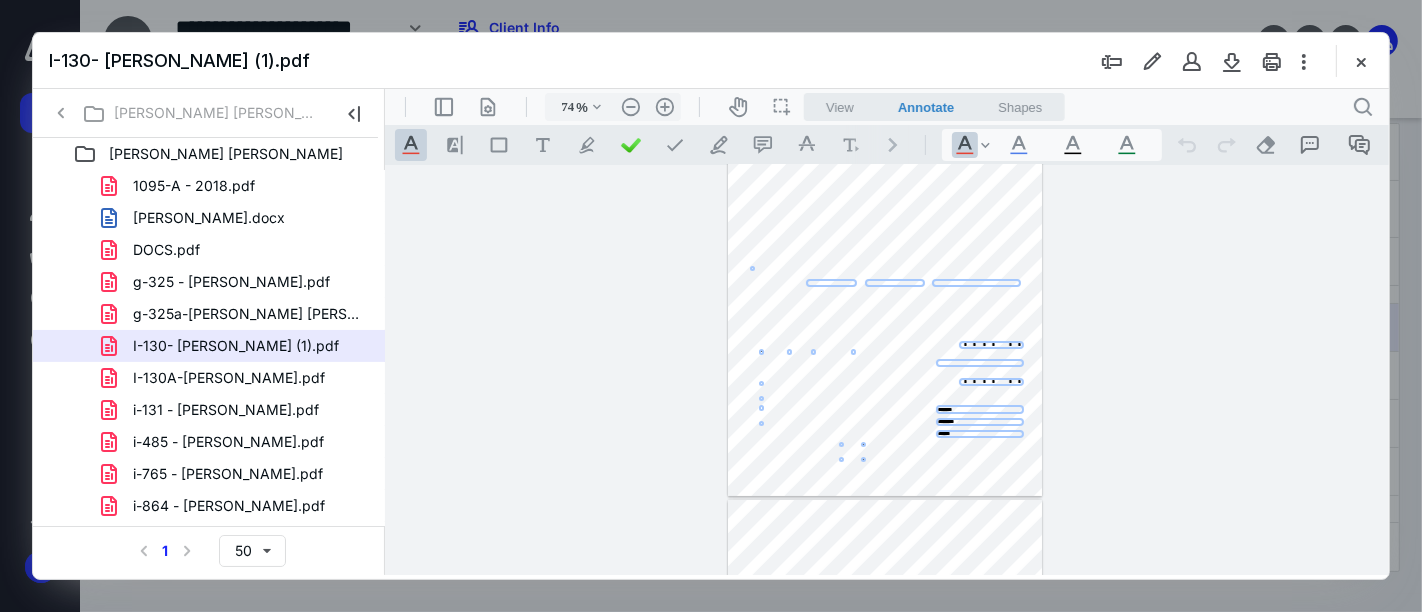 select 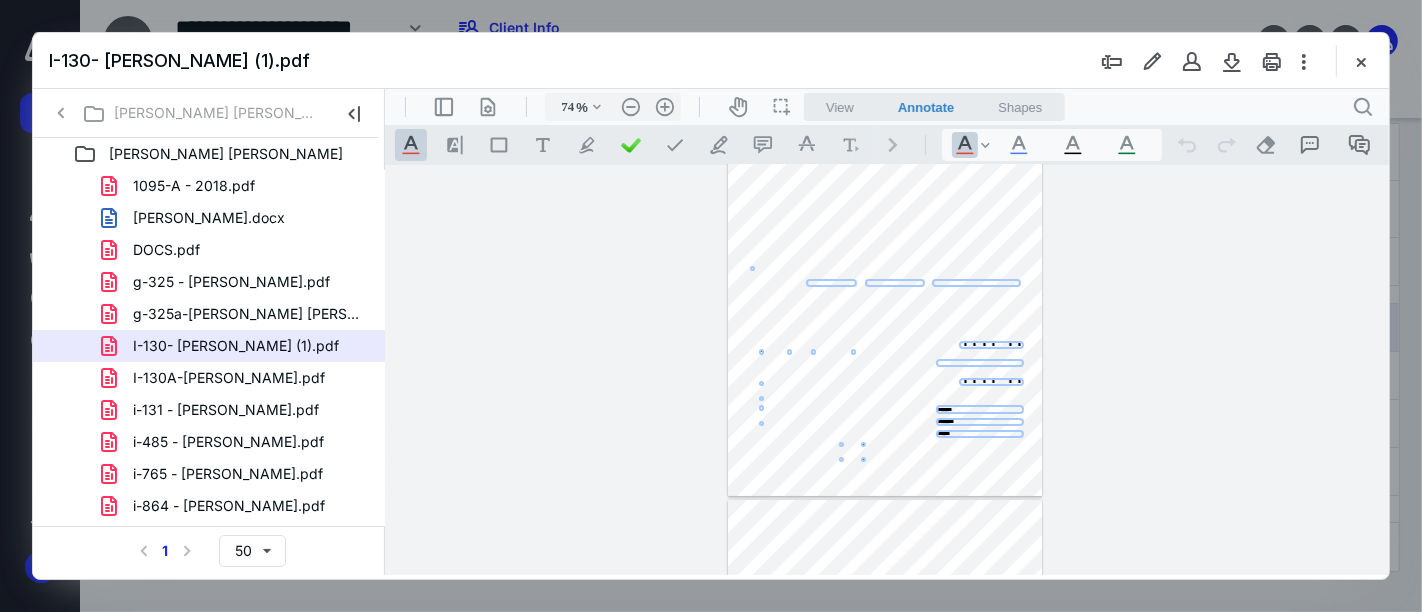 select 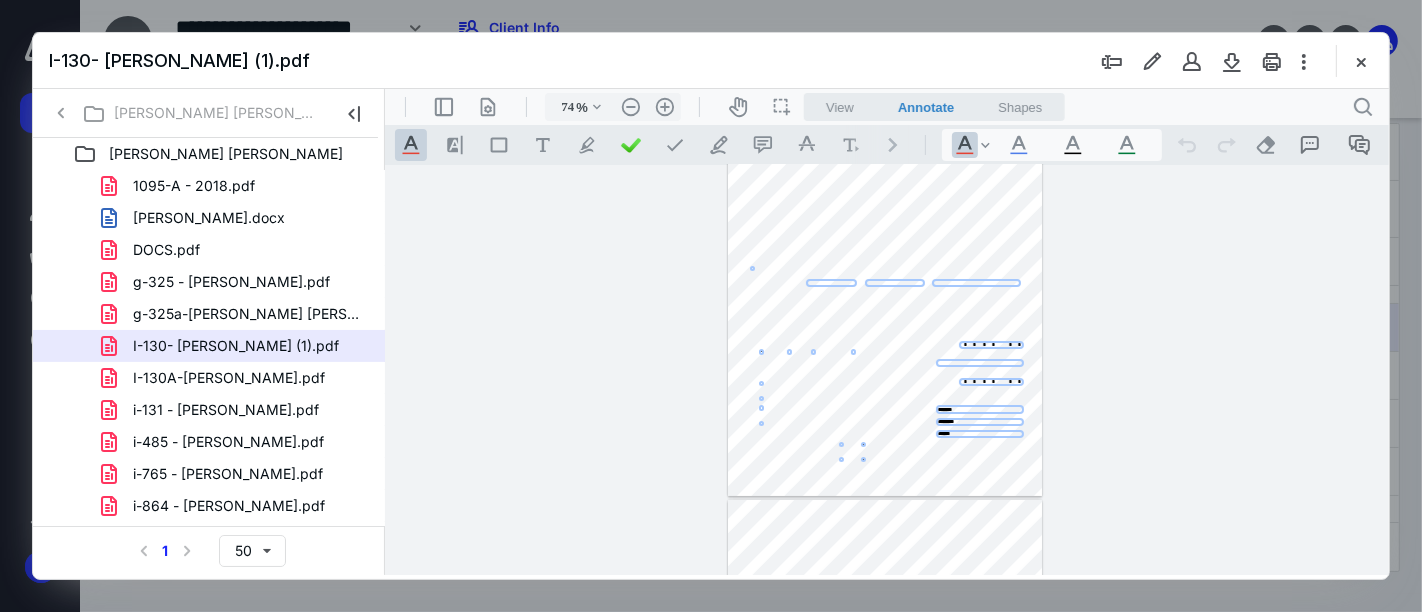 select on "**" 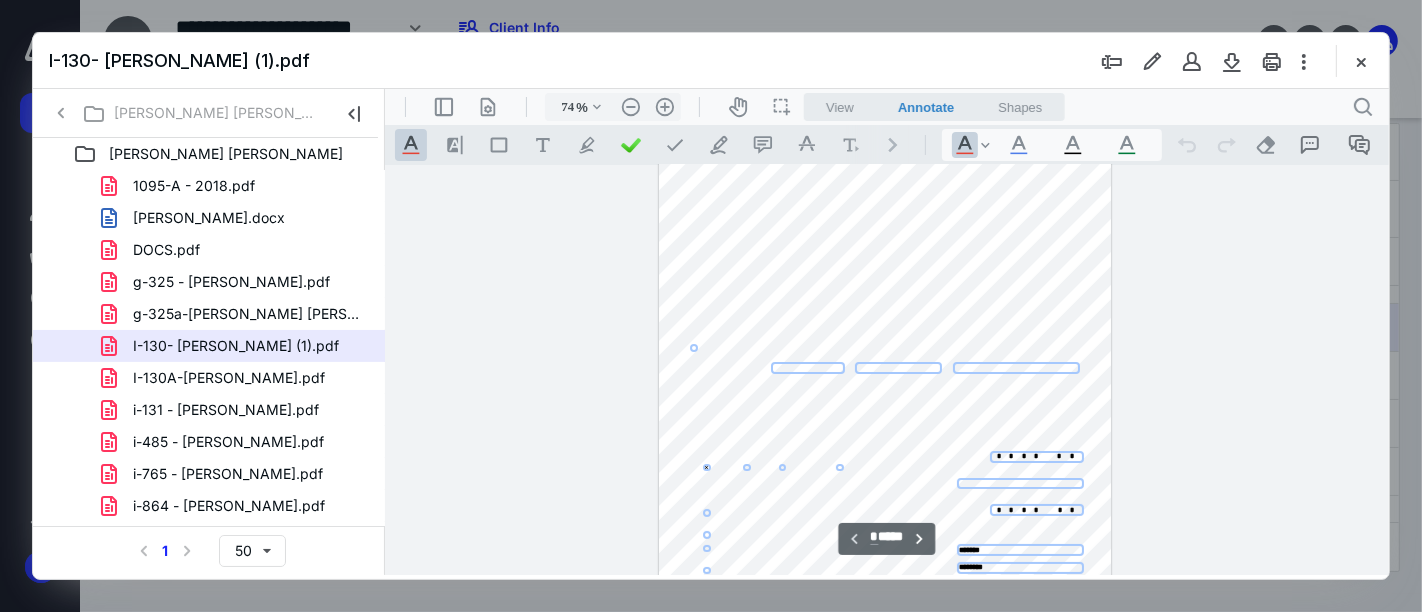scroll, scrollTop: 192, scrollLeft: 0, axis: vertical 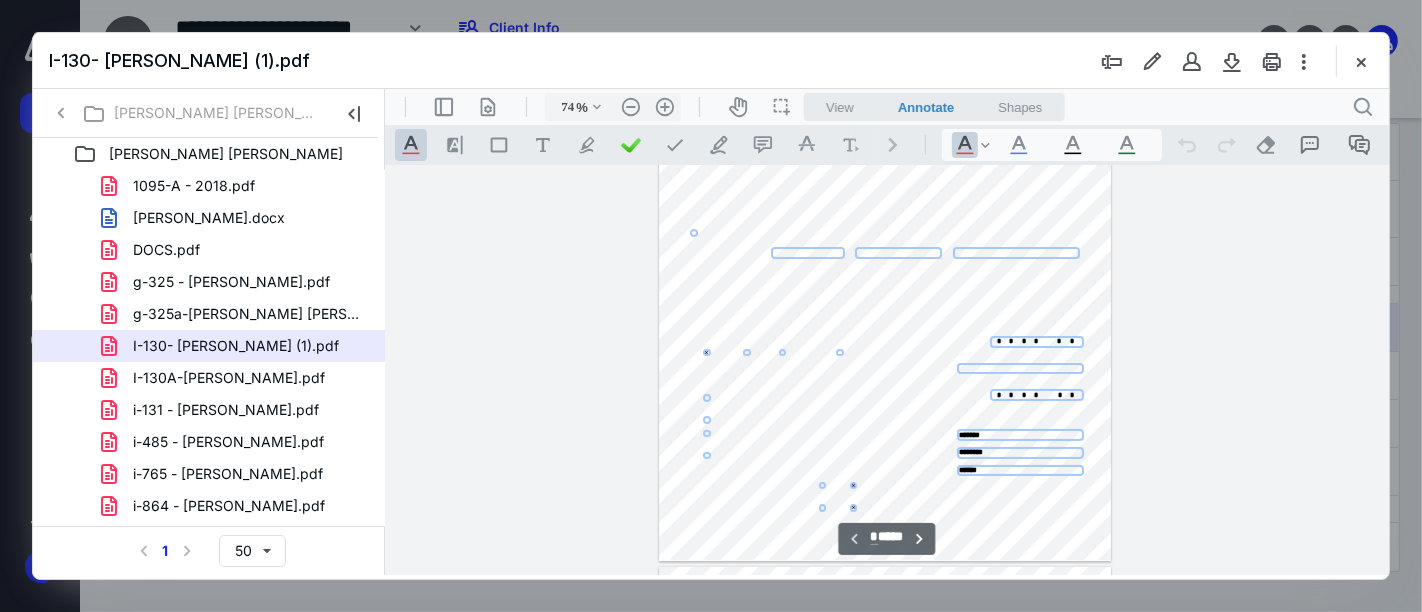 select on "**" 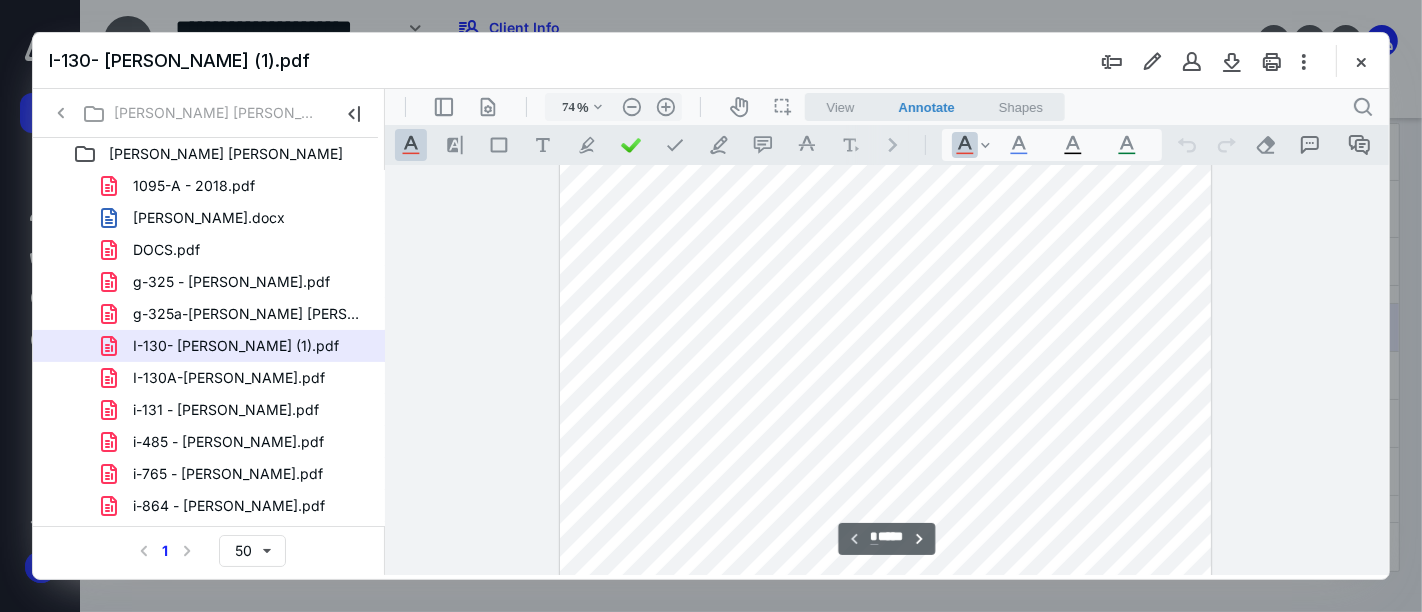 type on "107" 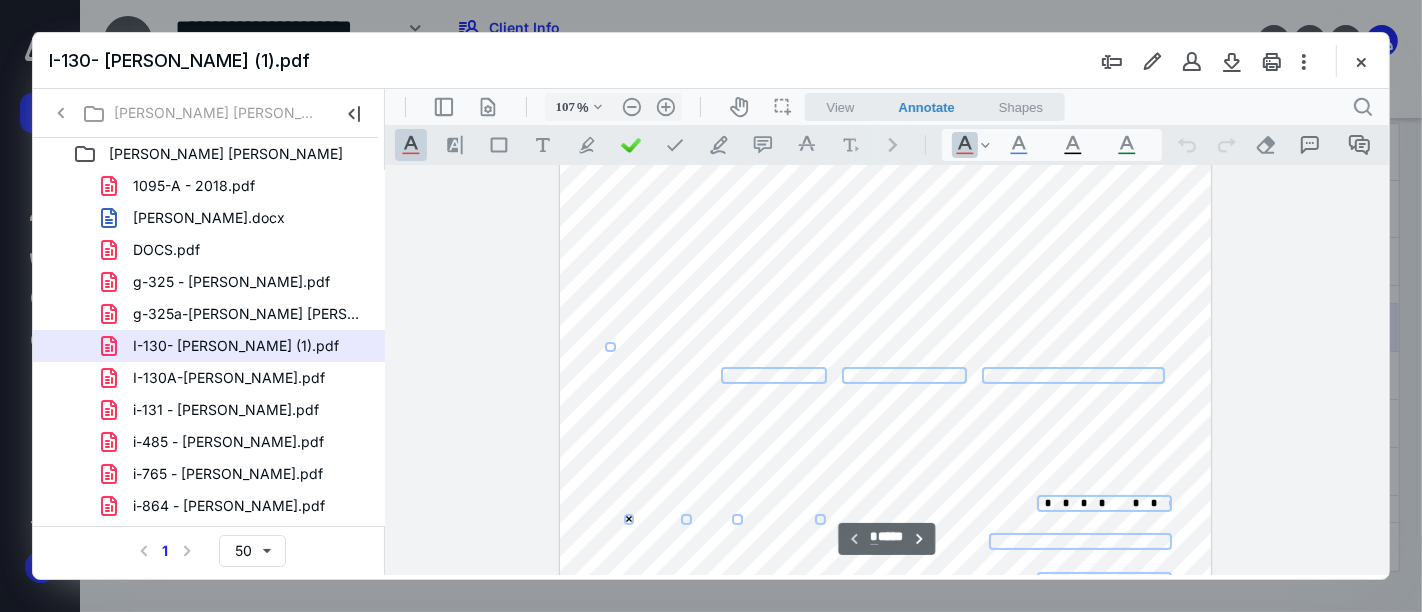 scroll, scrollTop: 394, scrollLeft: 0, axis: vertical 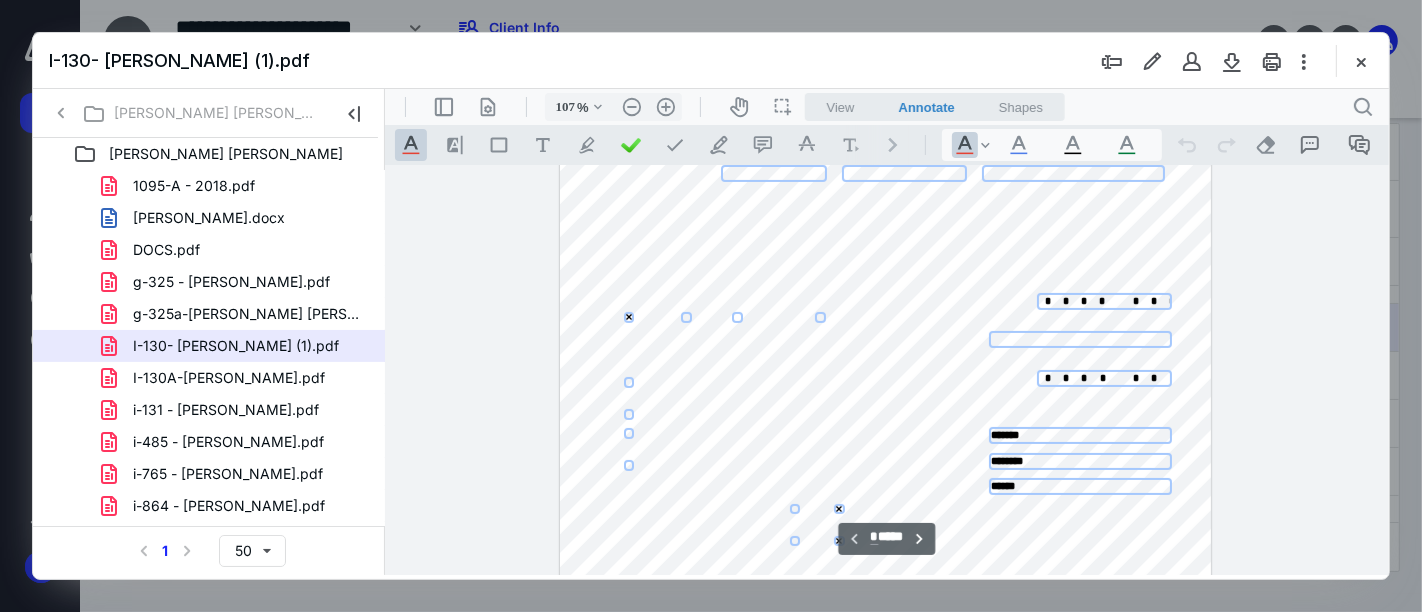 select on "**" 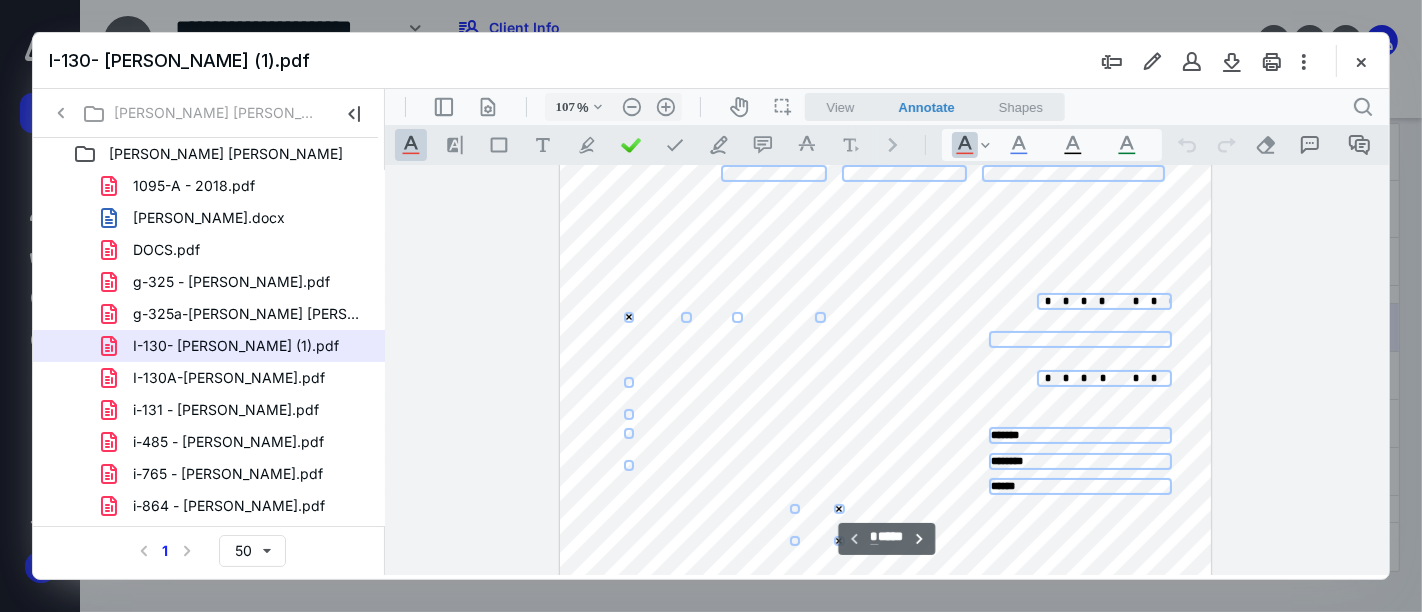 select 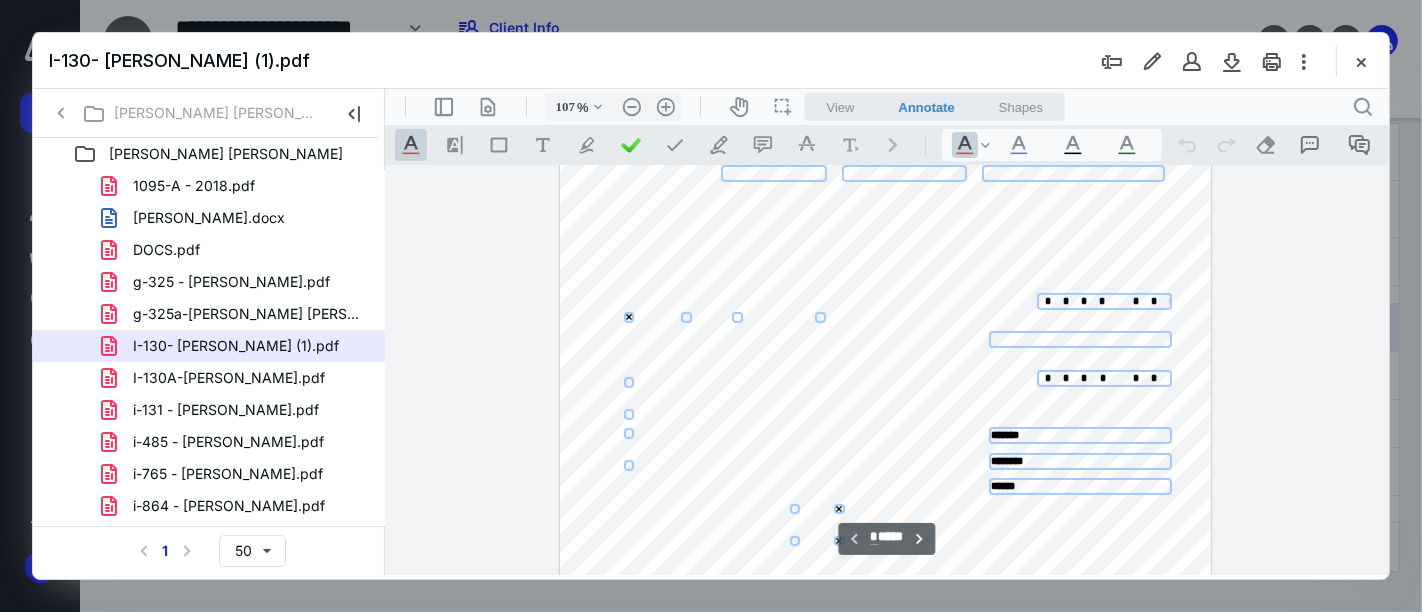 scroll, scrollTop: 505, scrollLeft: 0, axis: vertical 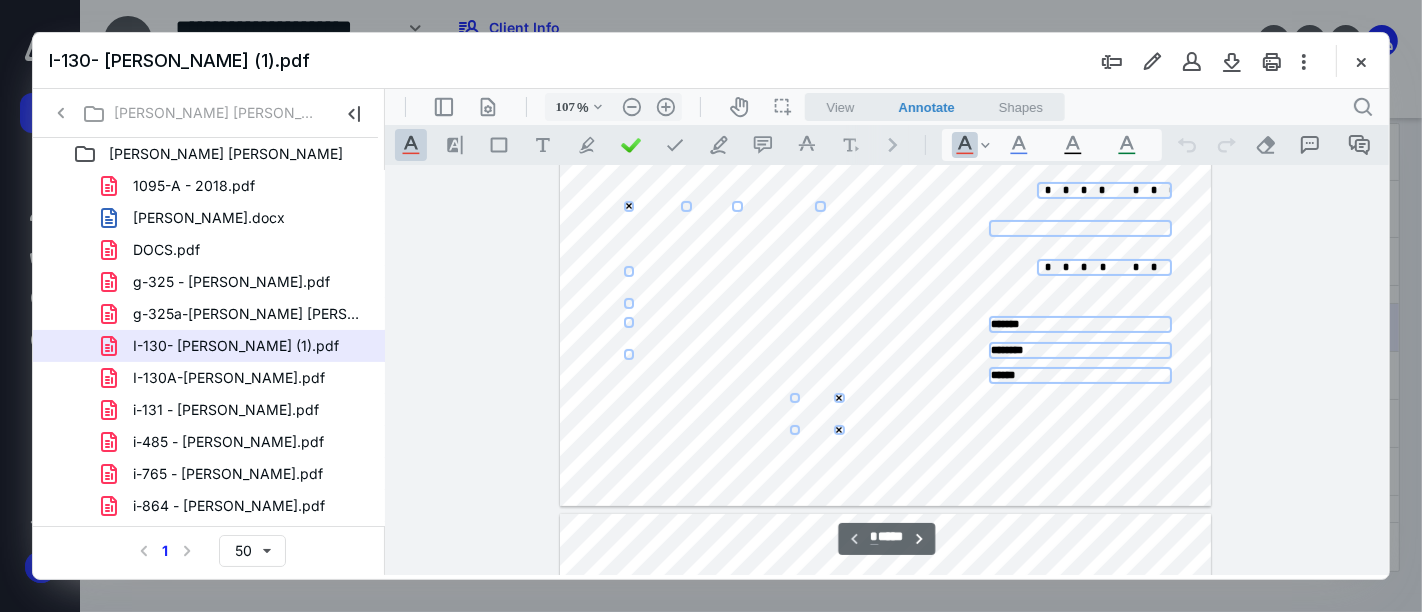 select on "*" 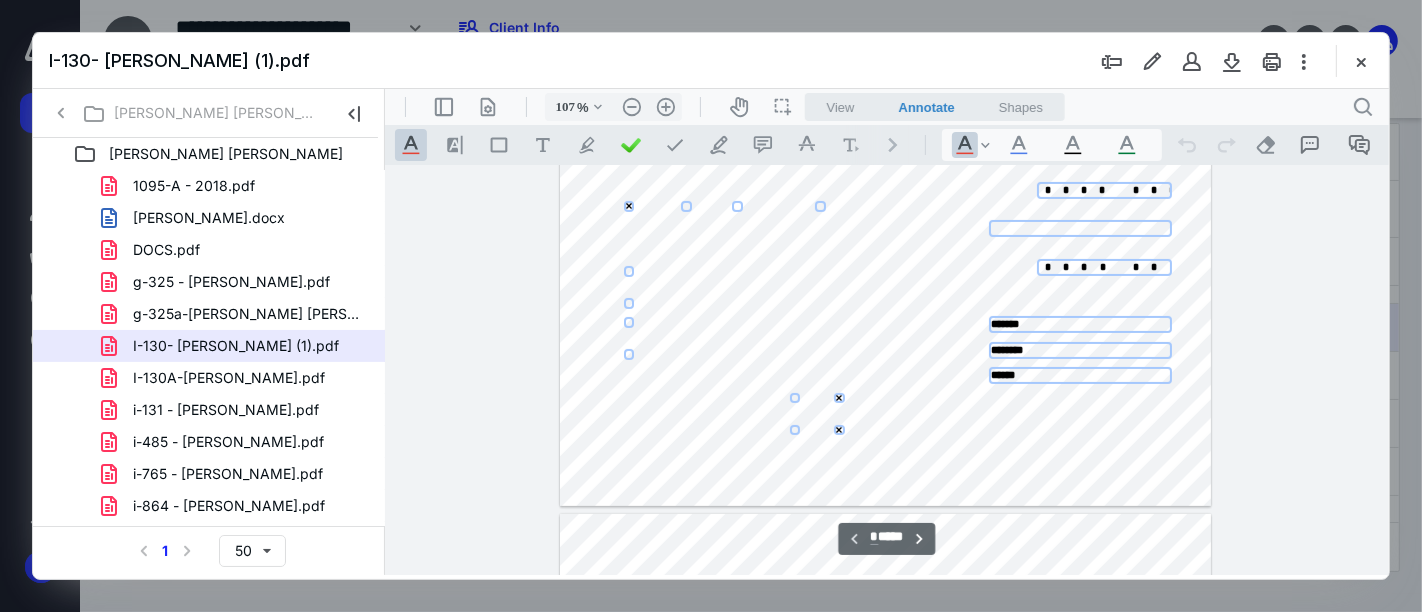 select on "**" 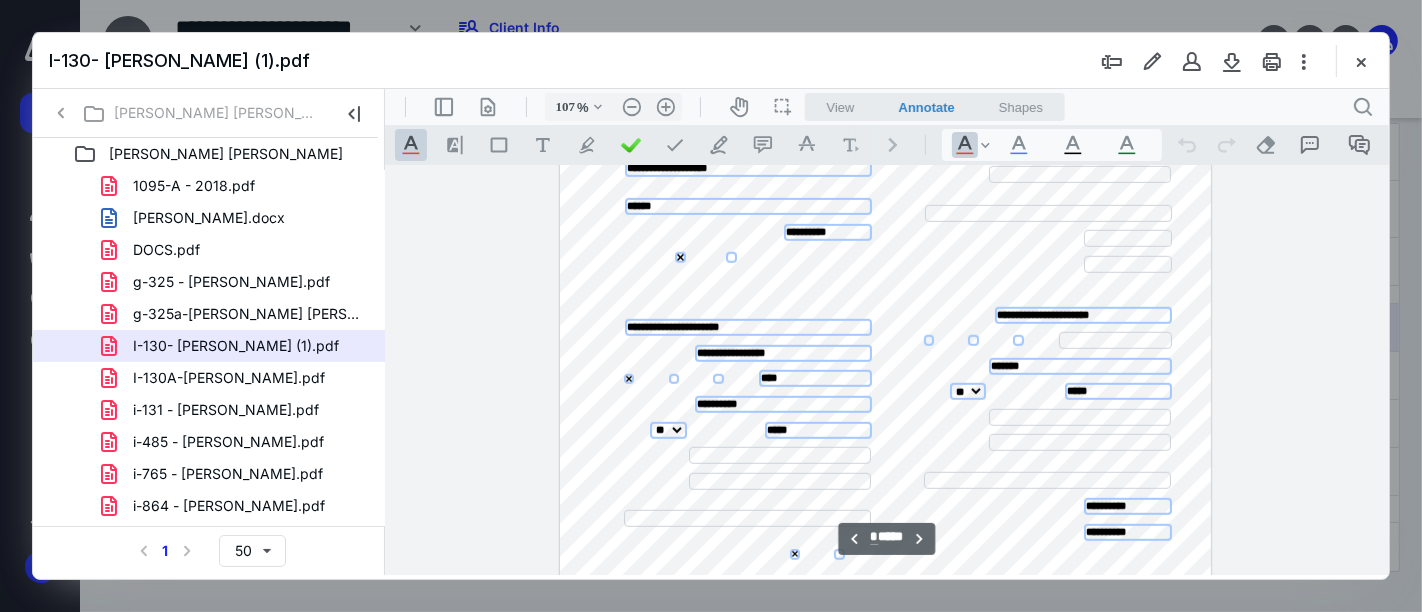 scroll, scrollTop: 1171, scrollLeft: 0, axis: vertical 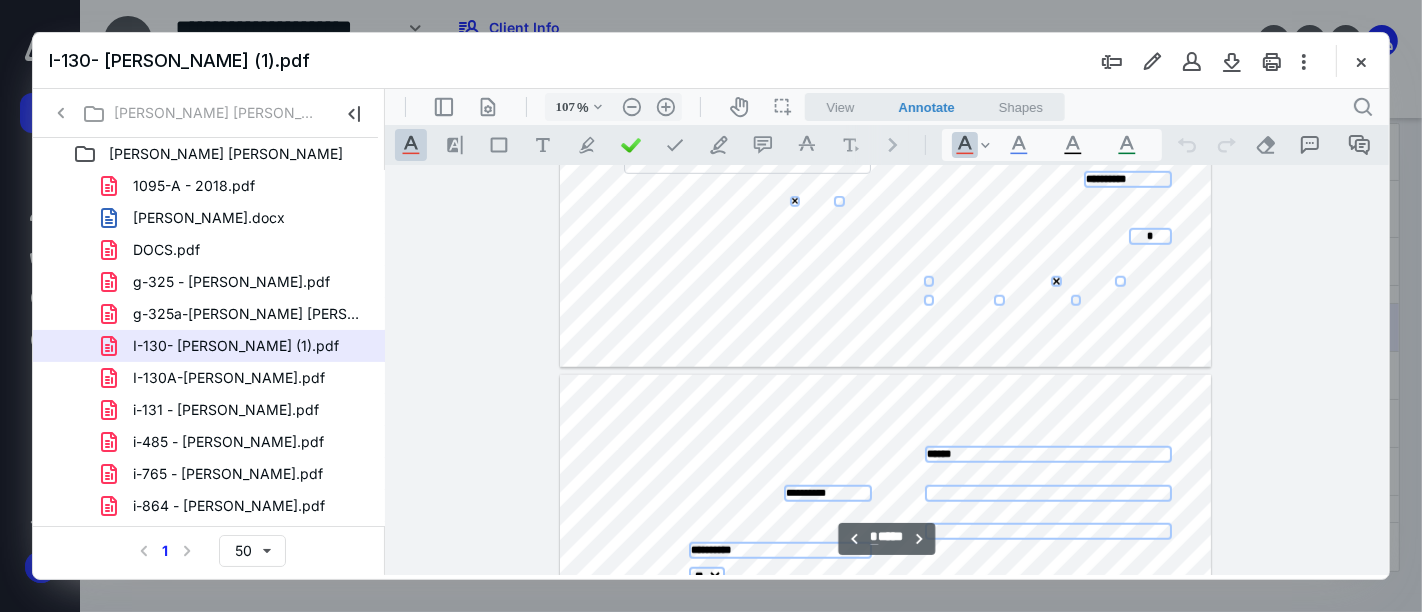 type on "*" 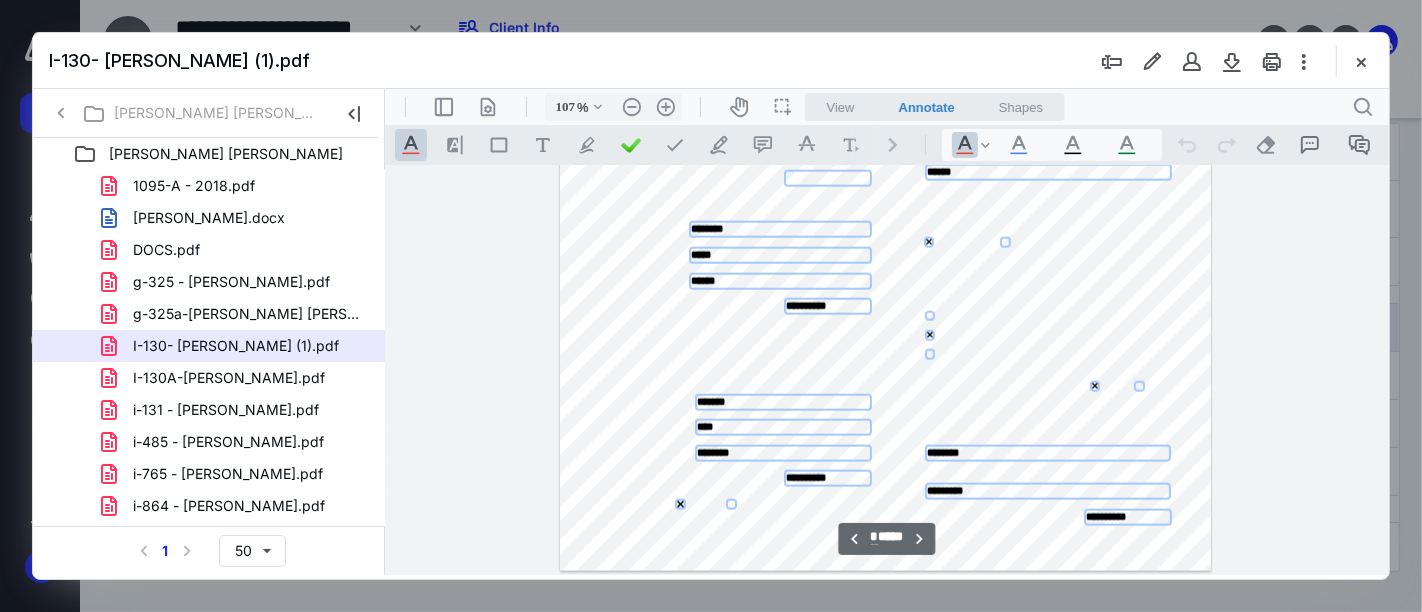 scroll, scrollTop: 2171, scrollLeft: 0, axis: vertical 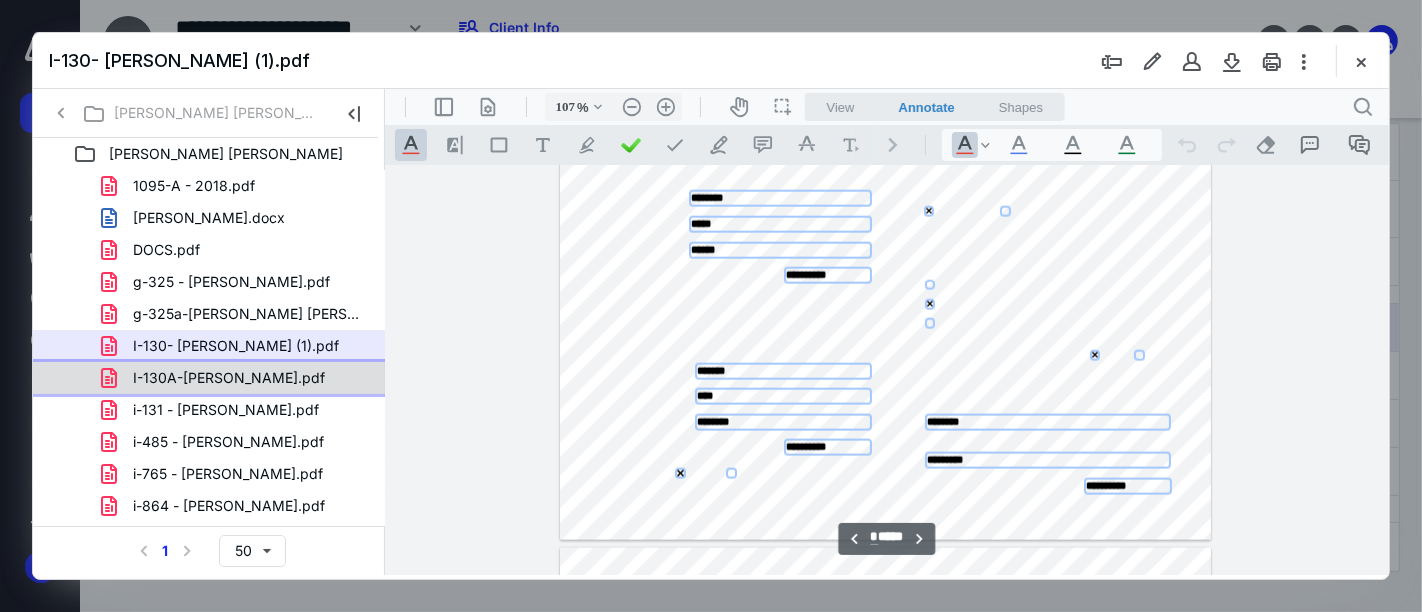 click on "I-130A-[PERSON_NAME].pdf" at bounding box center [209, 378] 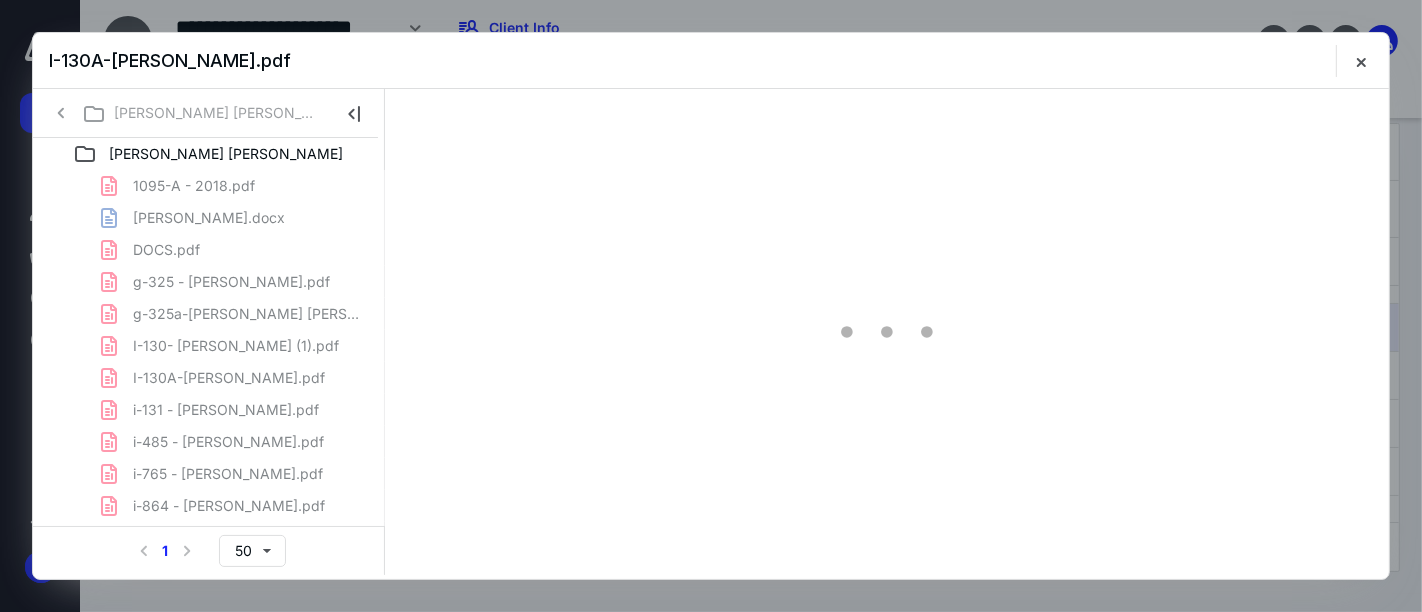 click on "1095-A - 2018.pdf [PERSON_NAME].docx DOCS.pdf g-325 - [PERSON_NAME].pdf g-325a-[PERSON_NAME] [PERSON_NAME] (1).pdf I-130- [PERSON_NAME] (1).pdf I-130A-[PERSON_NAME].pdf i-131 - [PERSON_NAME].pdf i-485 - [PERSON_NAME].pdf i-765 - [PERSON_NAME].pdf i-864 - [PERSON_NAME].pdf I797C Notice - [PERSON_NAME].pdf immigration- check cashed.png Lyft-1099K-1158750671789185366.pdf mene5105_18i_FC.pdf mene5105_19i_FC.pdf mene5105_20i_FC(2).pdf mene5105_21i_FC.pdf mene5105_21i_FC(1).pdf mene5105_23i_FC(1).pdf Passaporte - [PERSON_NAME].pdf TAx [PERSON_NAME].jpeg Visa - [PERSON_NAME].pdf" at bounding box center (209, 538) 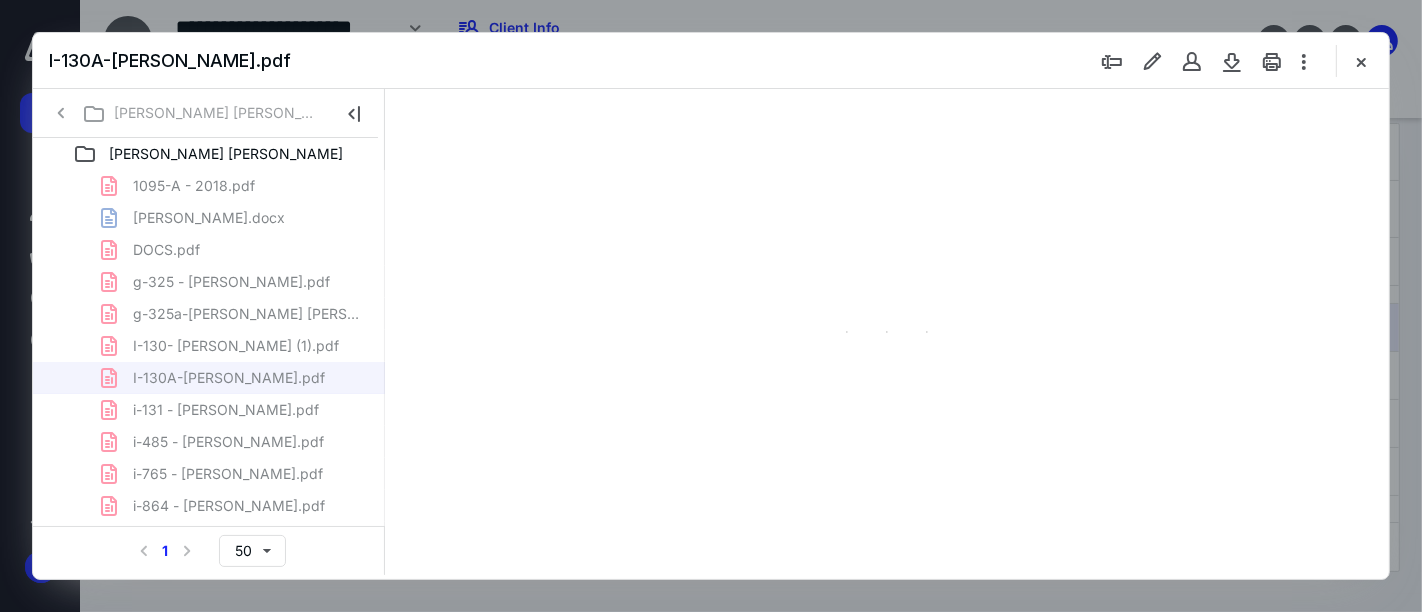 type on "52" 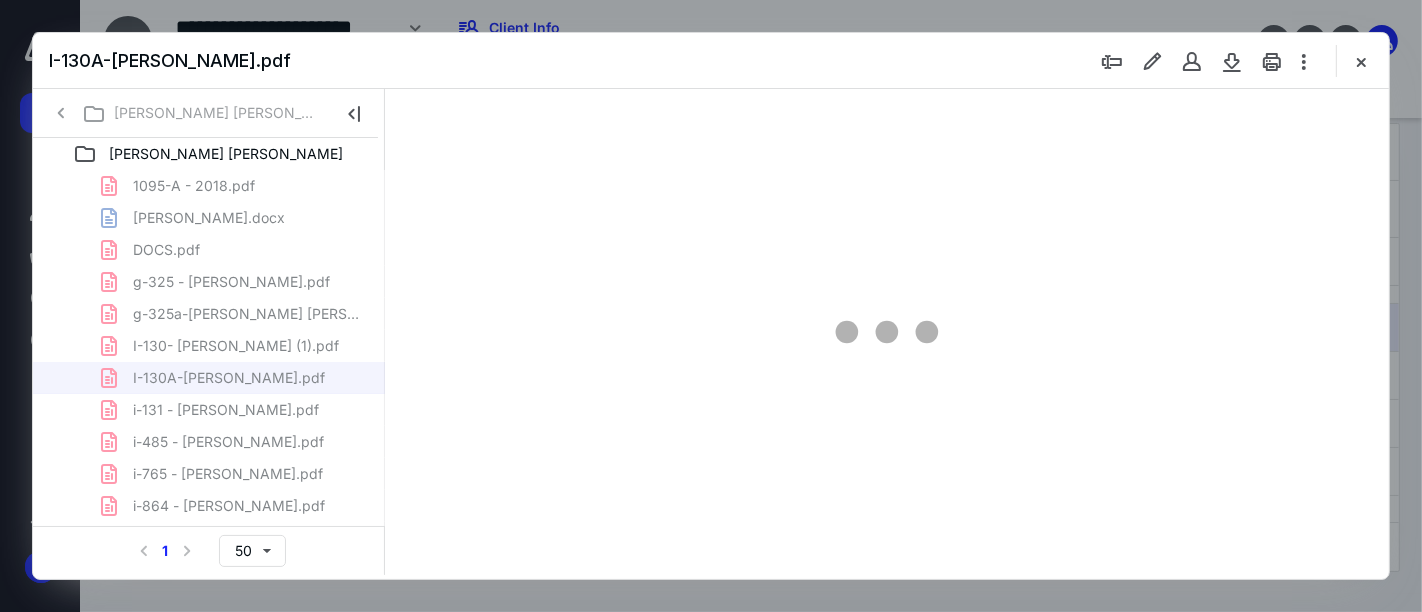 scroll, scrollTop: 77, scrollLeft: 0, axis: vertical 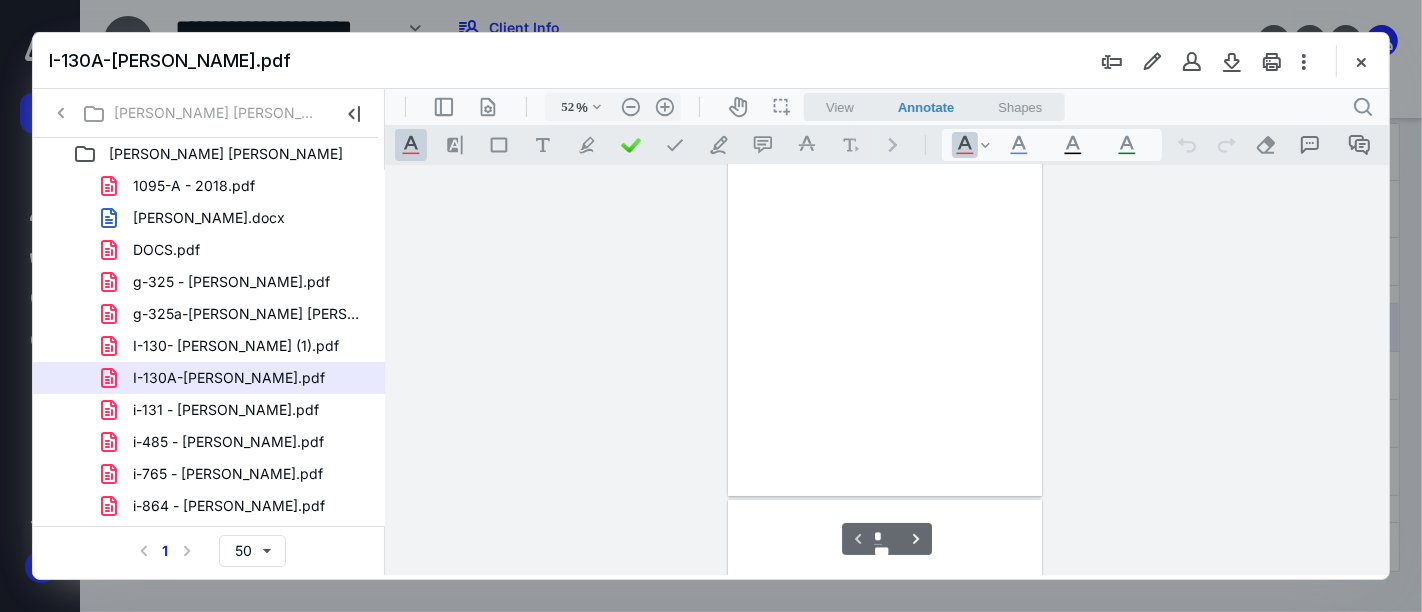 select on "**" 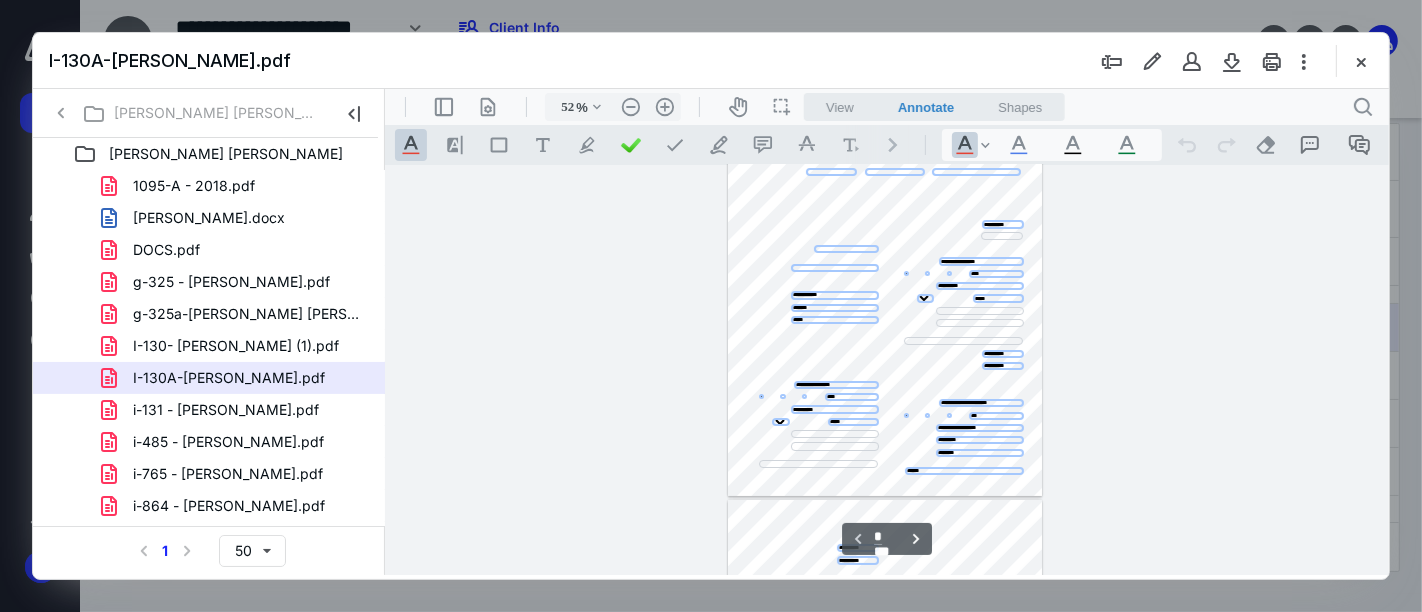 select 